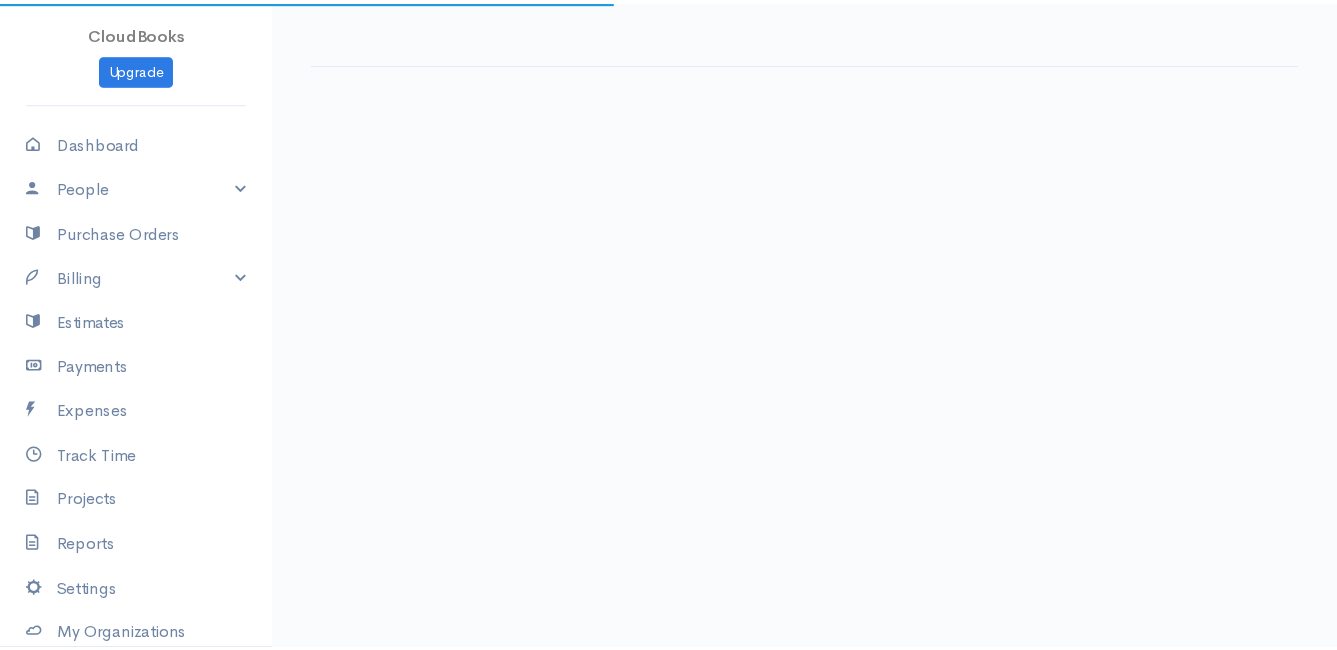 scroll, scrollTop: 0, scrollLeft: 0, axis: both 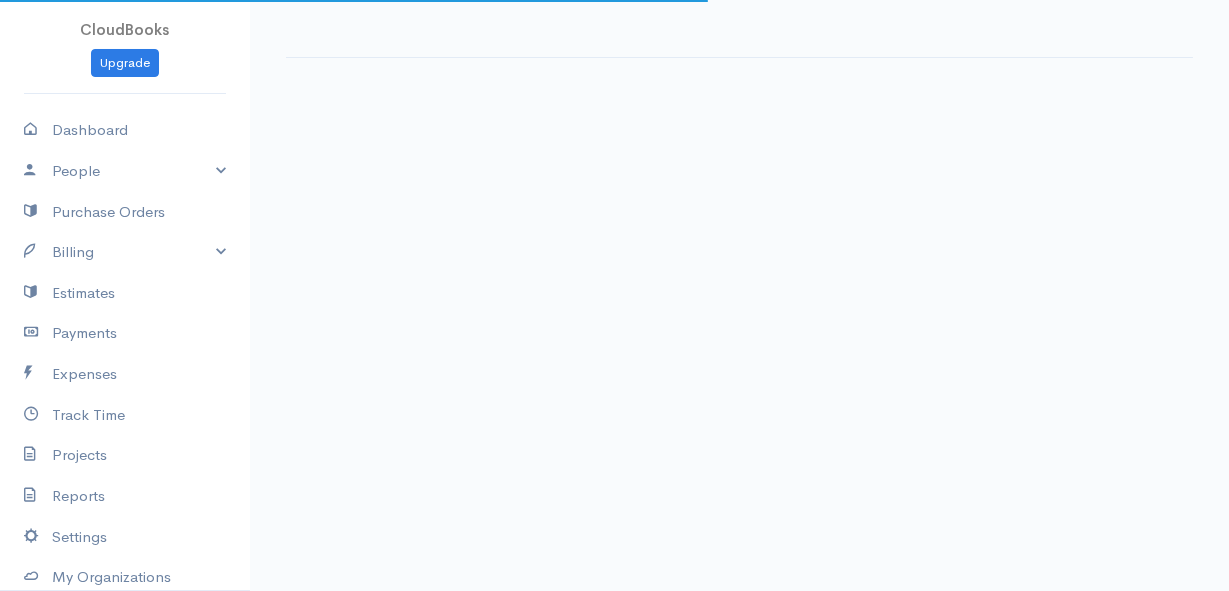 select on "thistoyear" 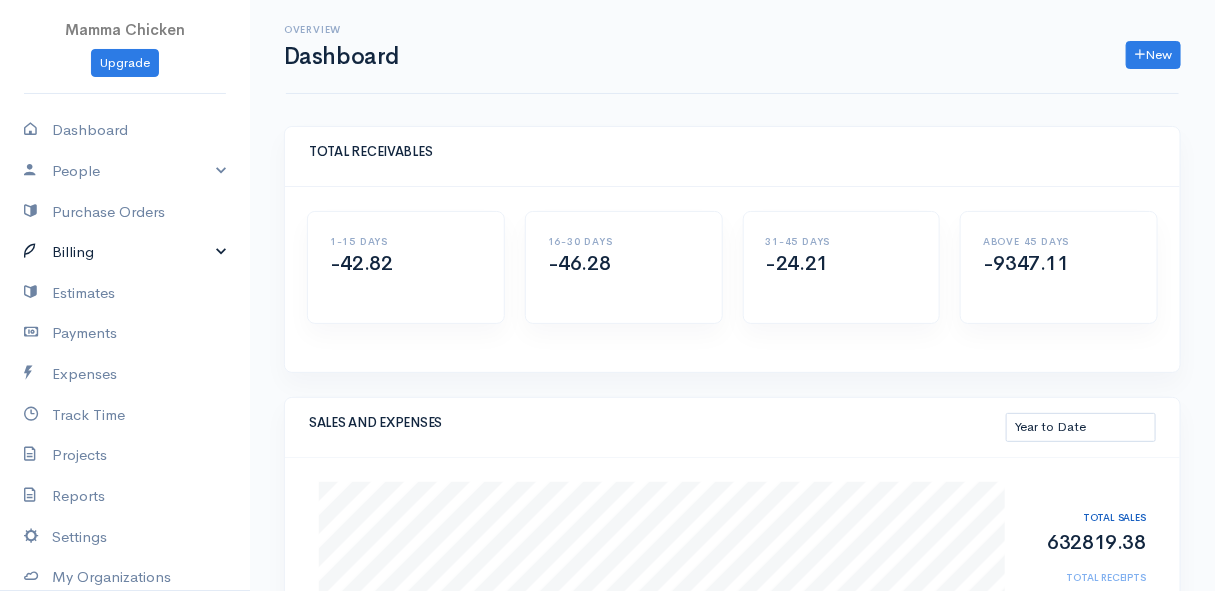 click on "Billing" at bounding box center [125, 252] 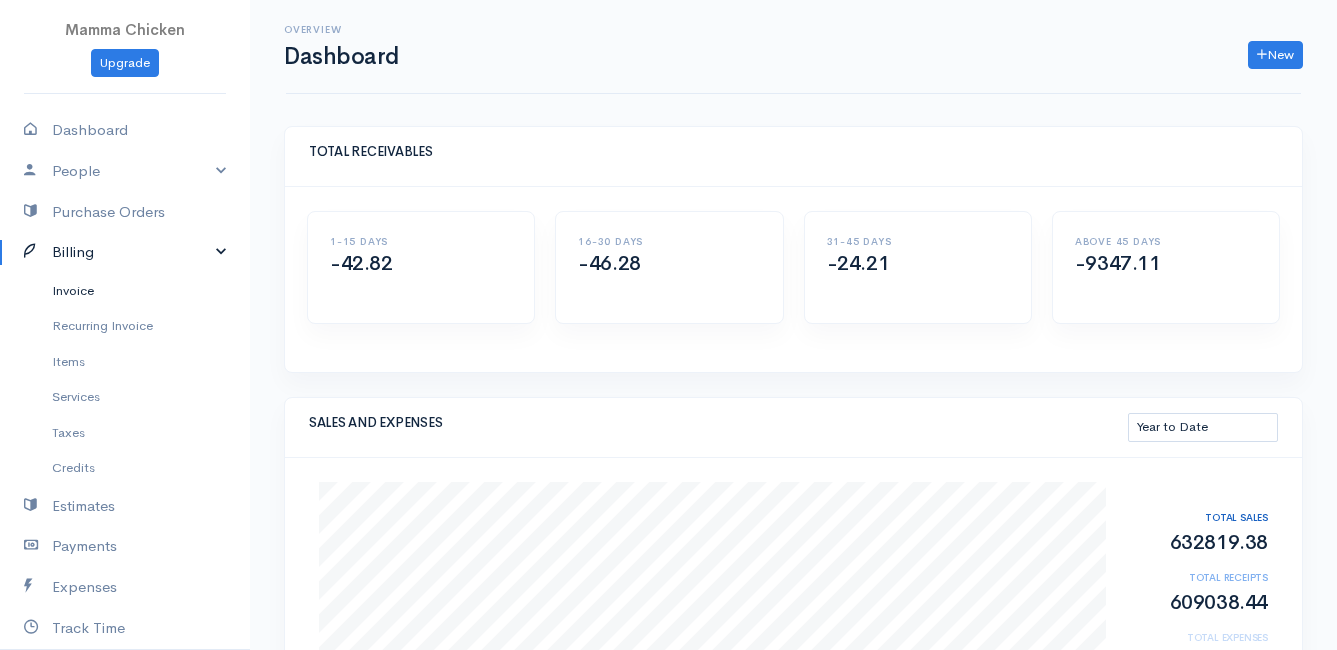 click on "Invoice" at bounding box center [125, 291] 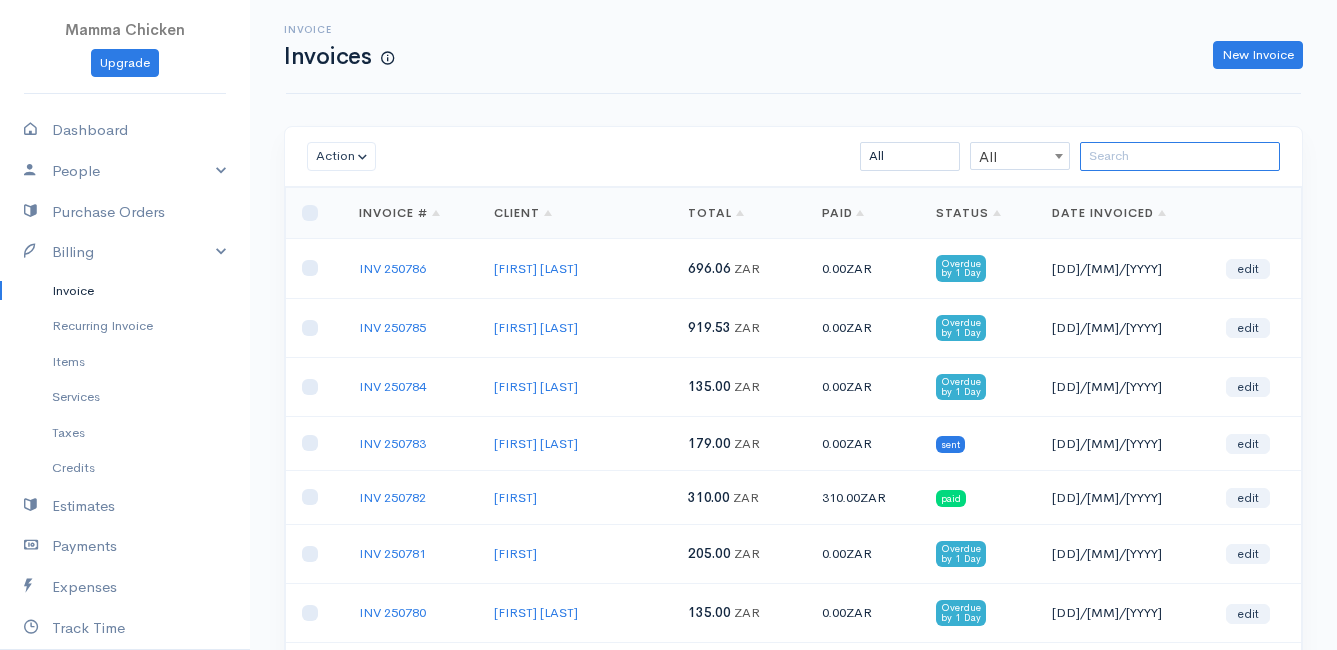 click at bounding box center (1180, 156) 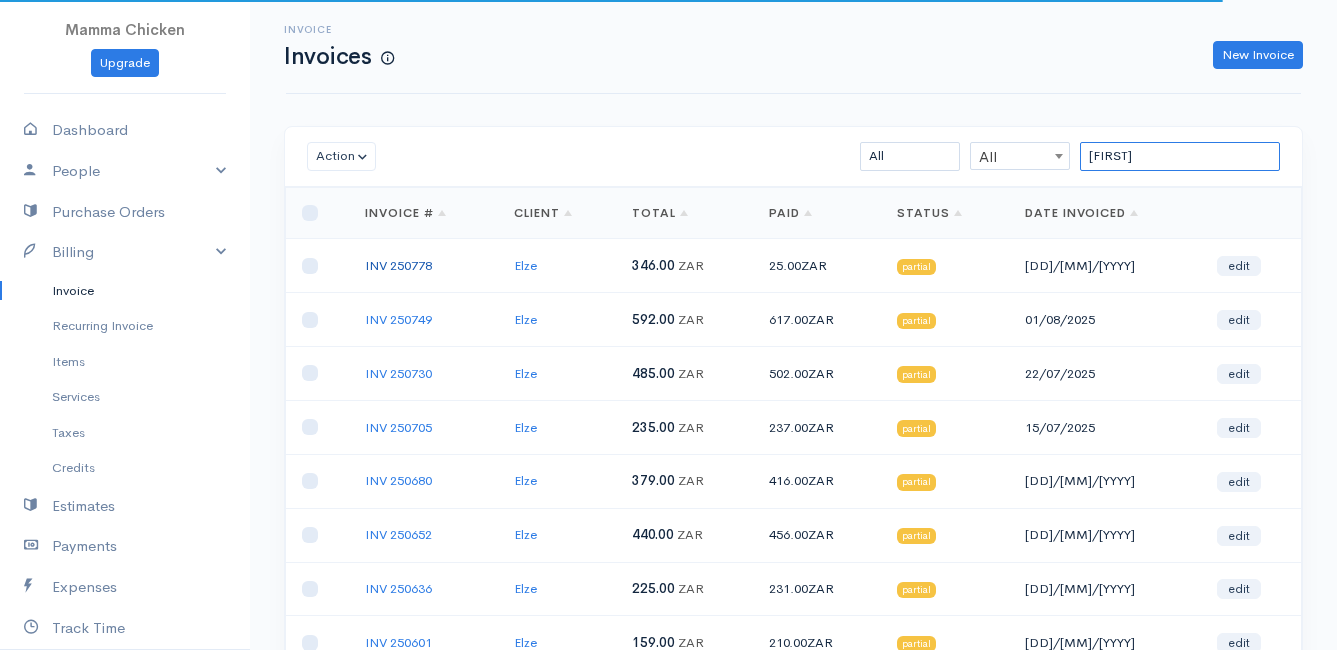type on "[FIRST]" 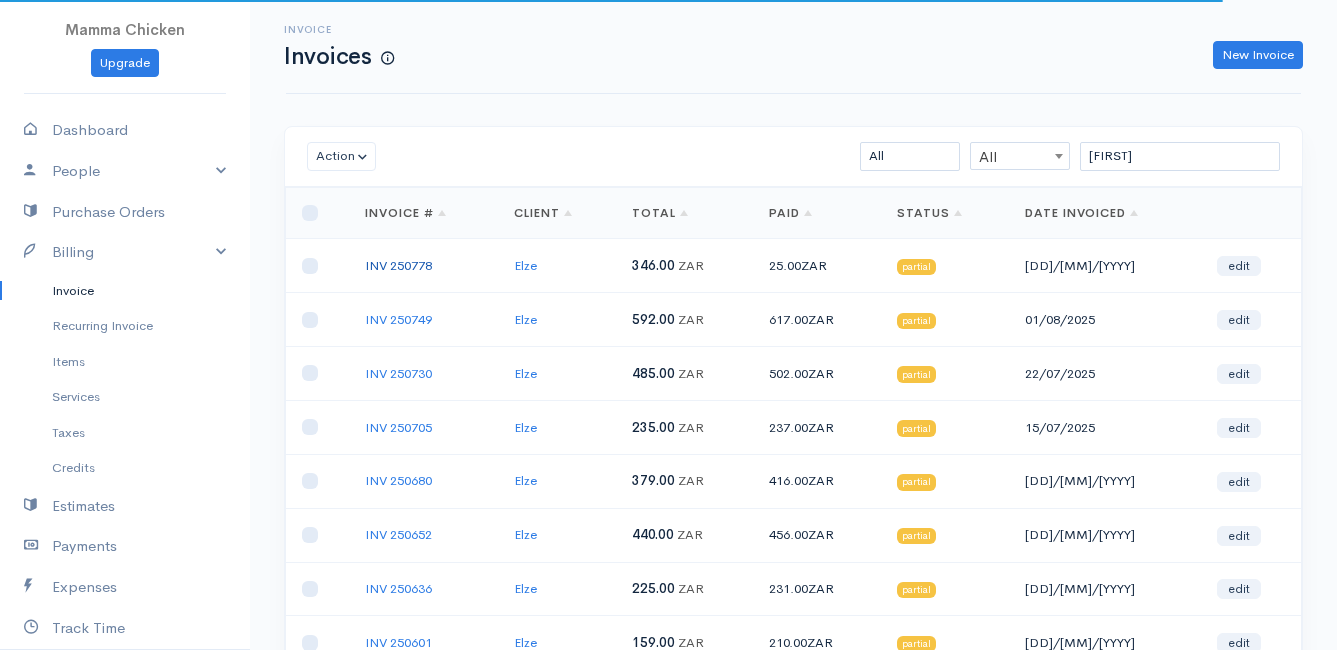 click on "INV 250778" at bounding box center (398, 265) 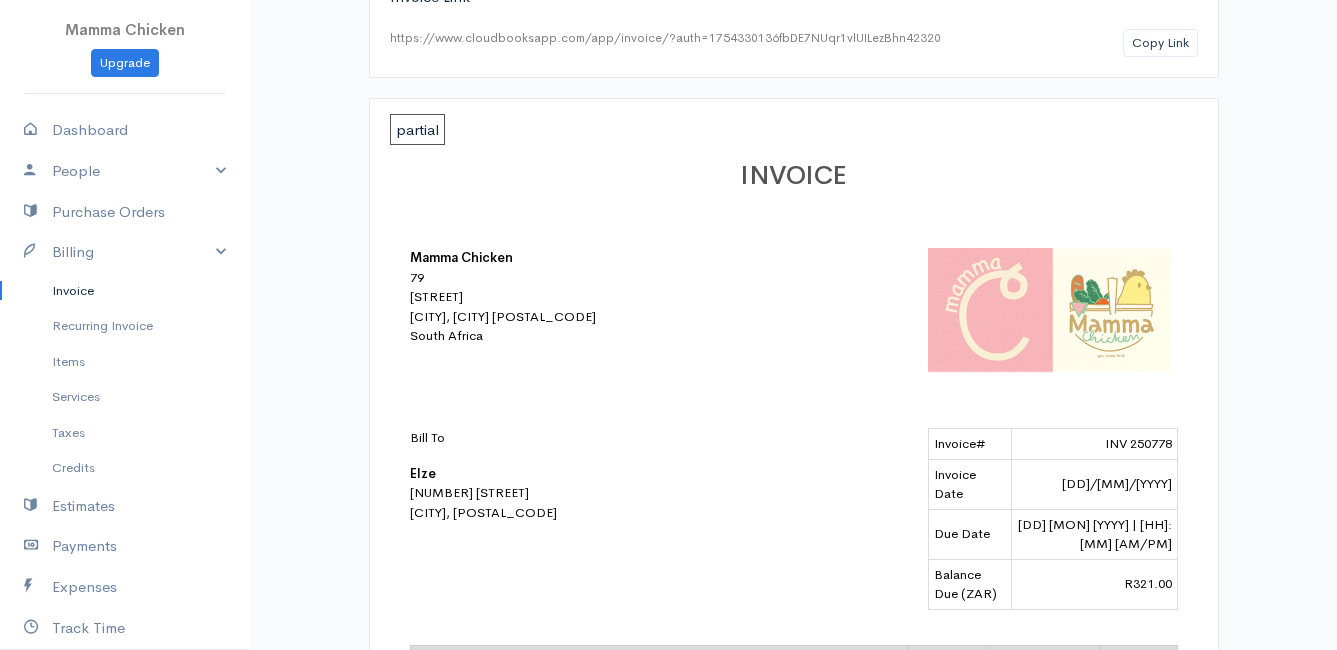 scroll, scrollTop: 0, scrollLeft: 0, axis: both 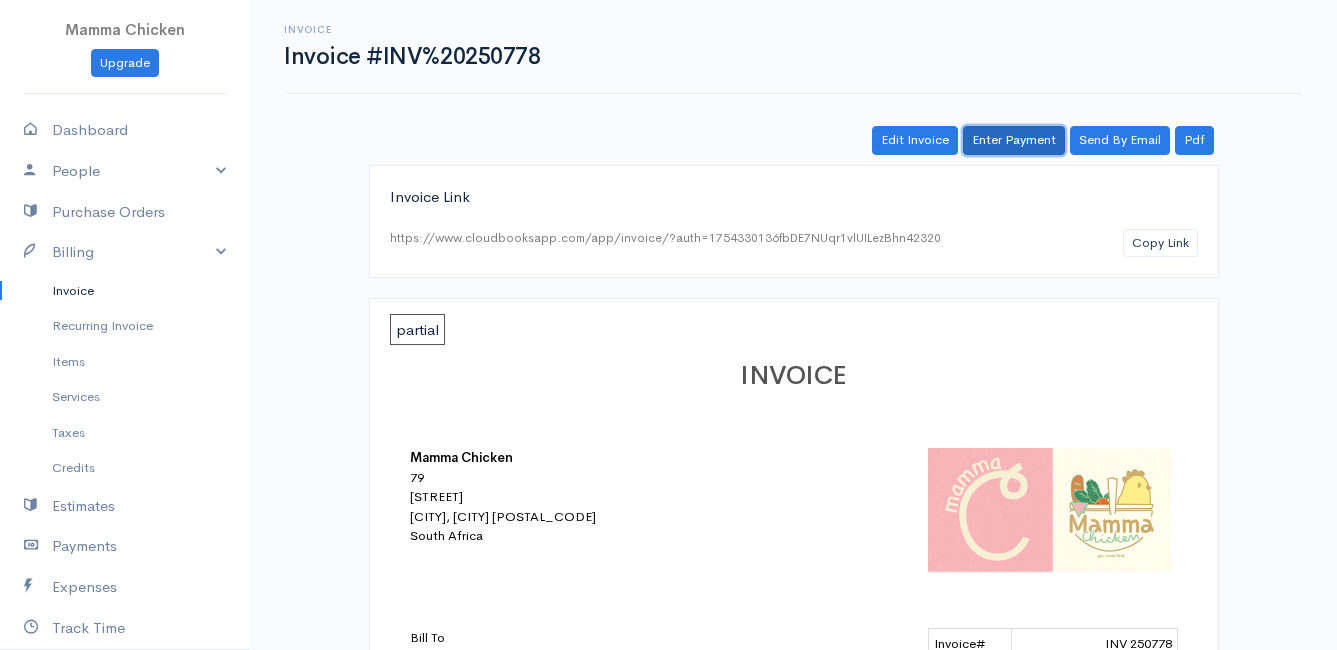 click on "Enter Payment" at bounding box center (1014, 140) 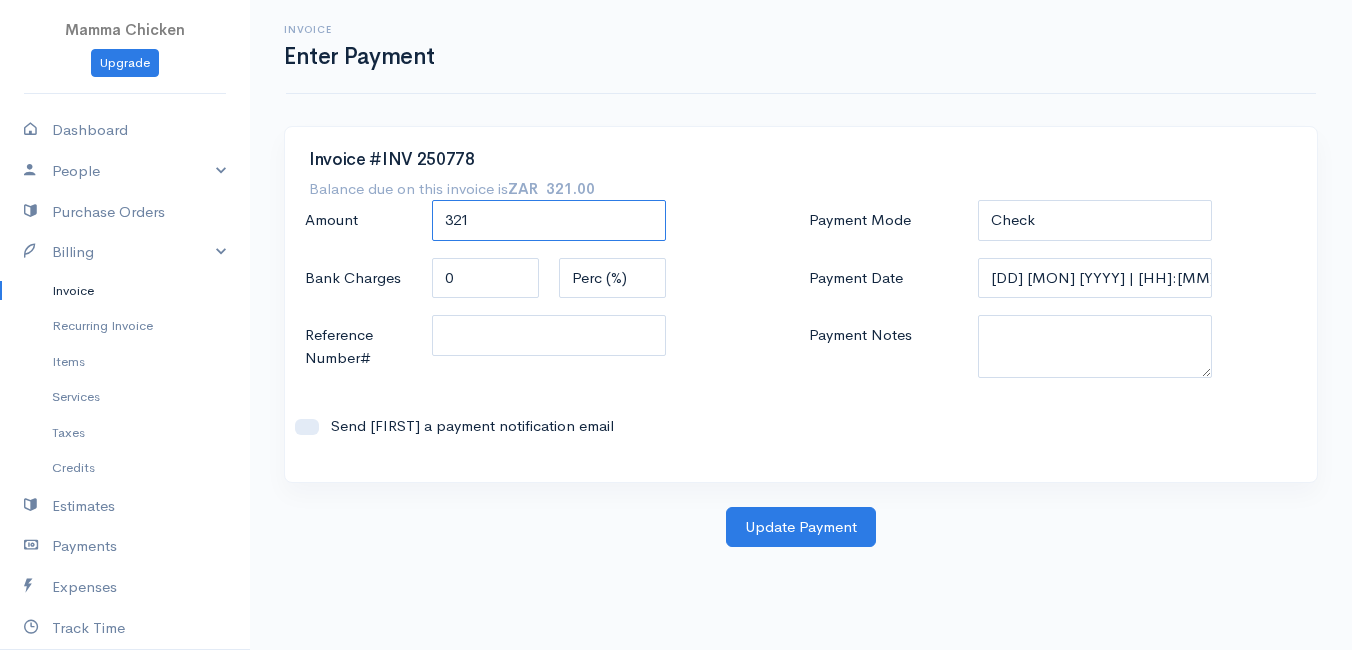 click on "321" at bounding box center [549, 220] 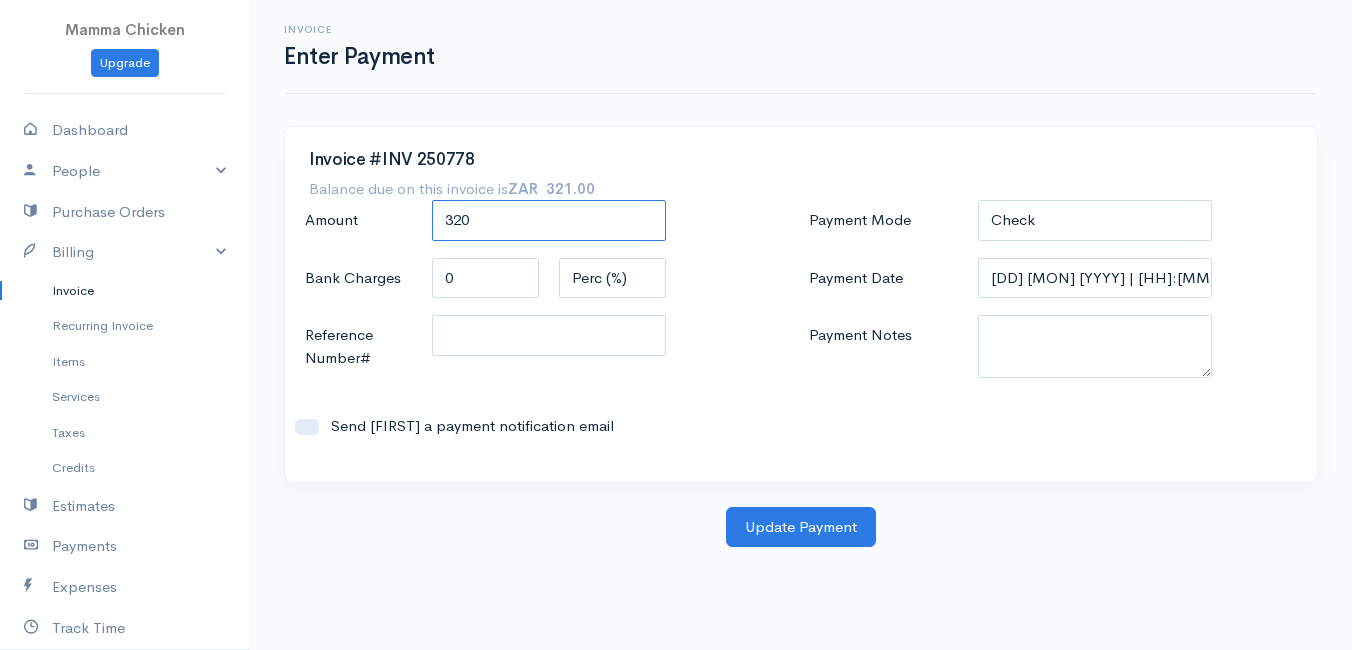 type on "320" 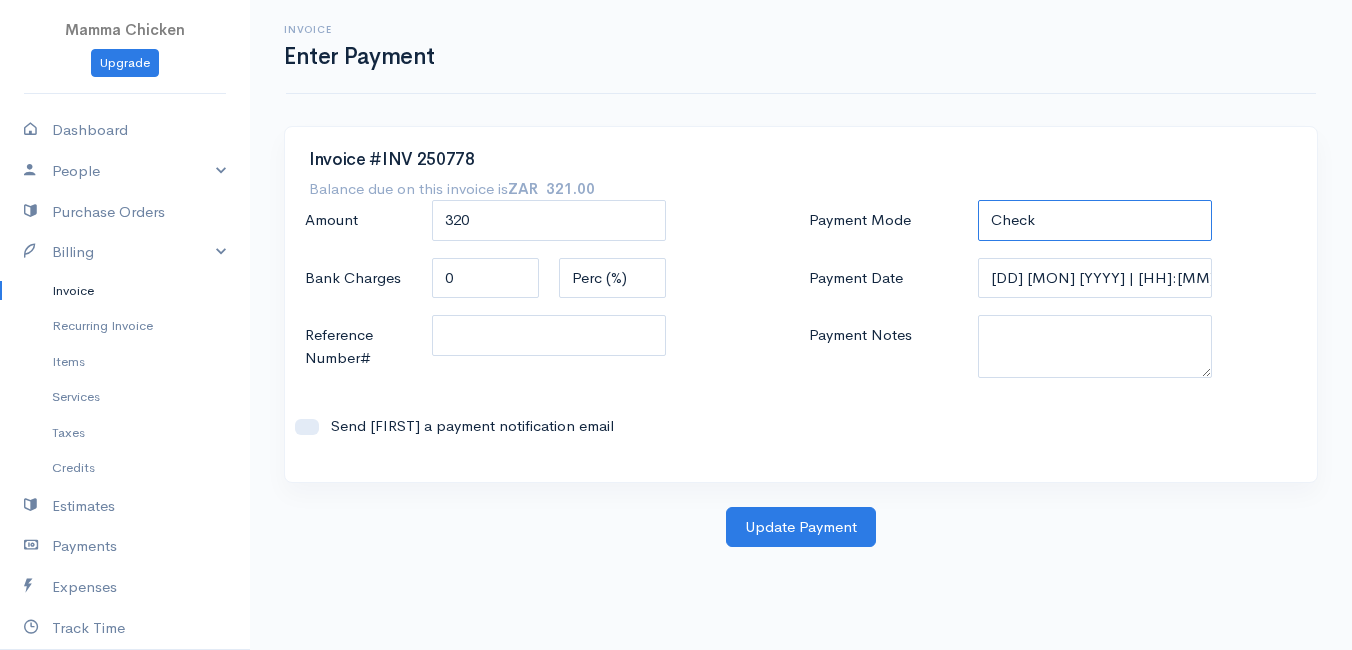 click on "Check Bank Transfer Credit Cash Debit ACH VISA MASTERCARD AMEX DISCOVER DINERS EUROCARD JCB NOVA Credit Card PayPal Google Checkout 2Checkout Amazon" at bounding box center (1095, 220) 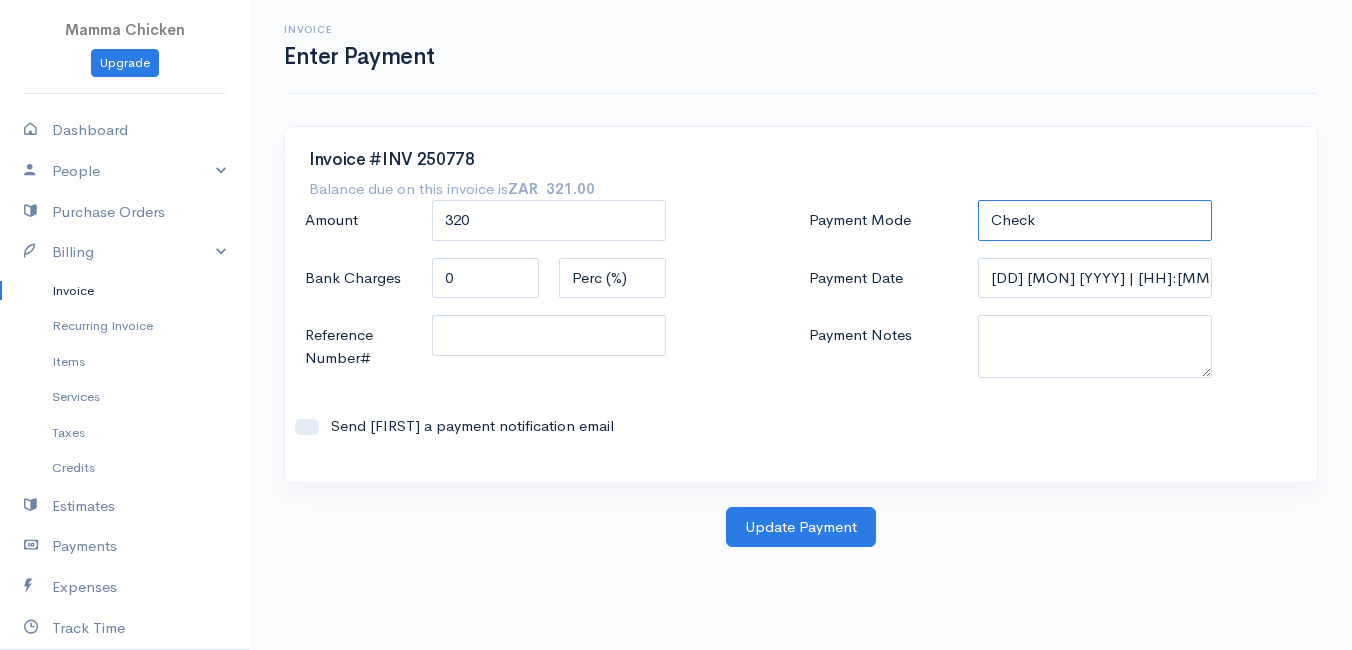 select on "Cash" 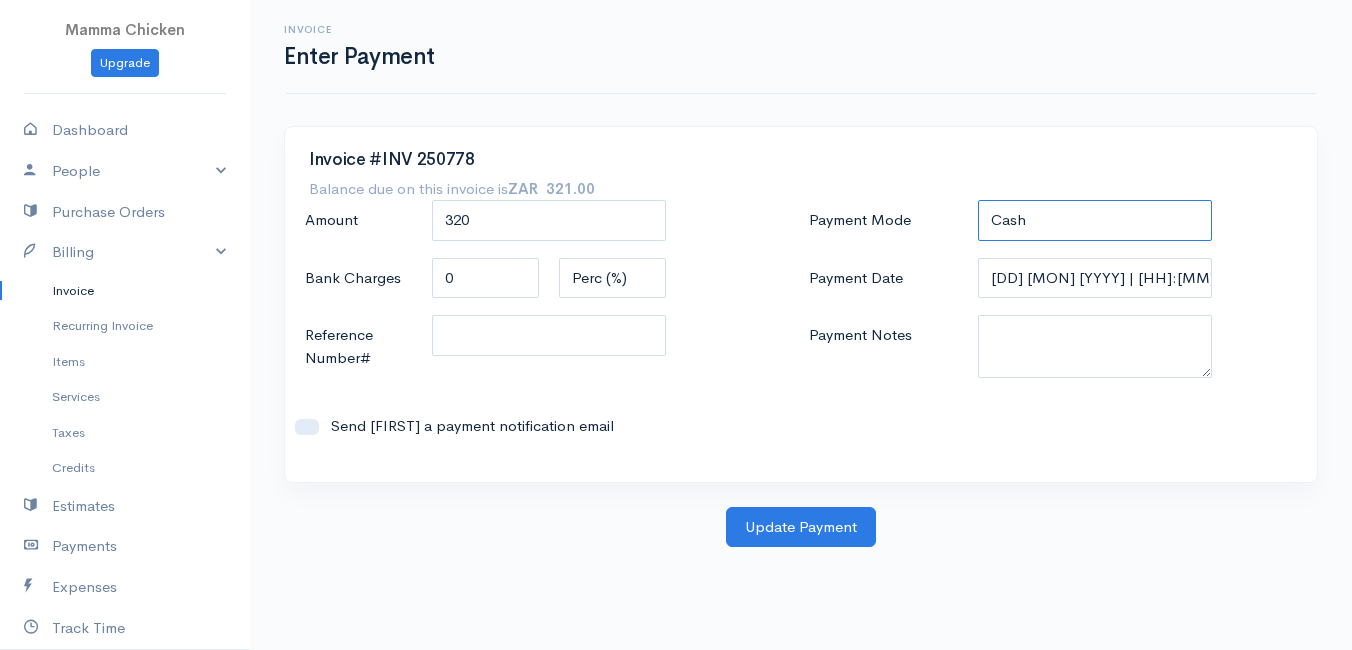 click on "Check Bank Transfer Credit Cash Debit ACH VISA MASTERCARD AMEX DISCOVER DINERS EUROCARD JCB NOVA Credit Card PayPal Google Checkout 2Checkout Amazon" at bounding box center [1095, 220] 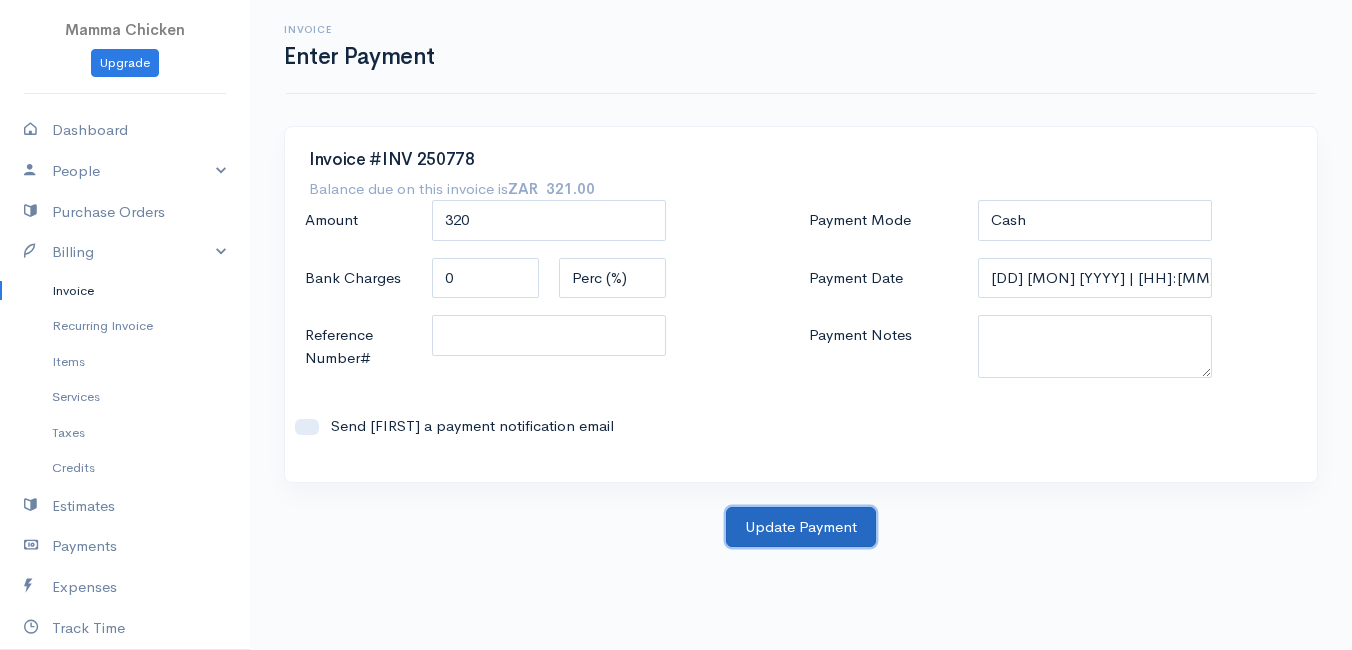 click on "Update Payment" at bounding box center [801, 527] 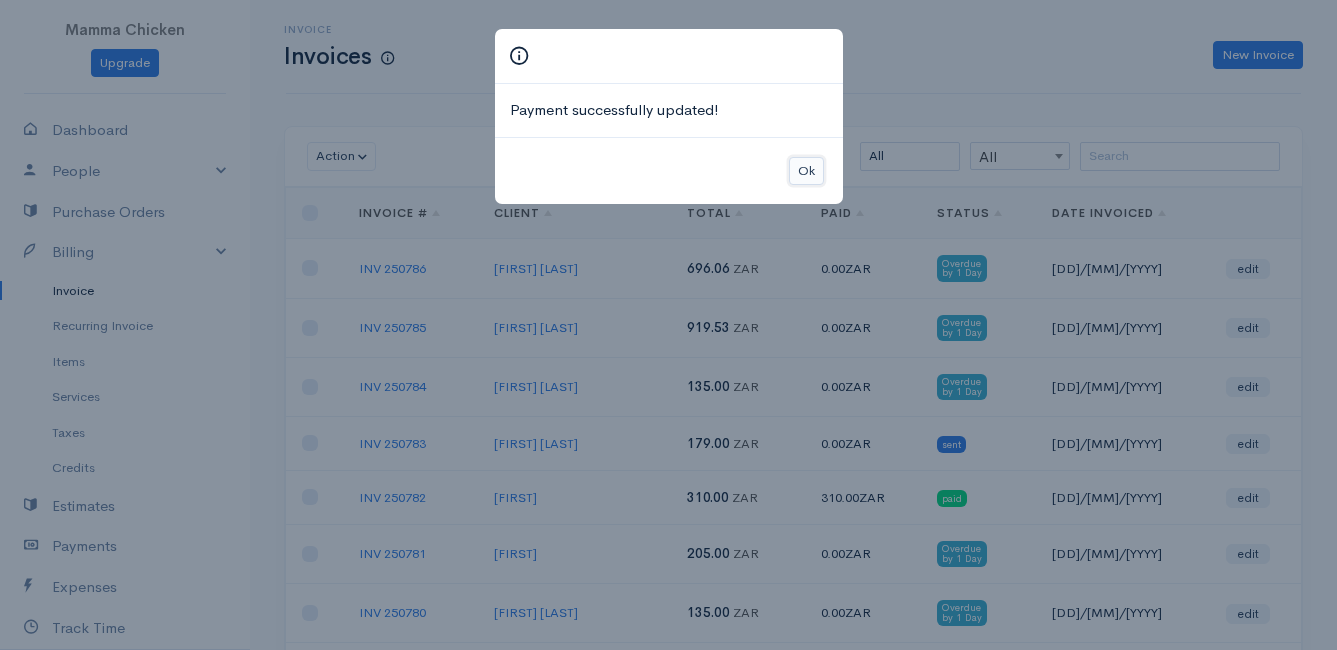 click on "Ok" at bounding box center [806, 171] 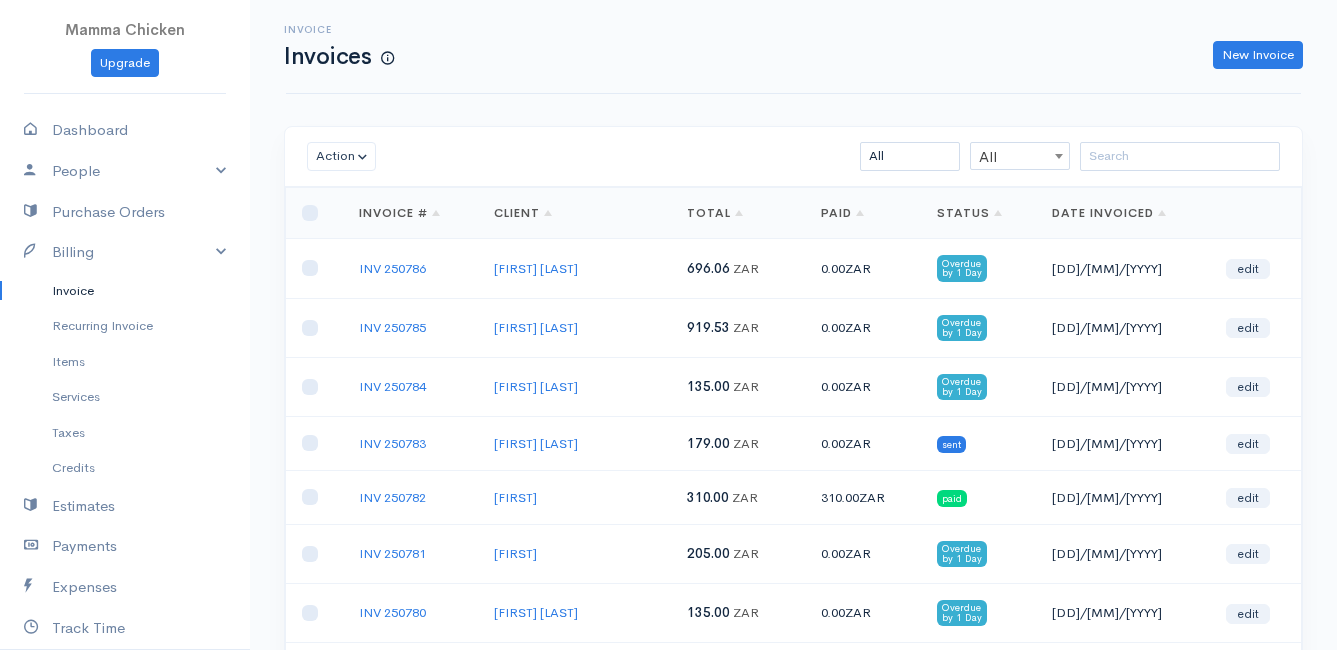 scroll, scrollTop: 100, scrollLeft: 0, axis: vertical 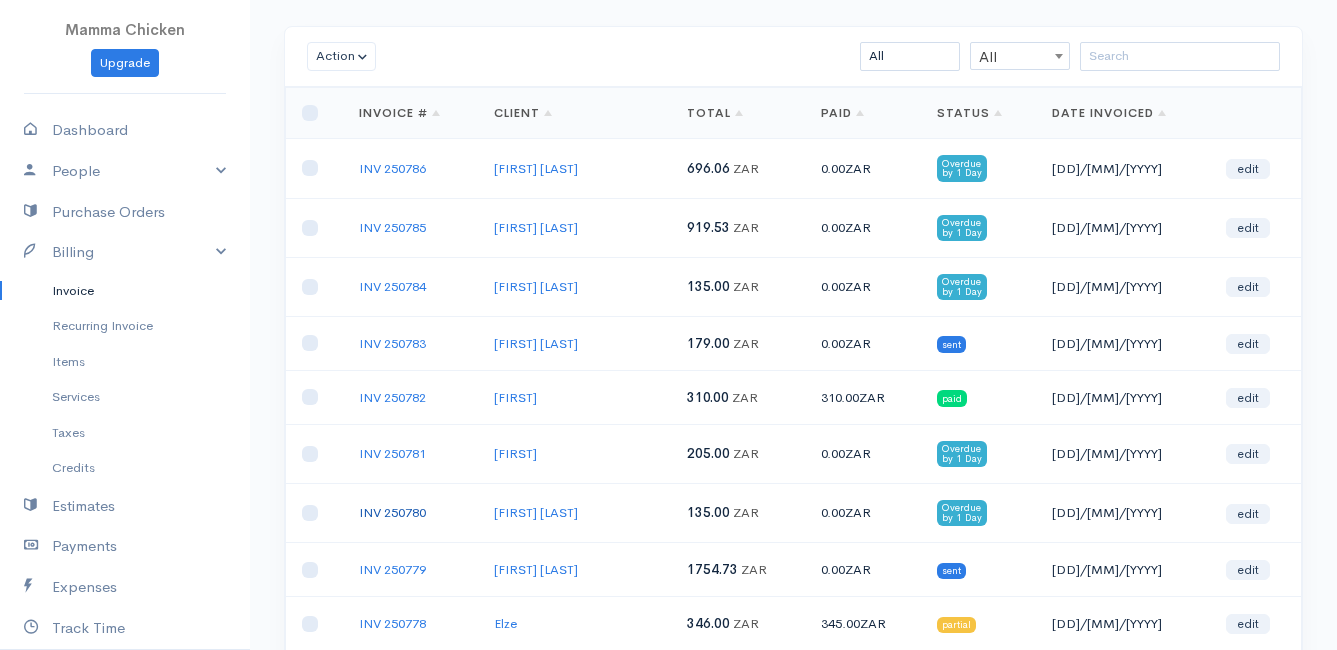 click on "INV 250780" at bounding box center (392, 512) 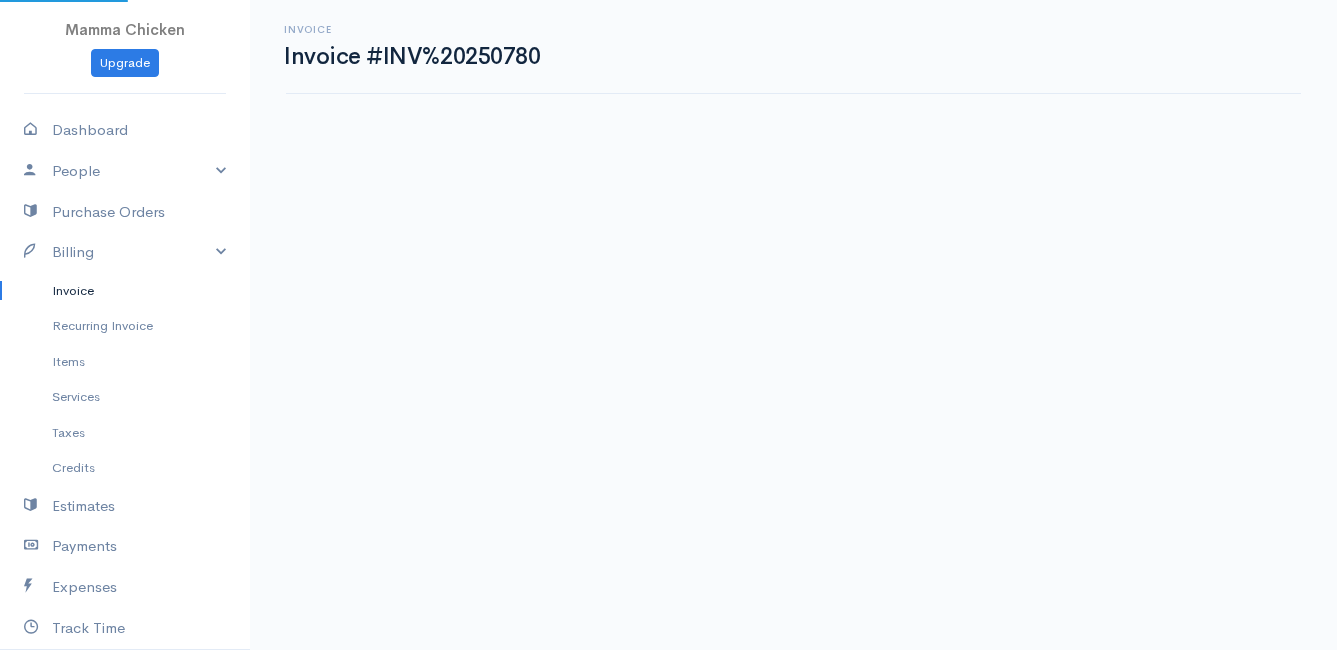 scroll, scrollTop: 0, scrollLeft: 0, axis: both 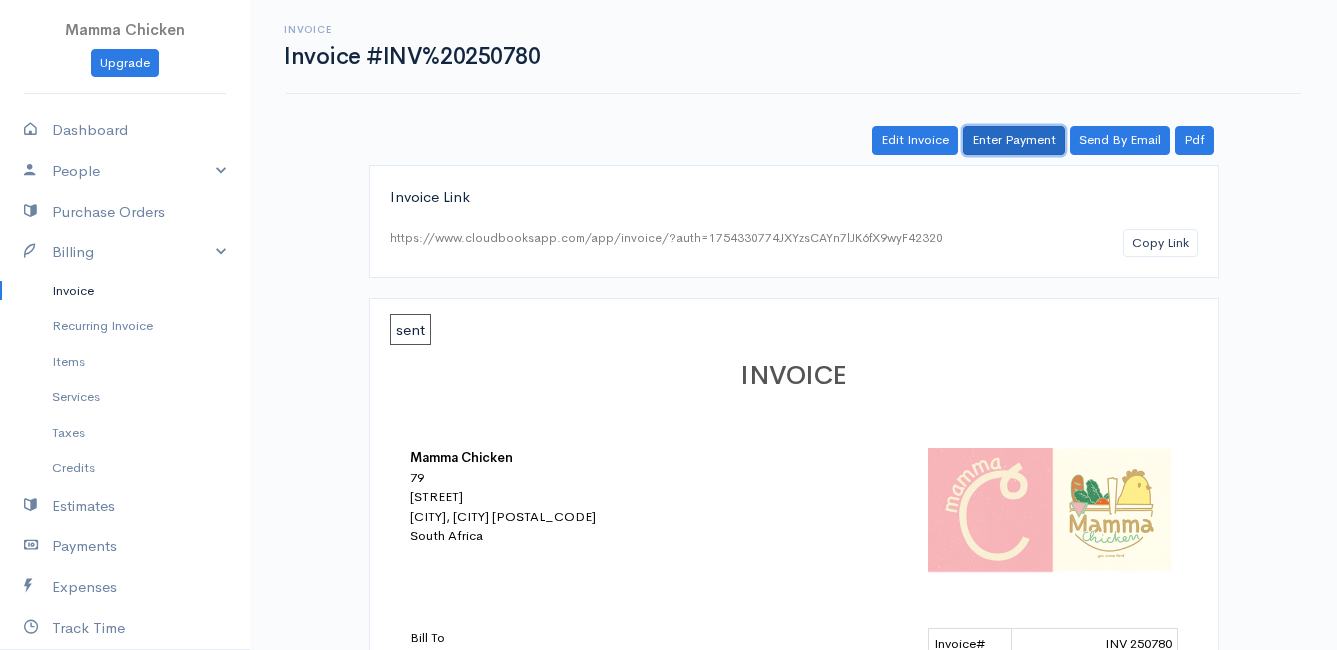 click on "Enter Payment" at bounding box center (1014, 140) 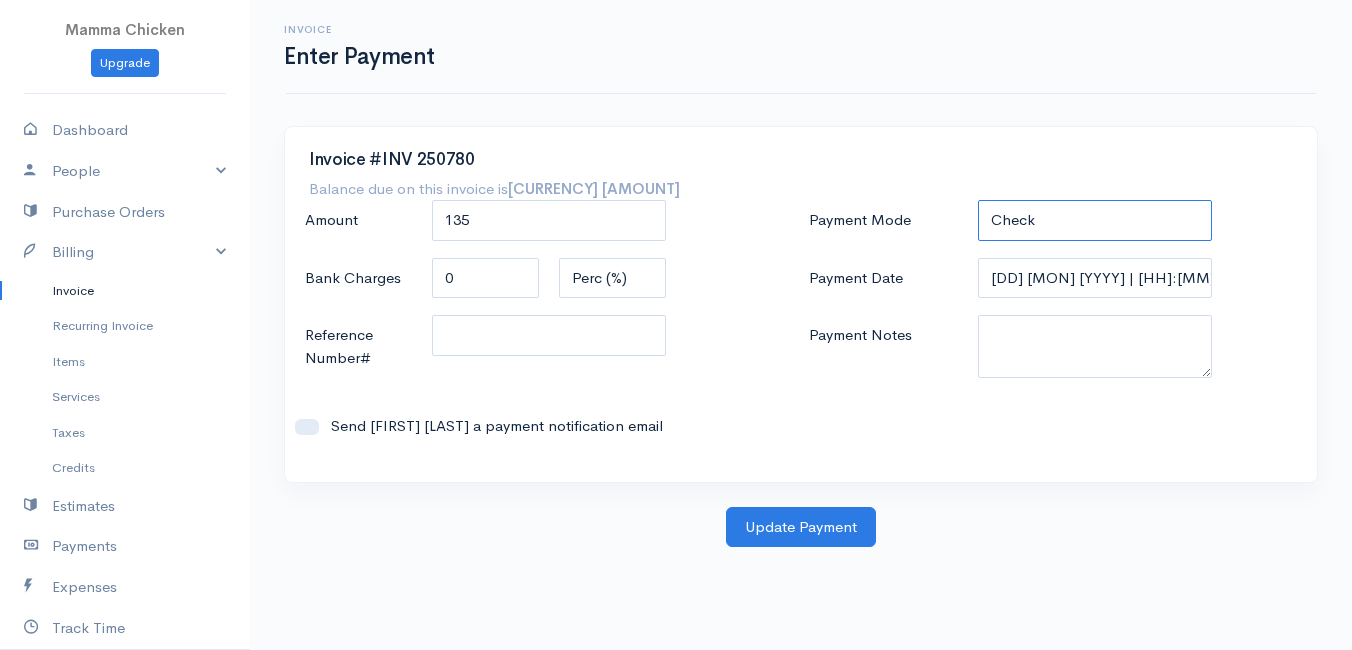 click on "Check Bank Transfer Credit Cash Debit ACH VISA MASTERCARD AMEX DISCOVER DINERS EUROCARD JCB NOVA Credit Card PayPal Google Checkout 2Checkout Amazon" at bounding box center [1095, 220] 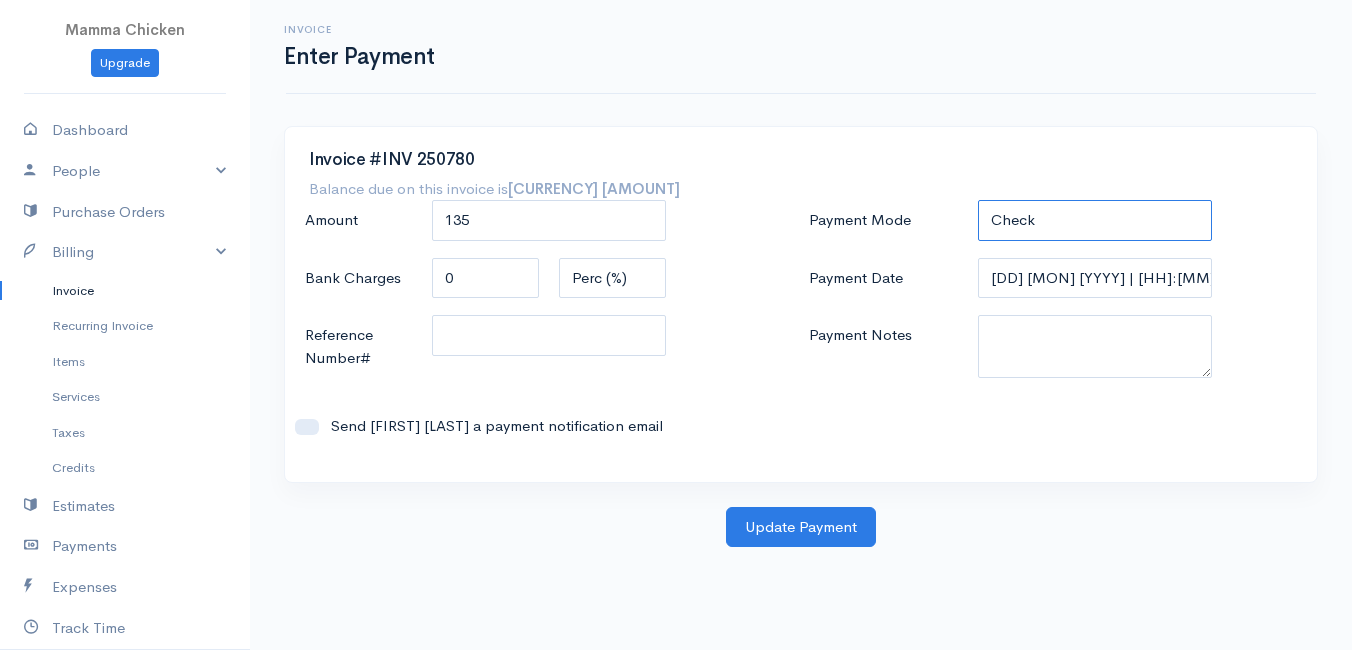 select on "Cash" 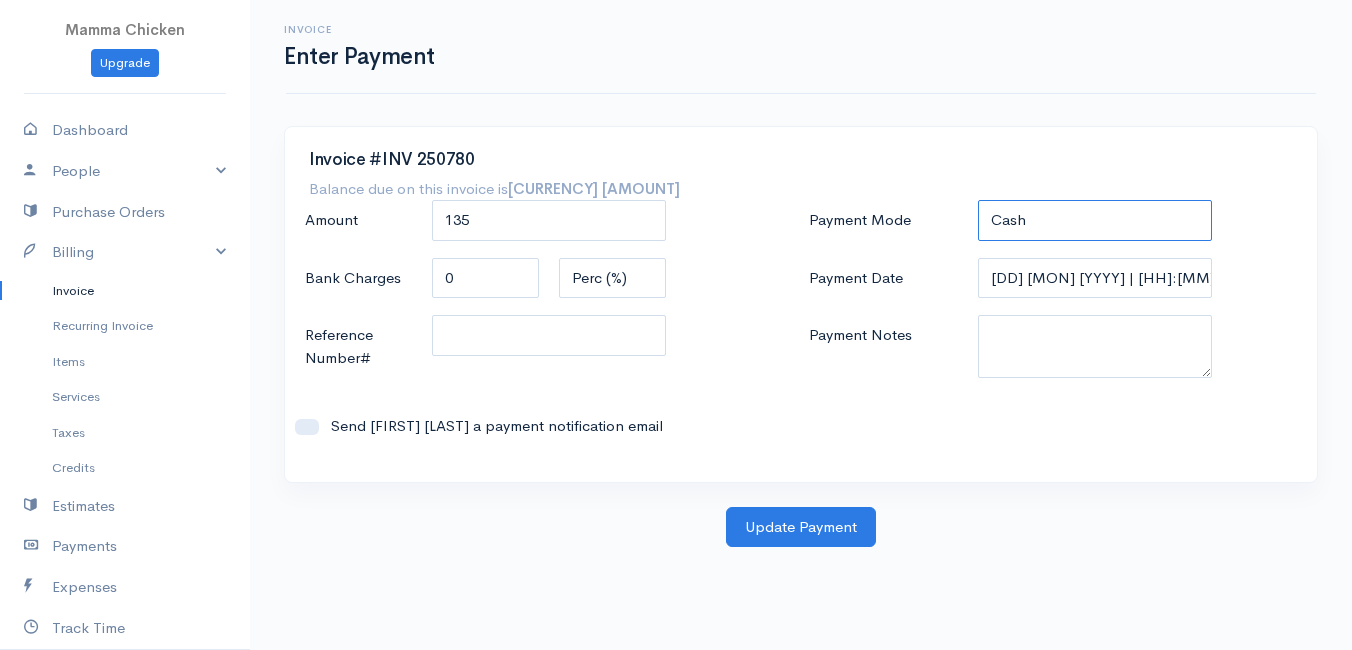 click on "Check Bank Transfer Credit Cash Debit ACH VISA MASTERCARD AMEX DISCOVER DINERS EUROCARD JCB NOVA Credit Card PayPal Google Checkout 2Checkout Amazon" at bounding box center [1095, 220] 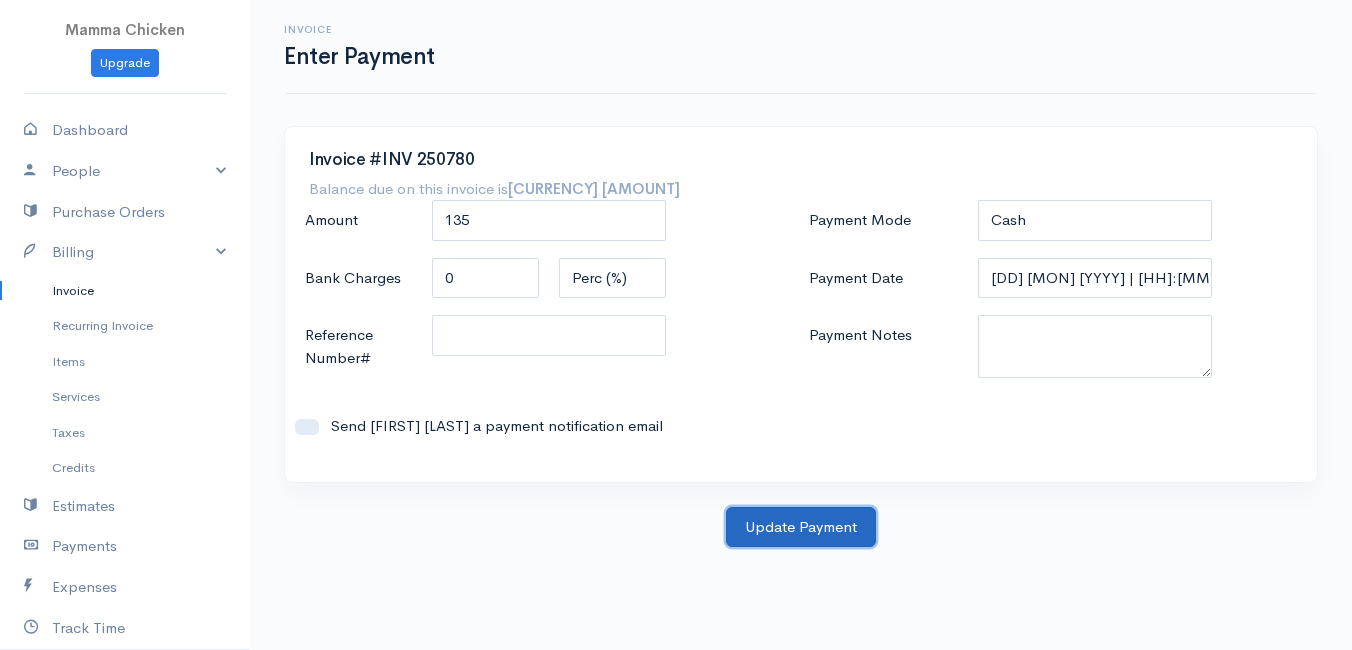 click on "Update Payment" at bounding box center (801, 527) 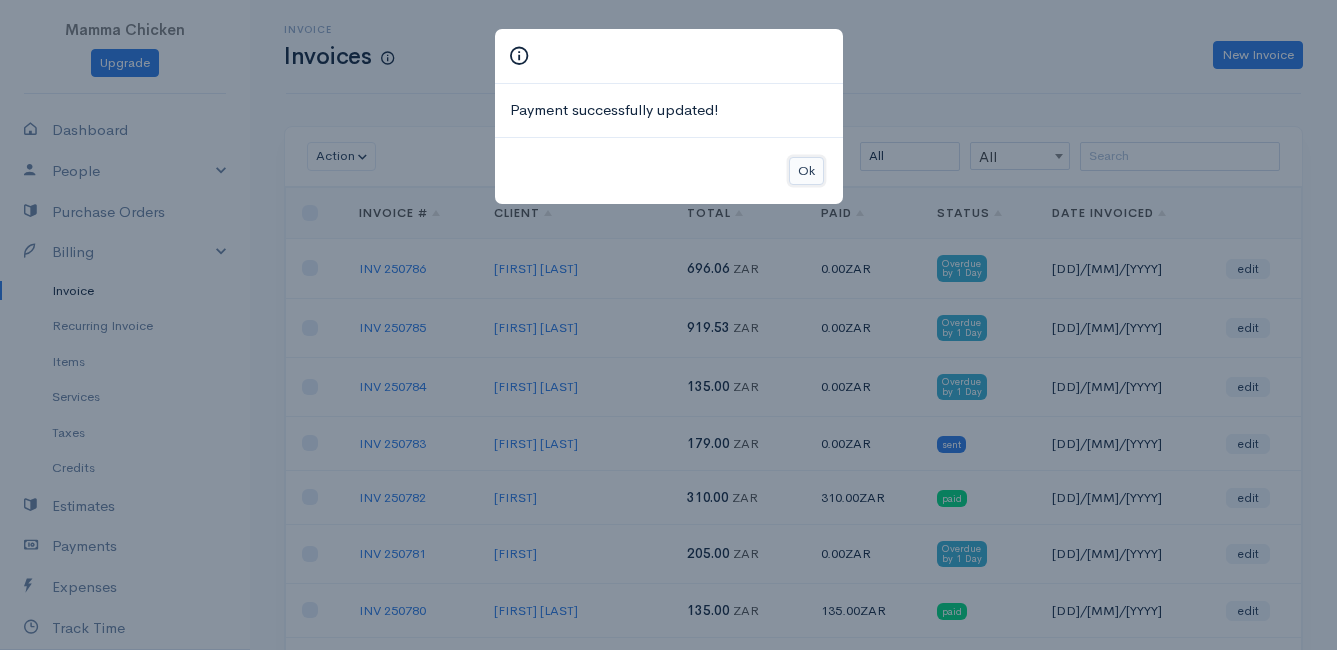 click on "Ok" at bounding box center [806, 171] 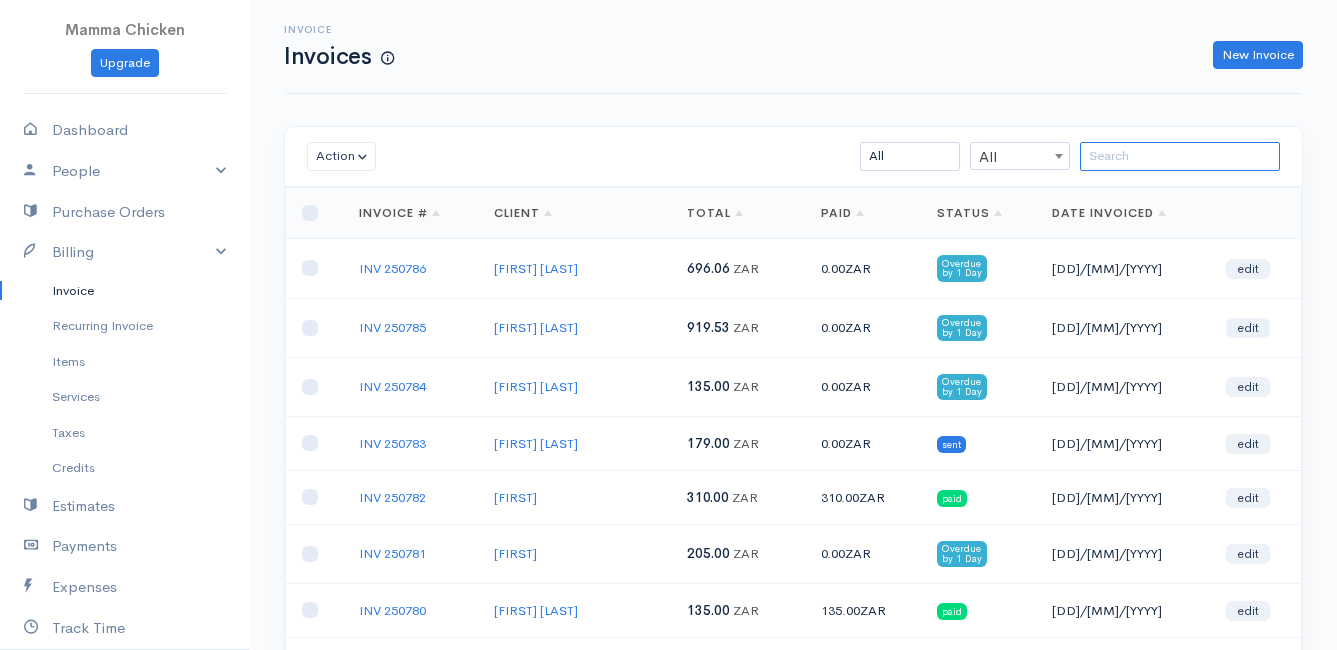 click at bounding box center (1180, 156) 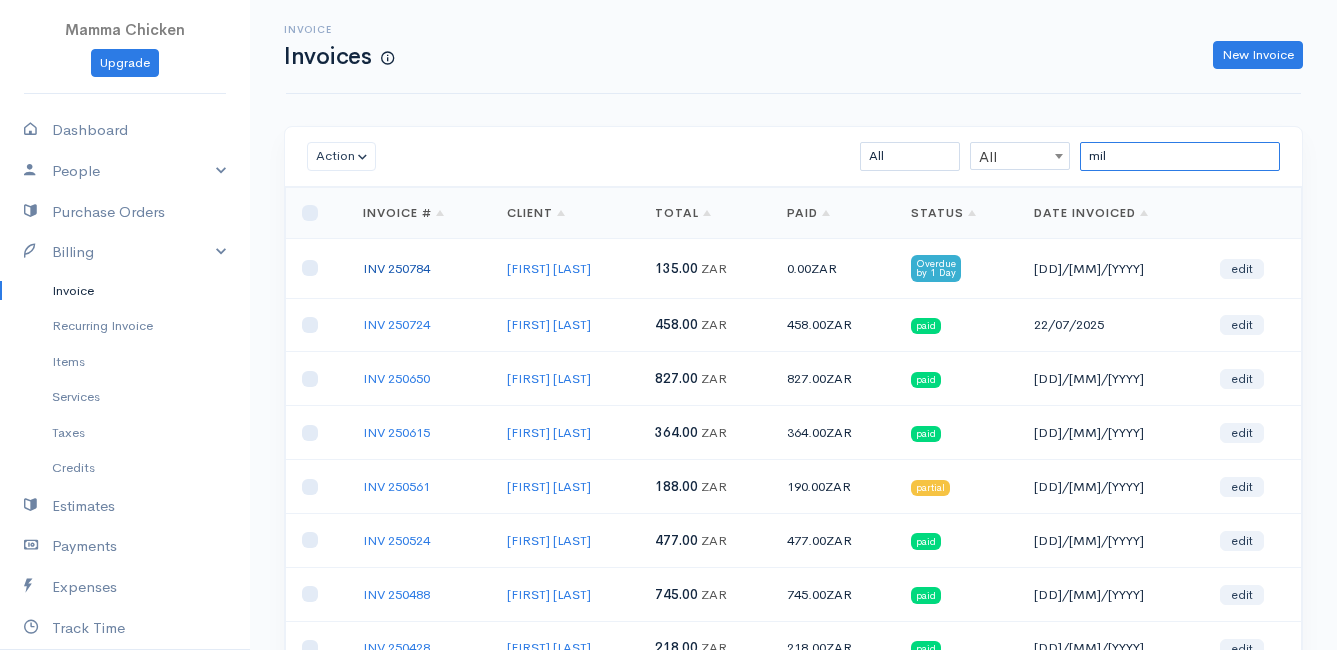 type on "mil" 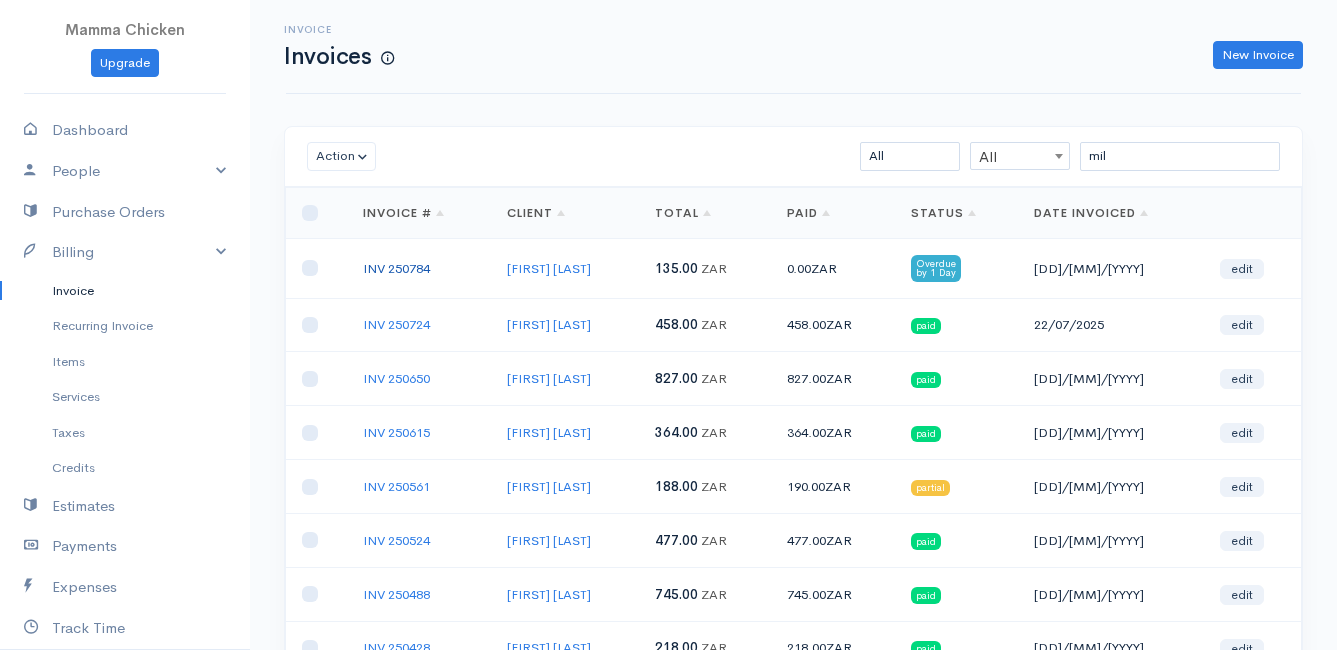 click on "INV 250784" at bounding box center (396, 268) 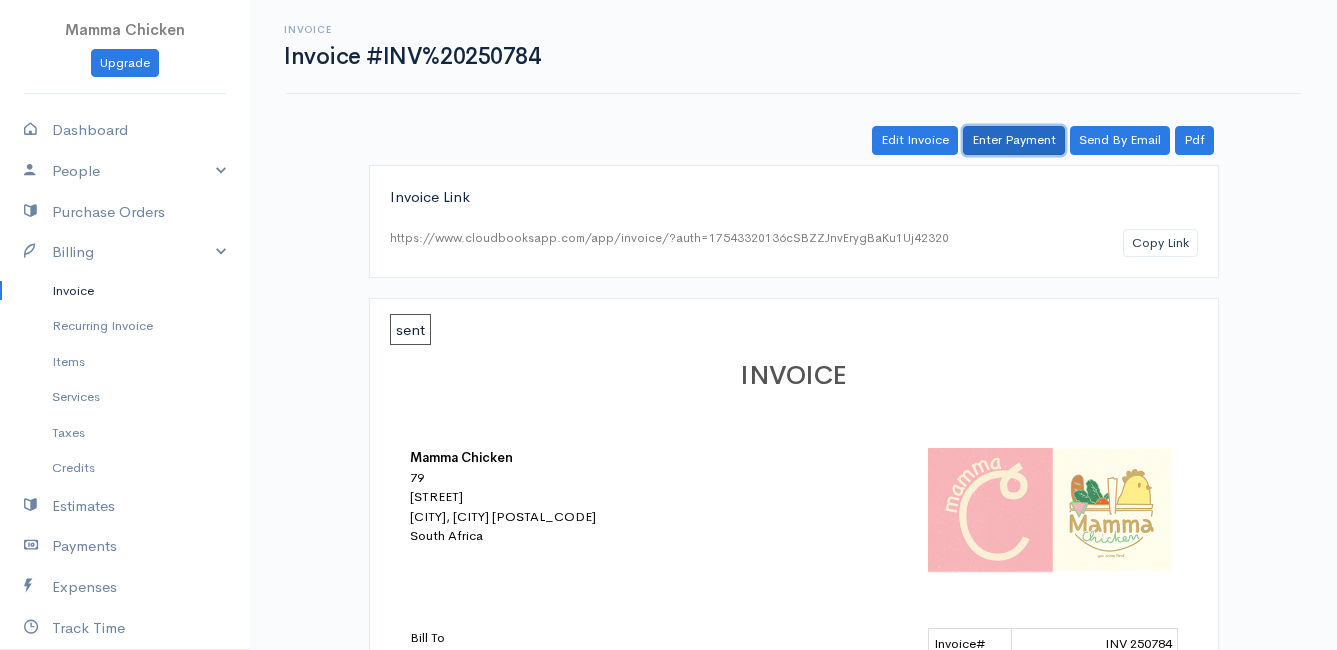 click on "Enter Payment" at bounding box center [1014, 140] 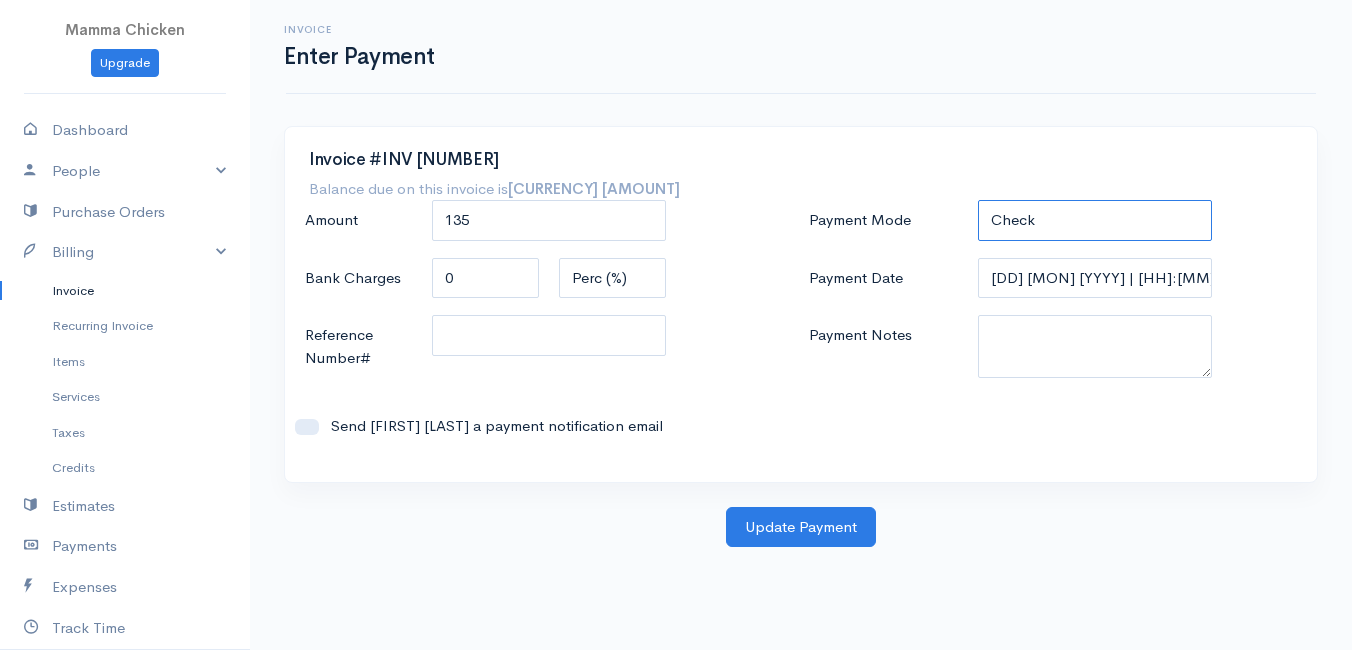 click on "Check Bank Transfer Credit Cash Debit ACH VISA MASTERCARD AMEX DISCOVER DINERS EUROCARD JCB NOVA Credit Card PayPal Google Checkout 2Checkout Amazon" at bounding box center (1095, 220) 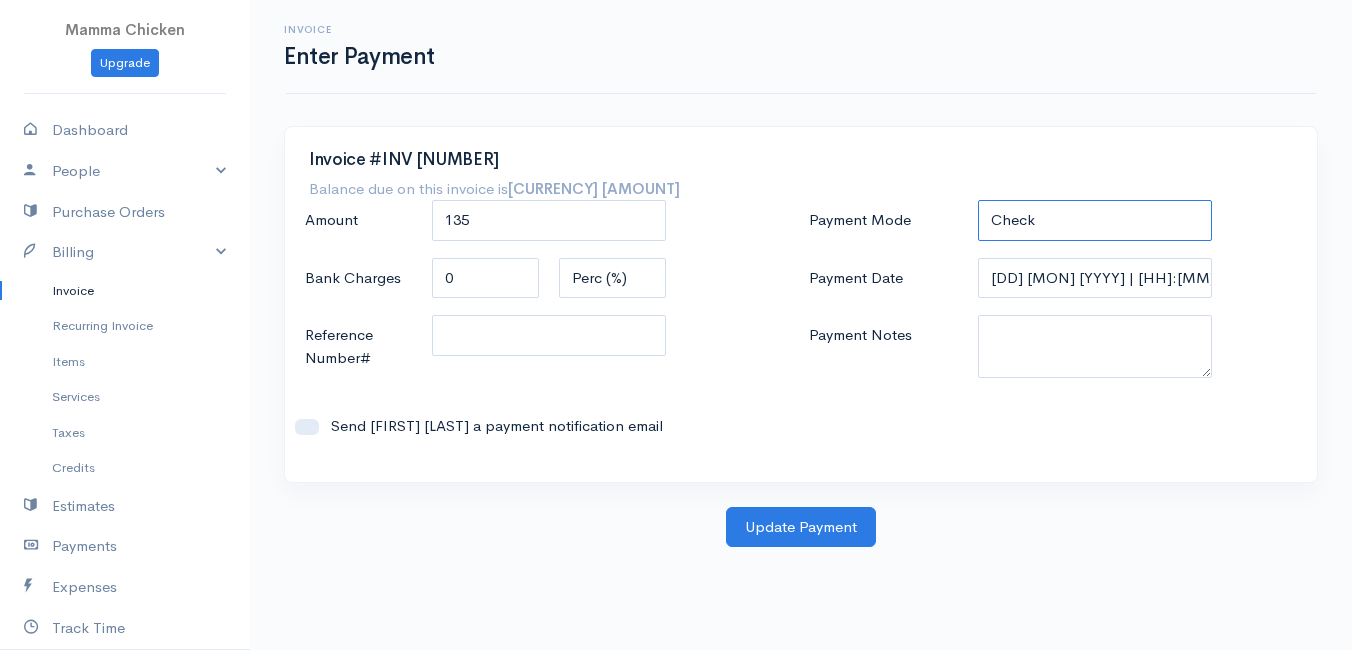 select on "Cash" 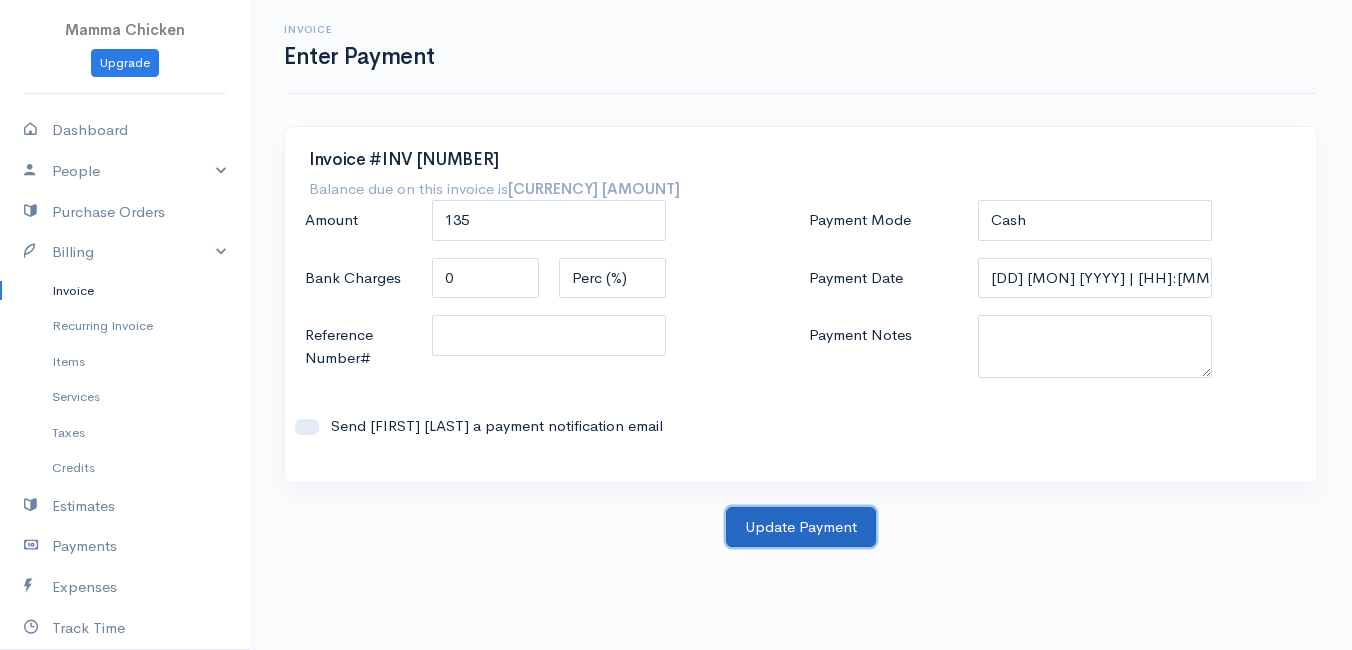 click on "Update Payment" at bounding box center (801, 527) 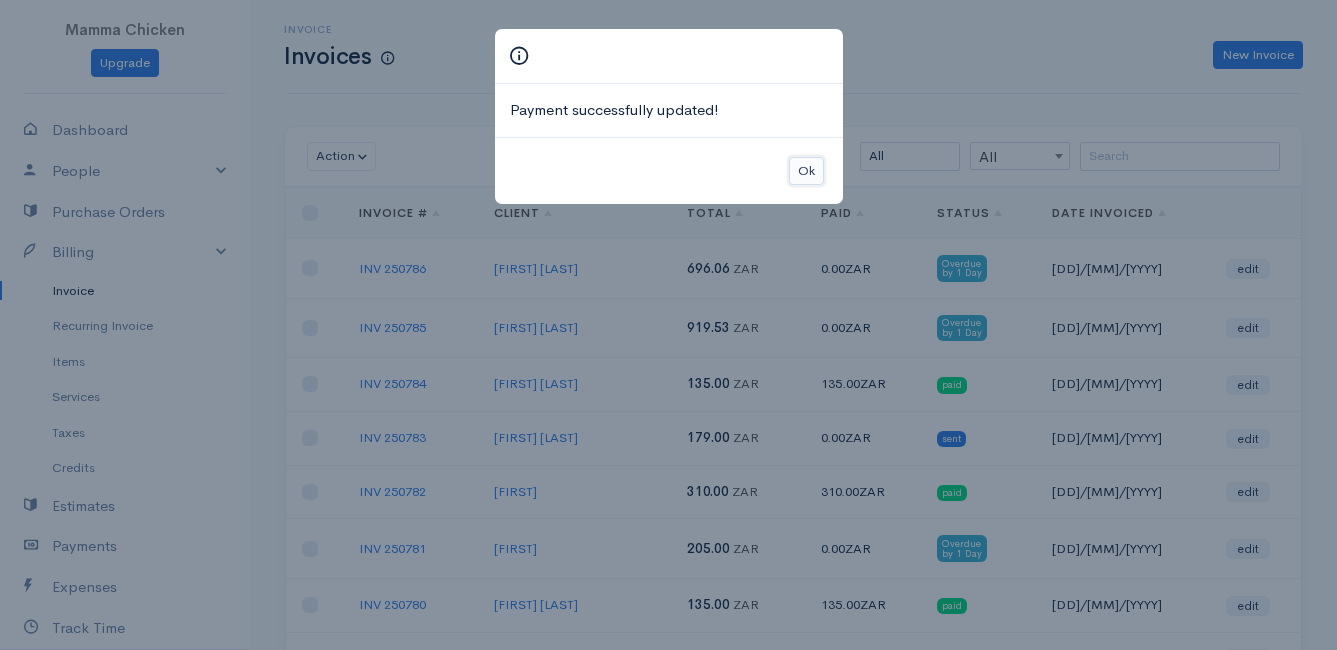 click on "Ok" at bounding box center (806, 171) 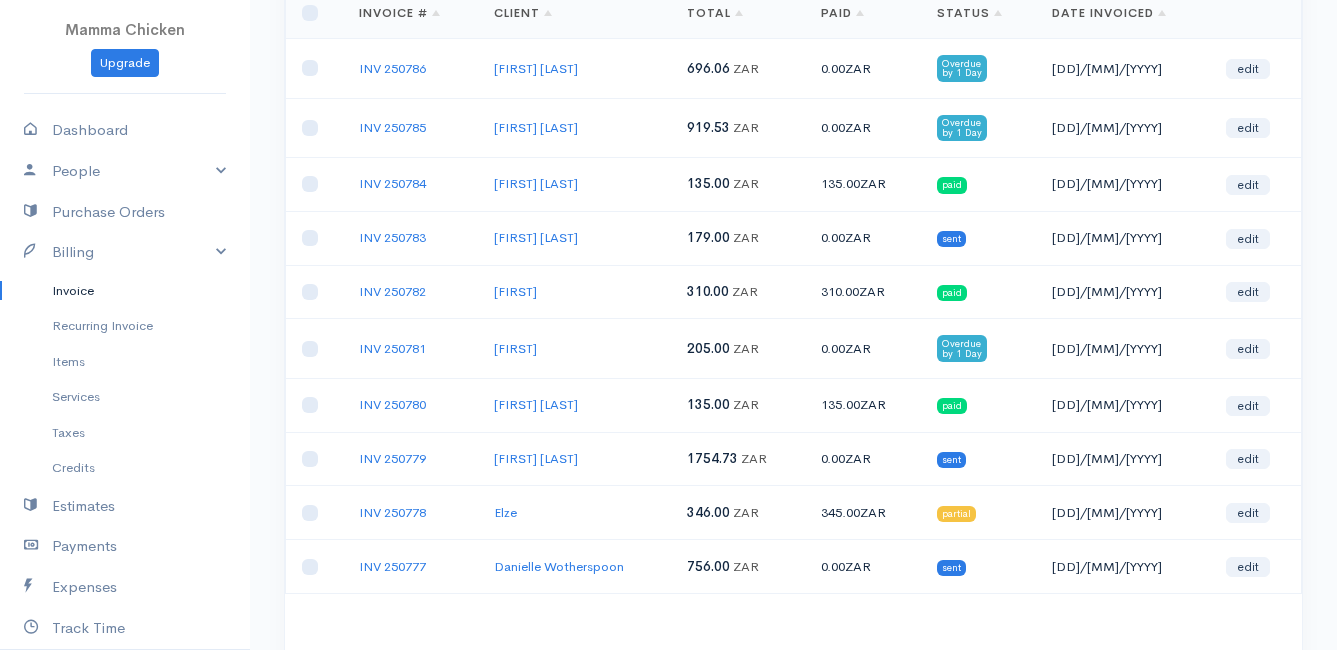 scroll, scrollTop: 328, scrollLeft: 0, axis: vertical 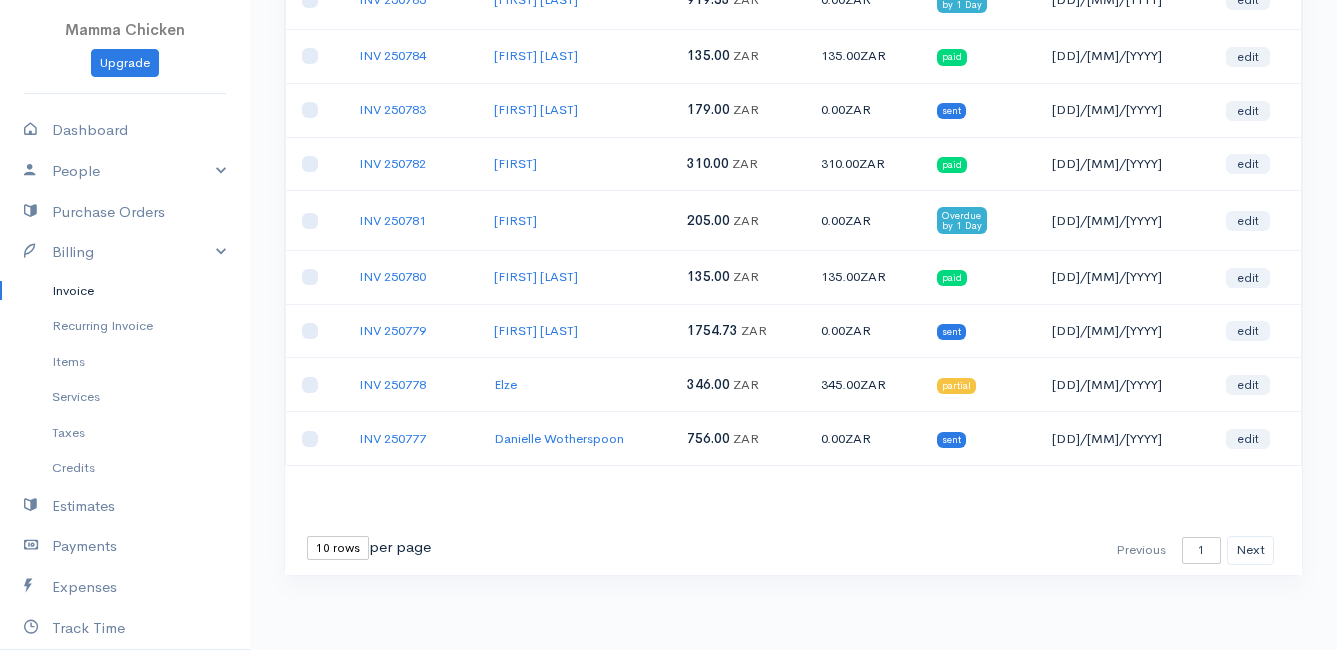 click on "10 rows 25 rows 50 rows" at bounding box center (338, 548) 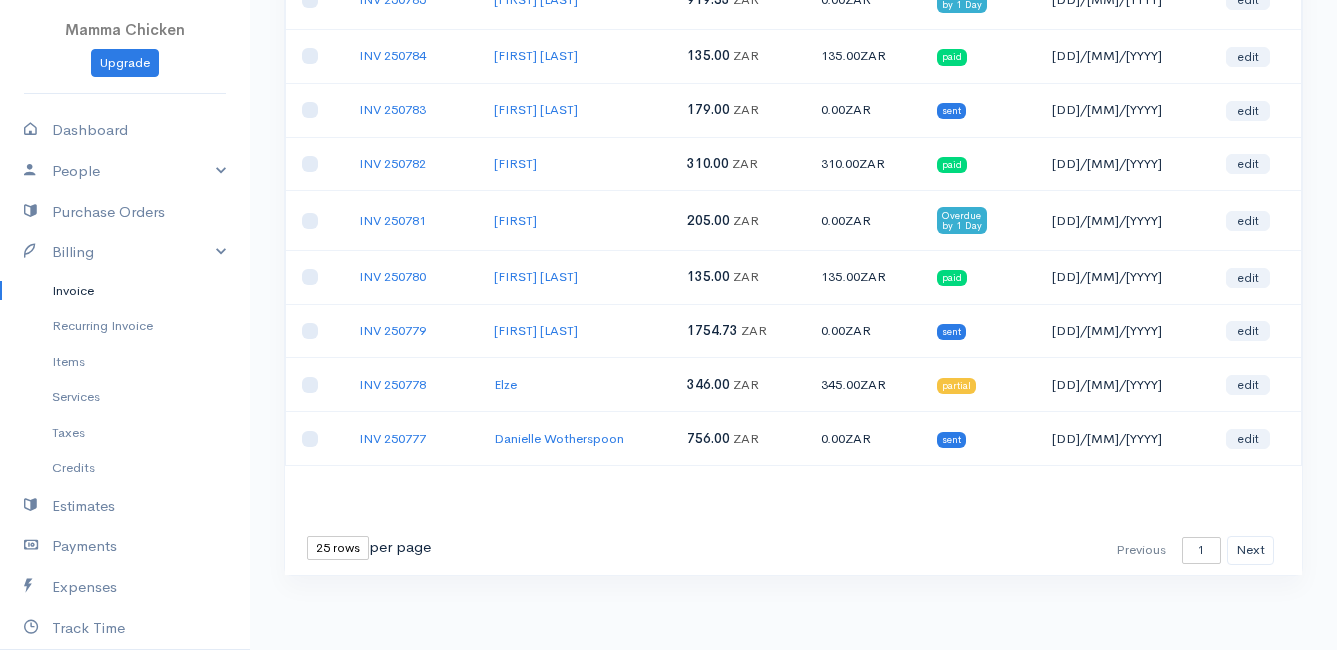 click on "10 rows 25 rows 50 rows" at bounding box center (338, 548) 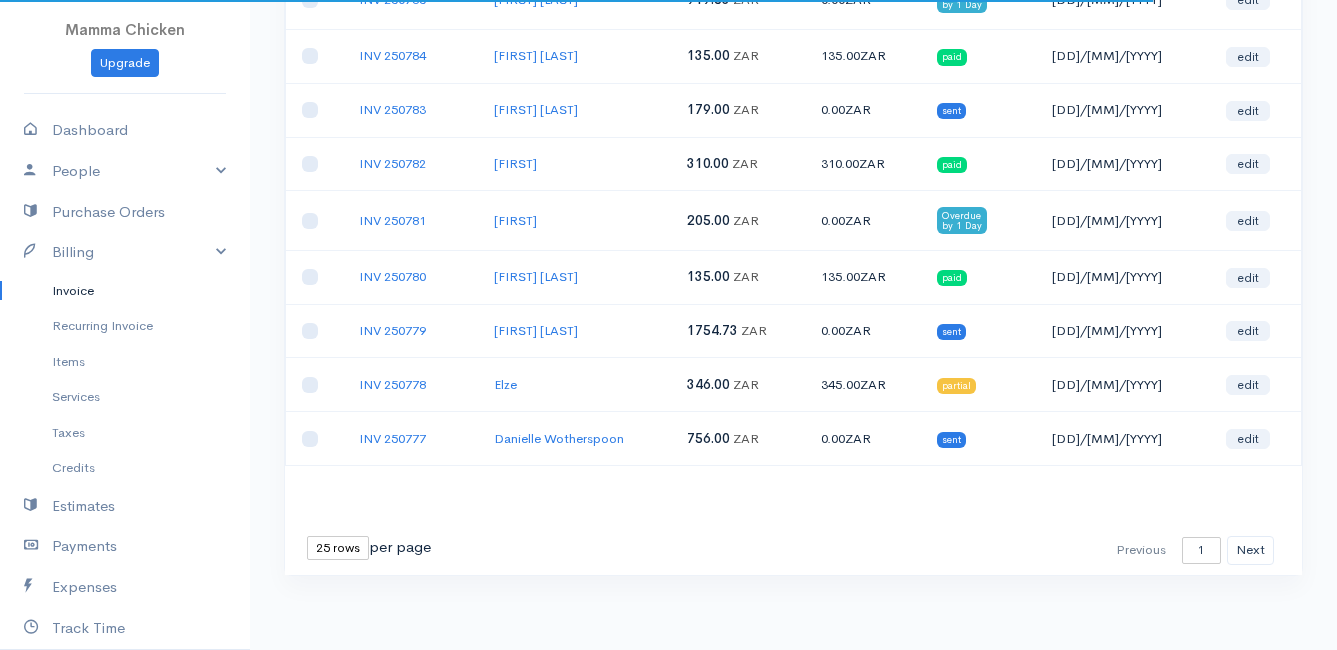 scroll, scrollTop: 1174, scrollLeft: 0, axis: vertical 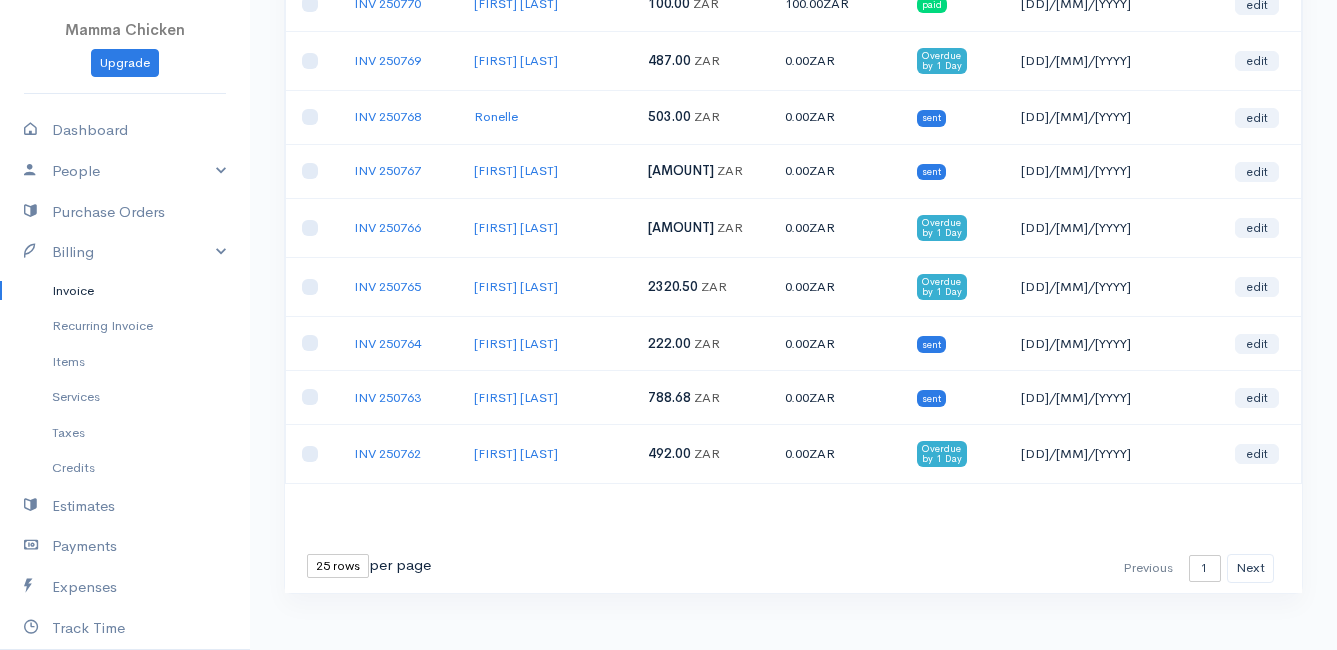 click on "10 rows 25 rows 50 rows" at bounding box center [338, 566] 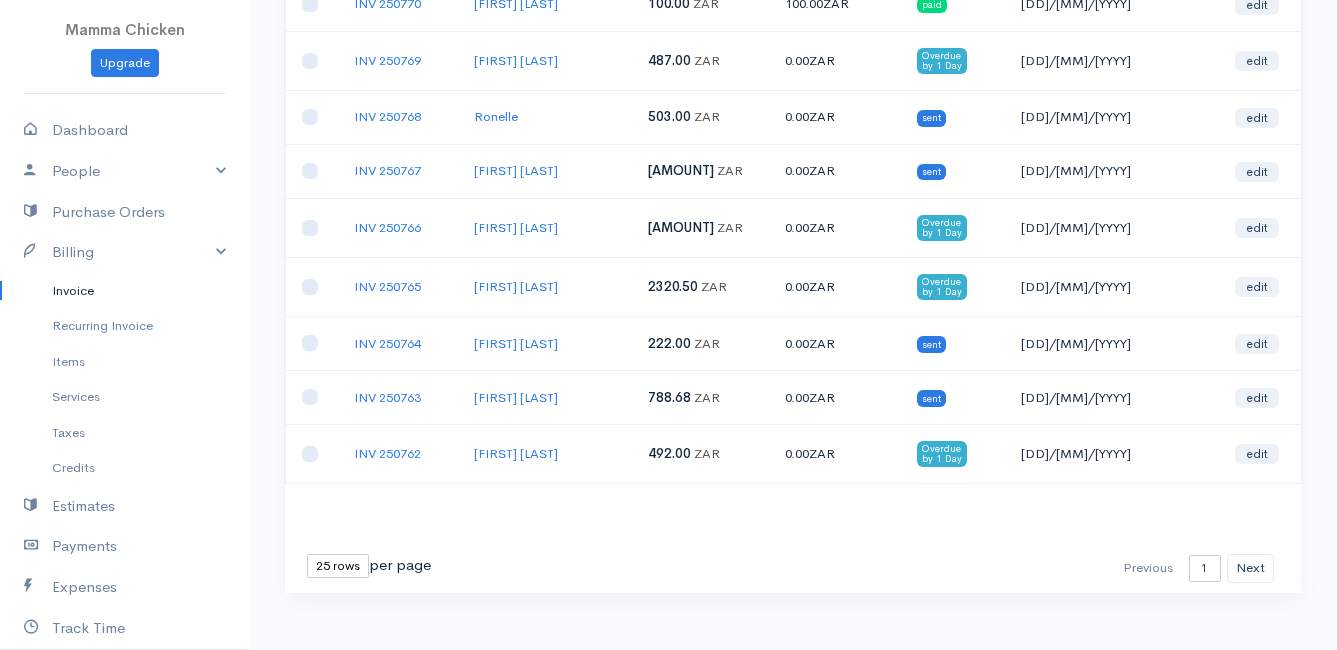 select on "50" 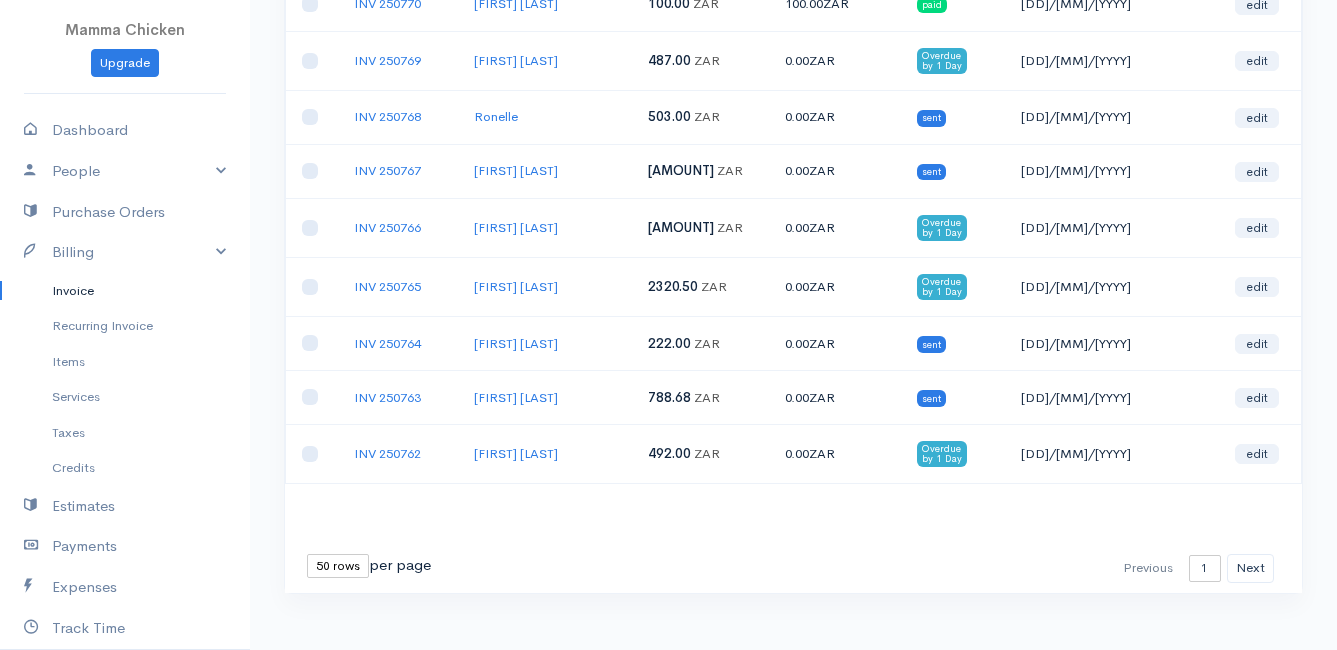 click on "10 rows 25 rows 50 rows" at bounding box center [338, 566] 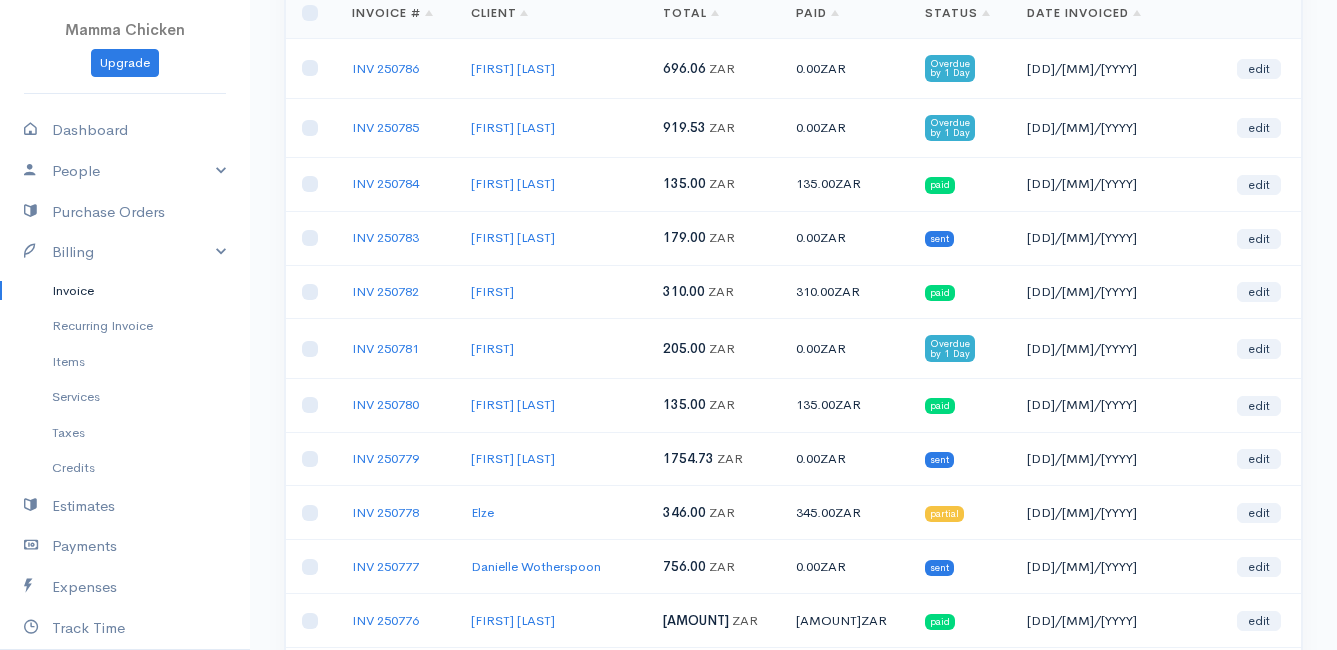 scroll, scrollTop: 0, scrollLeft: 0, axis: both 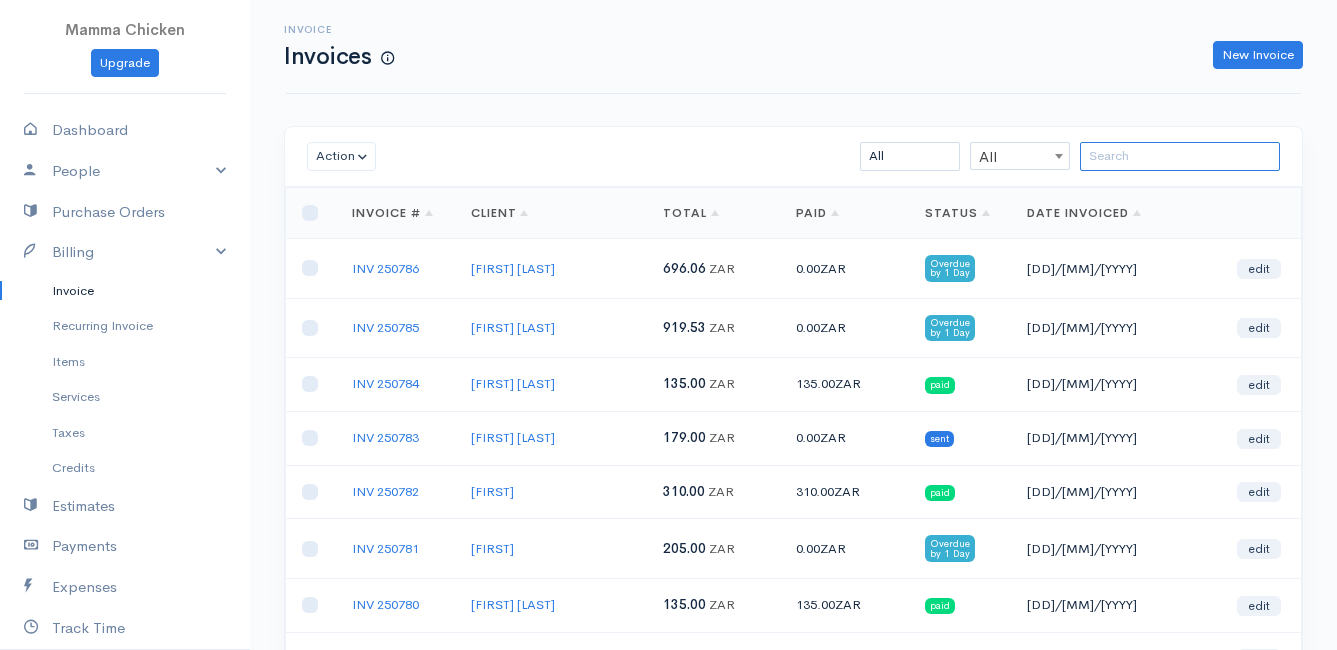 click at bounding box center (1180, 156) 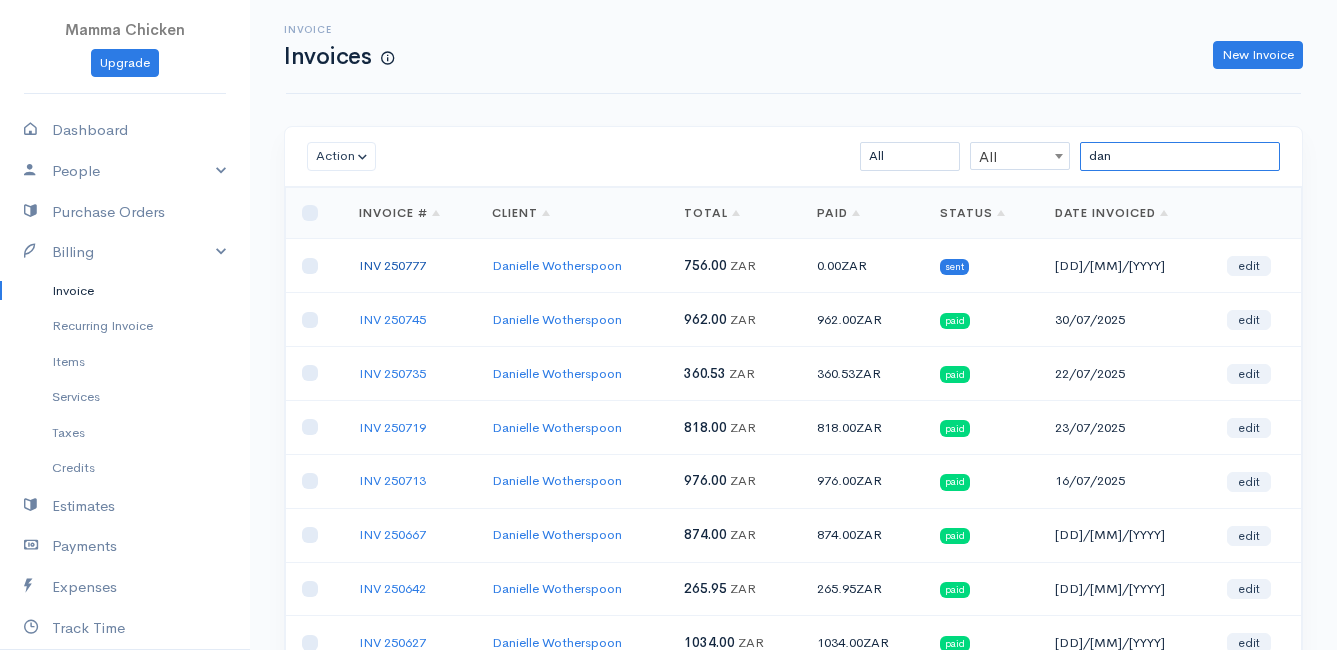 type on "dan" 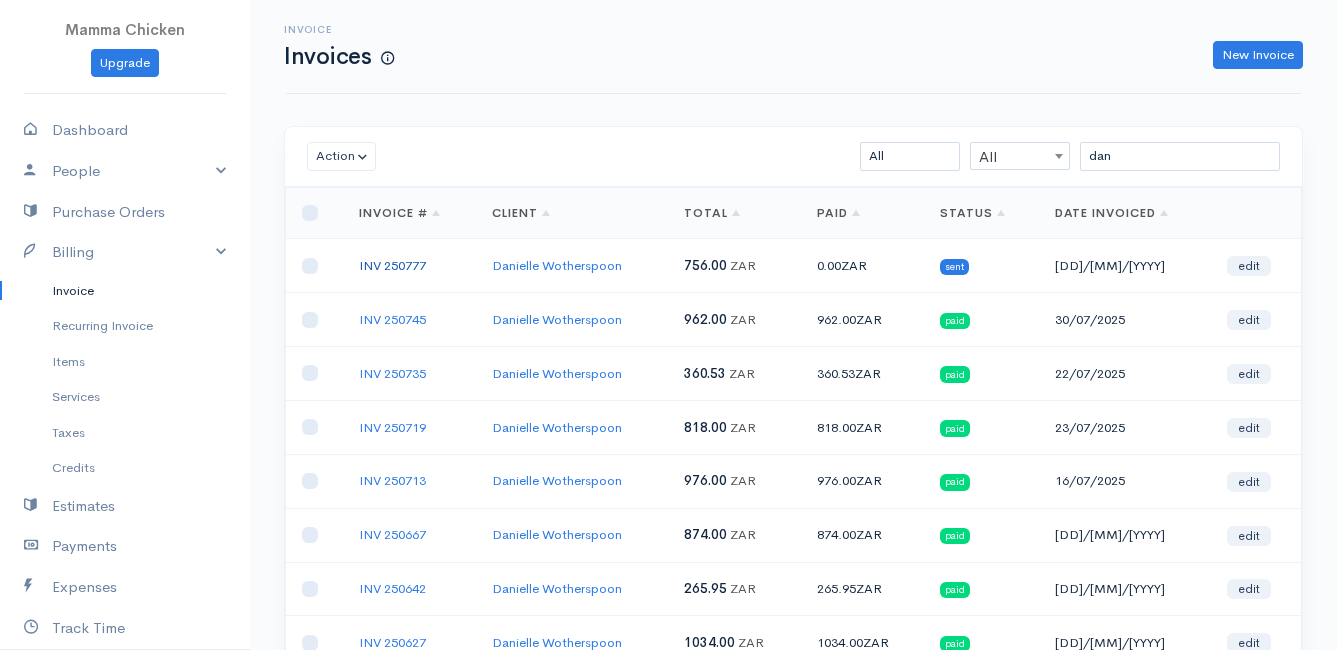 click on "INV 250777" at bounding box center (392, 265) 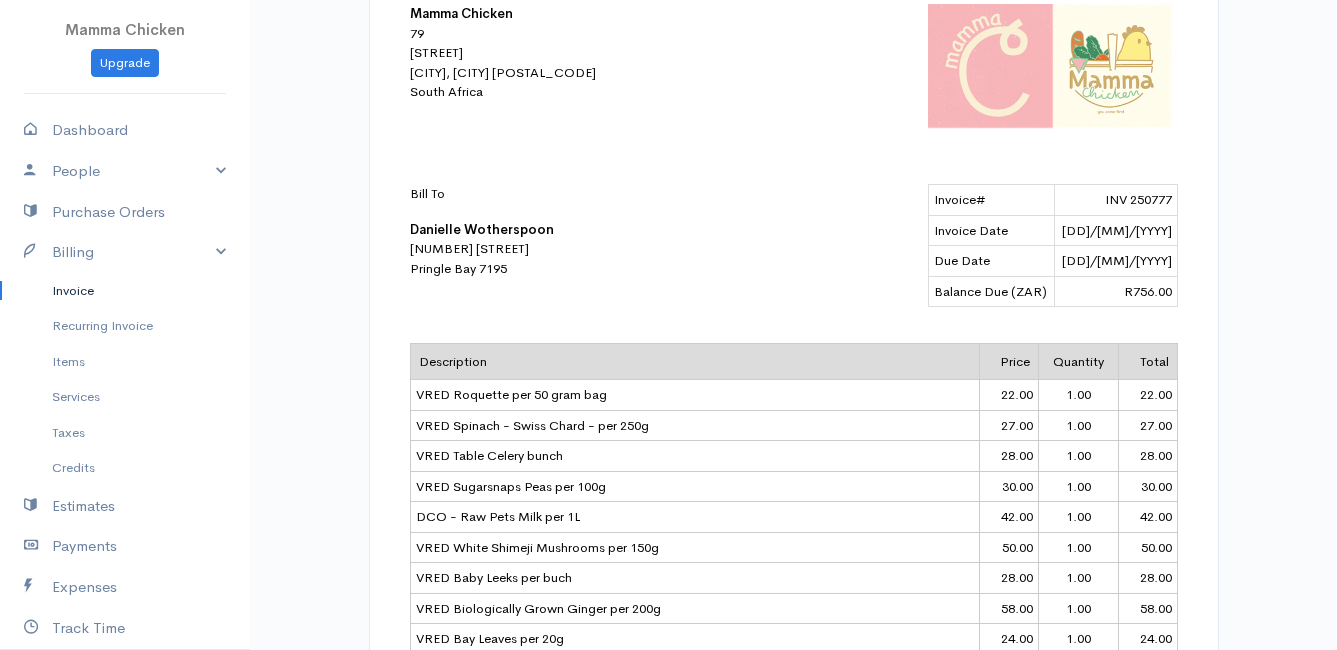 scroll, scrollTop: 0, scrollLeft: 0, axis: both 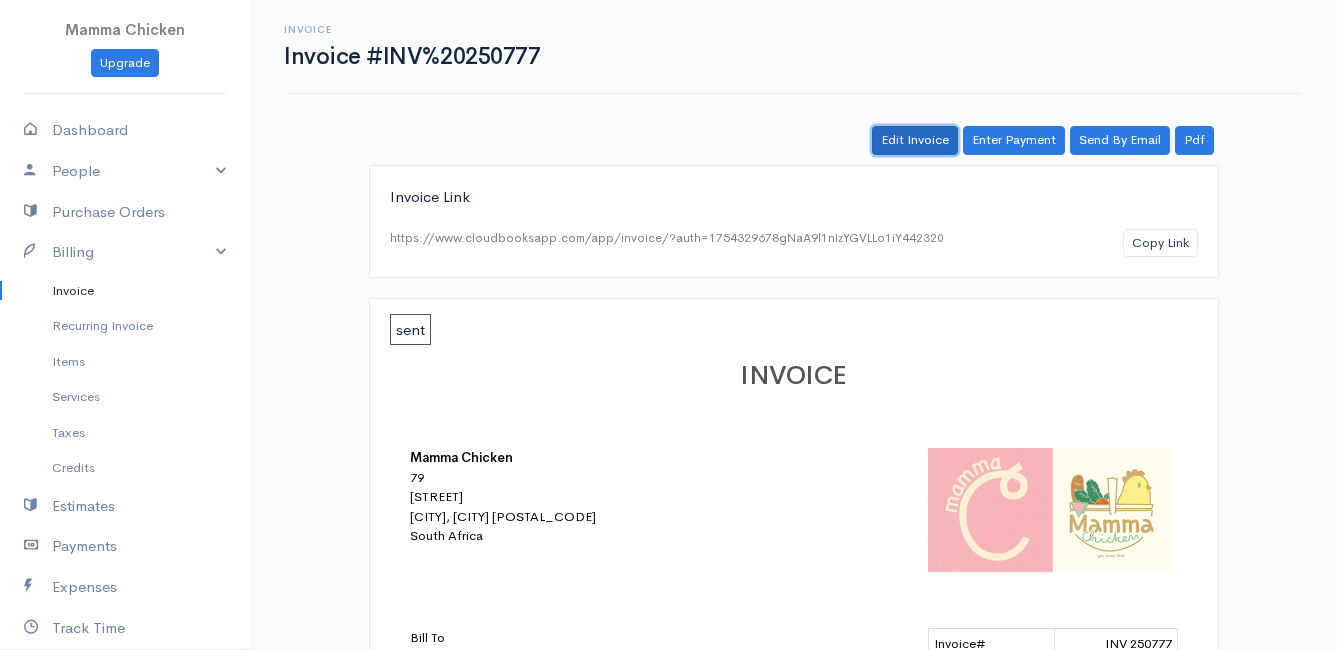 click on "Edit Invoice" at bounding box center (915, 140) 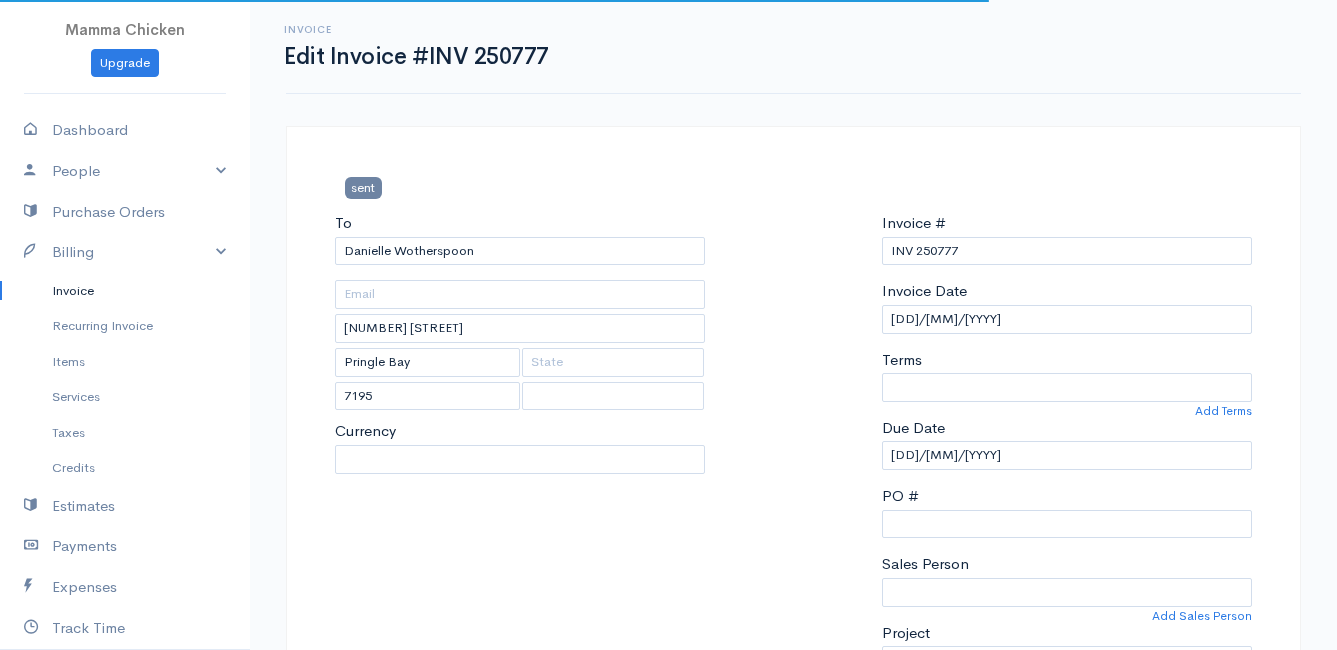 select on "0" 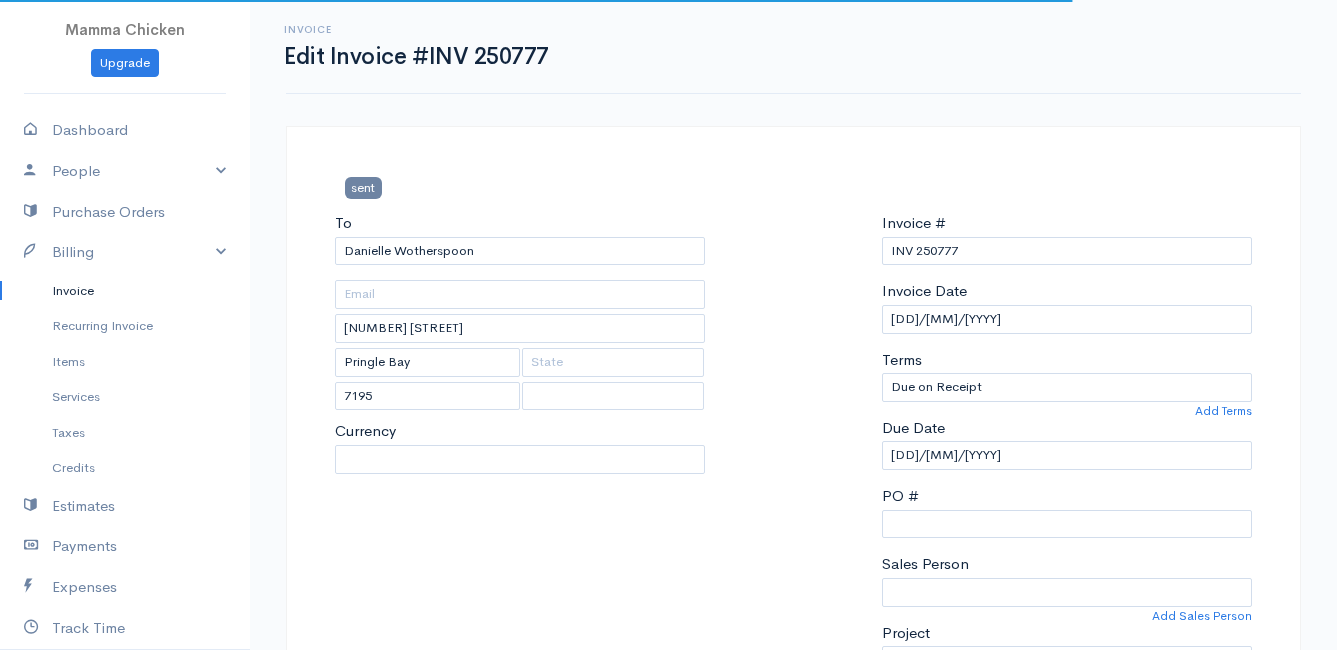 select on "South Africa" 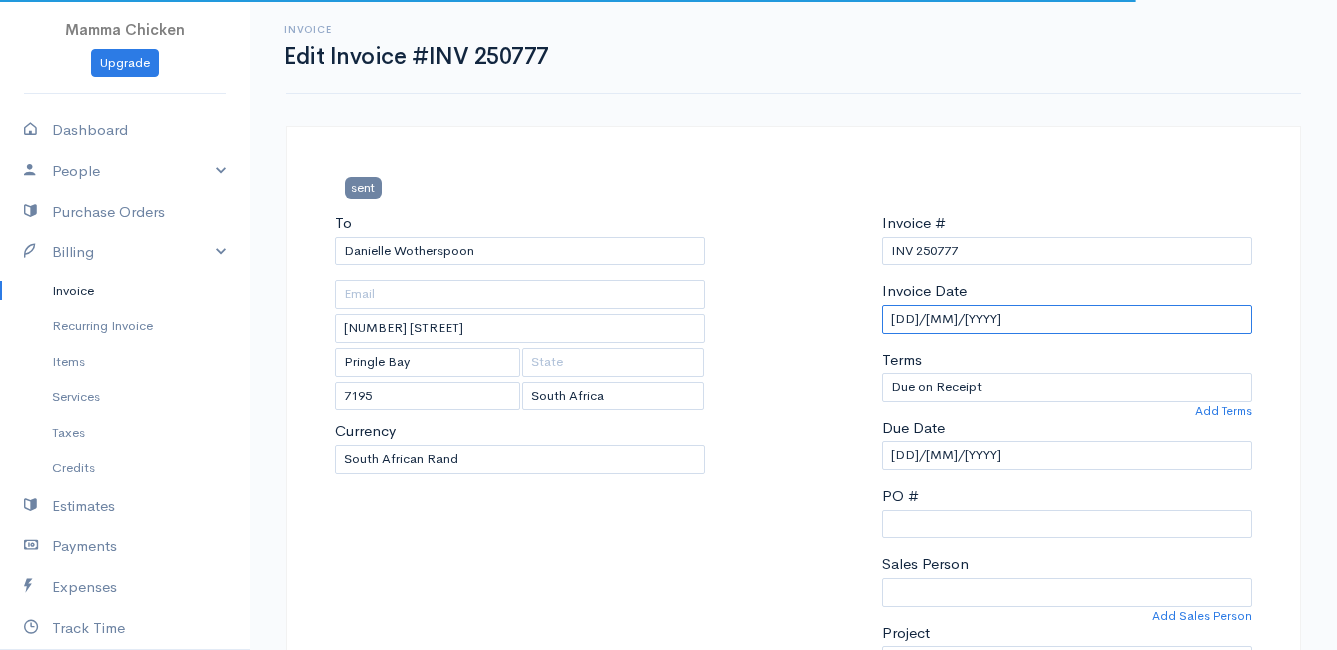 click on "[DD]/[MM]/[YYYY]" at bounding box center (1067, 319) 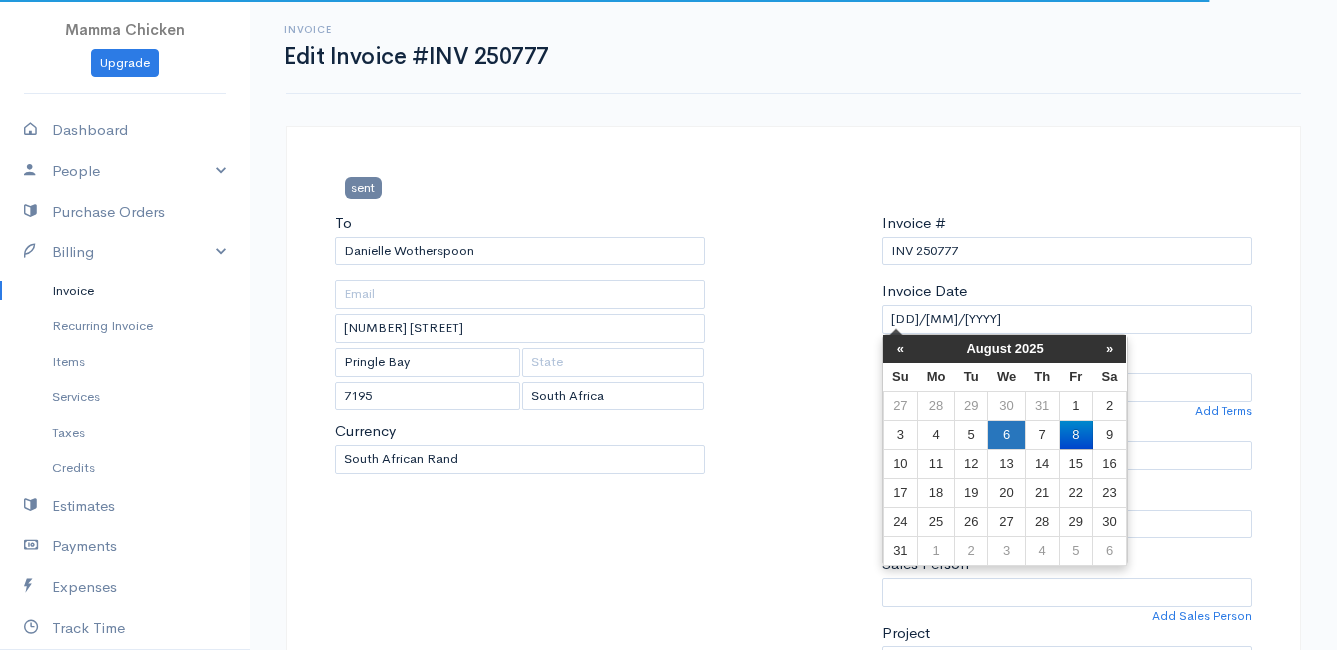 click on "6" at bounding box center (1006, 434) 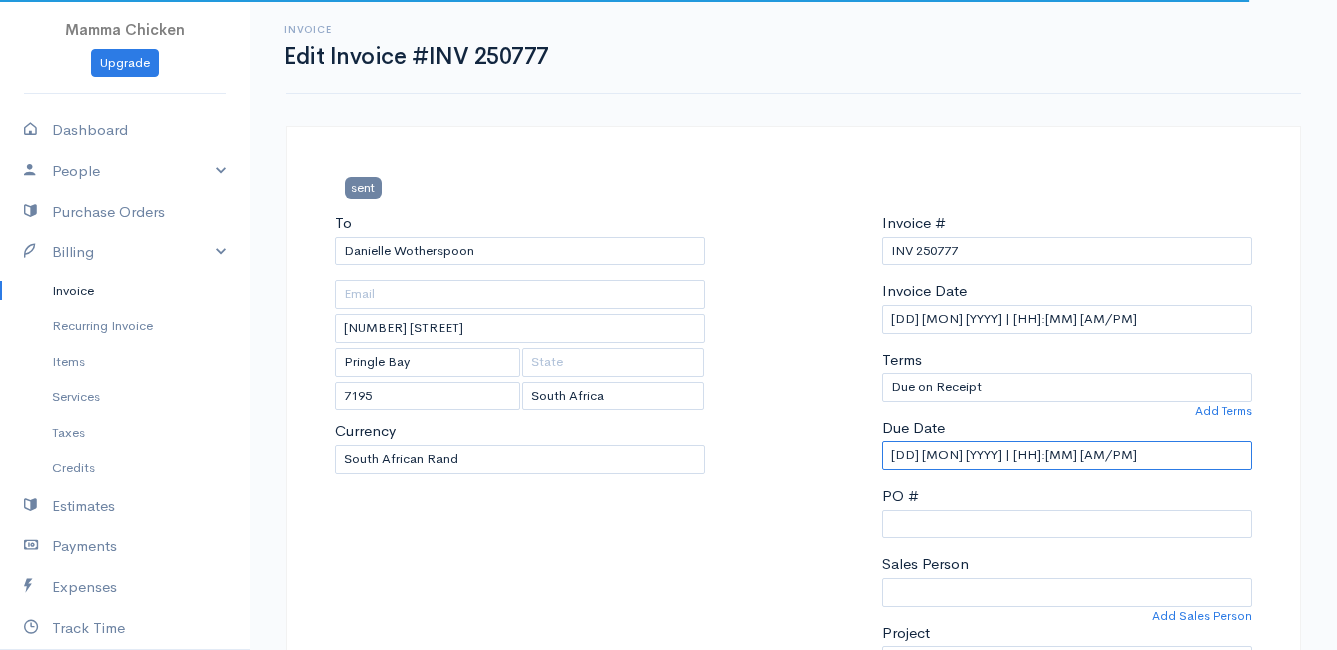 click on "[DD] [MON] [YYYY] | [HH]:[MM] [AM/PM]" at bounding box center (1067, 455) 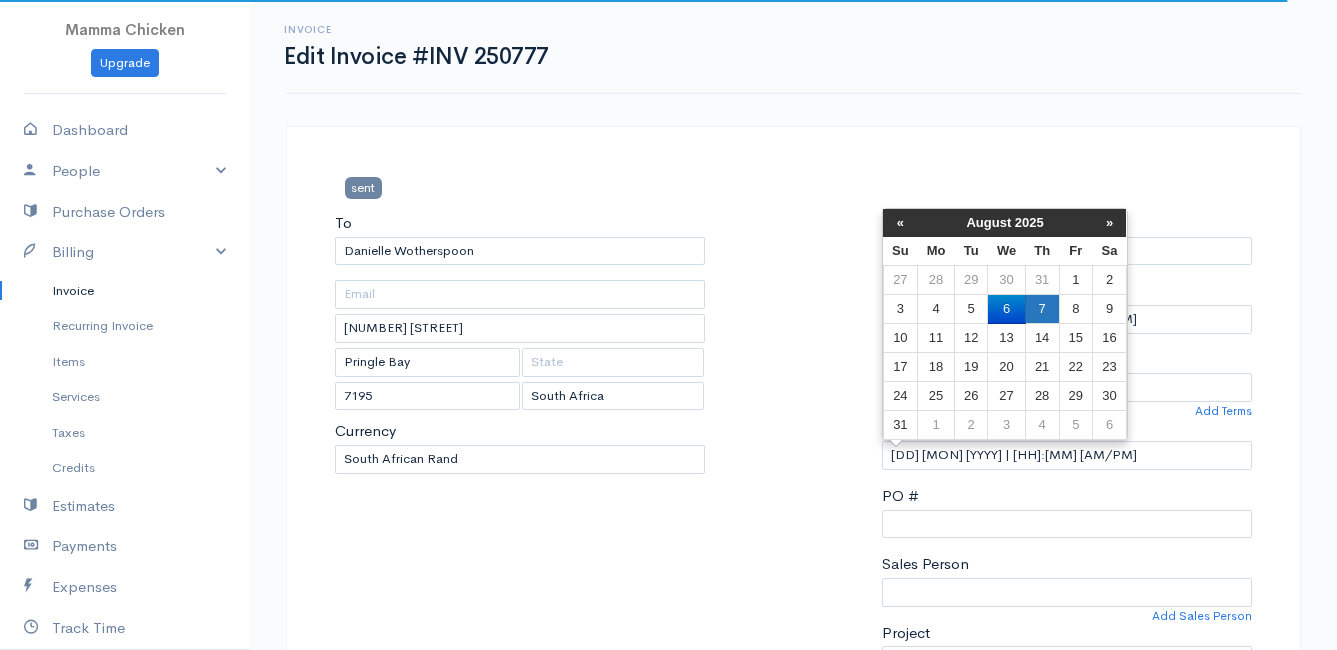click on "7" at bounding box center [1042, 309] 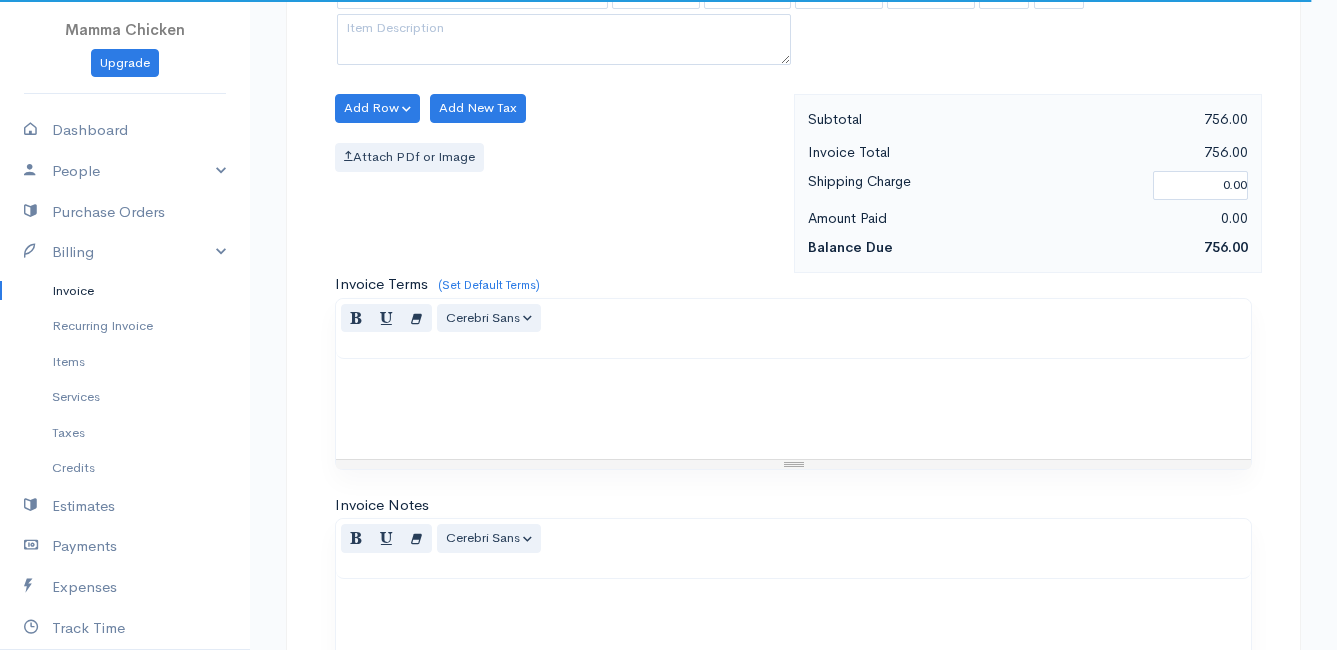 scroll, scrollTop: 2715, scrollLeft: 0, axis: vertical 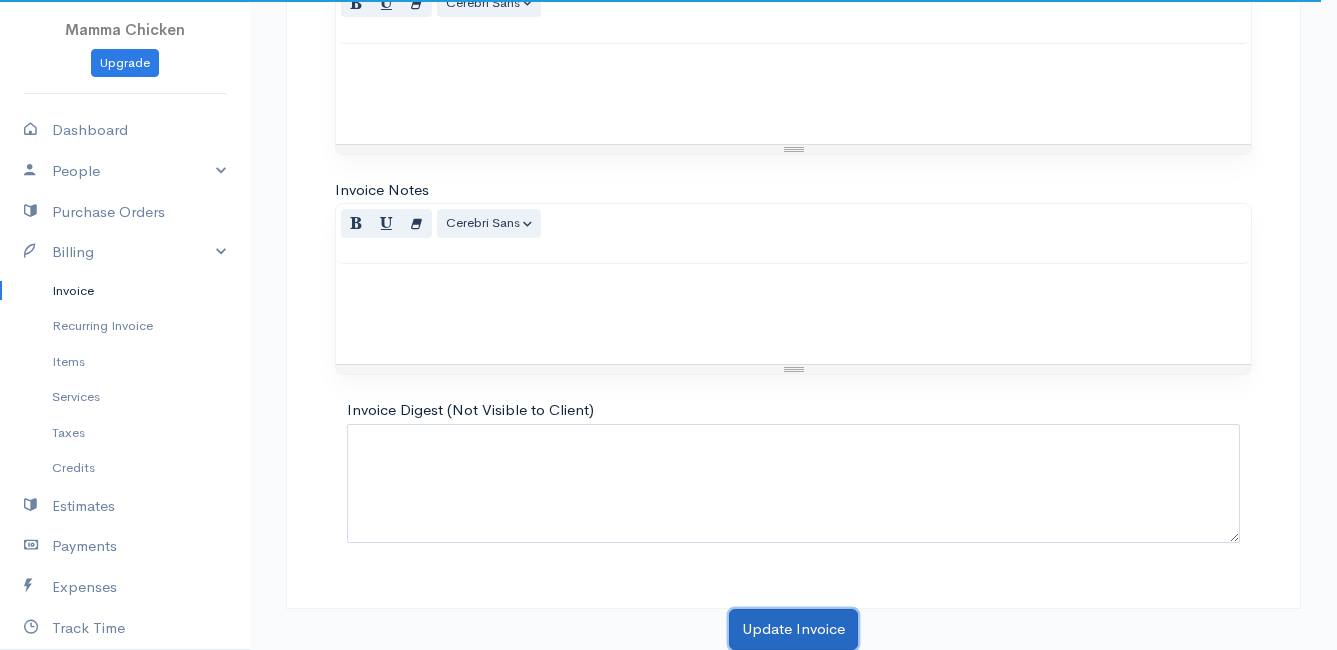 click on "Update Invoice" at bounding box center [793, 629] 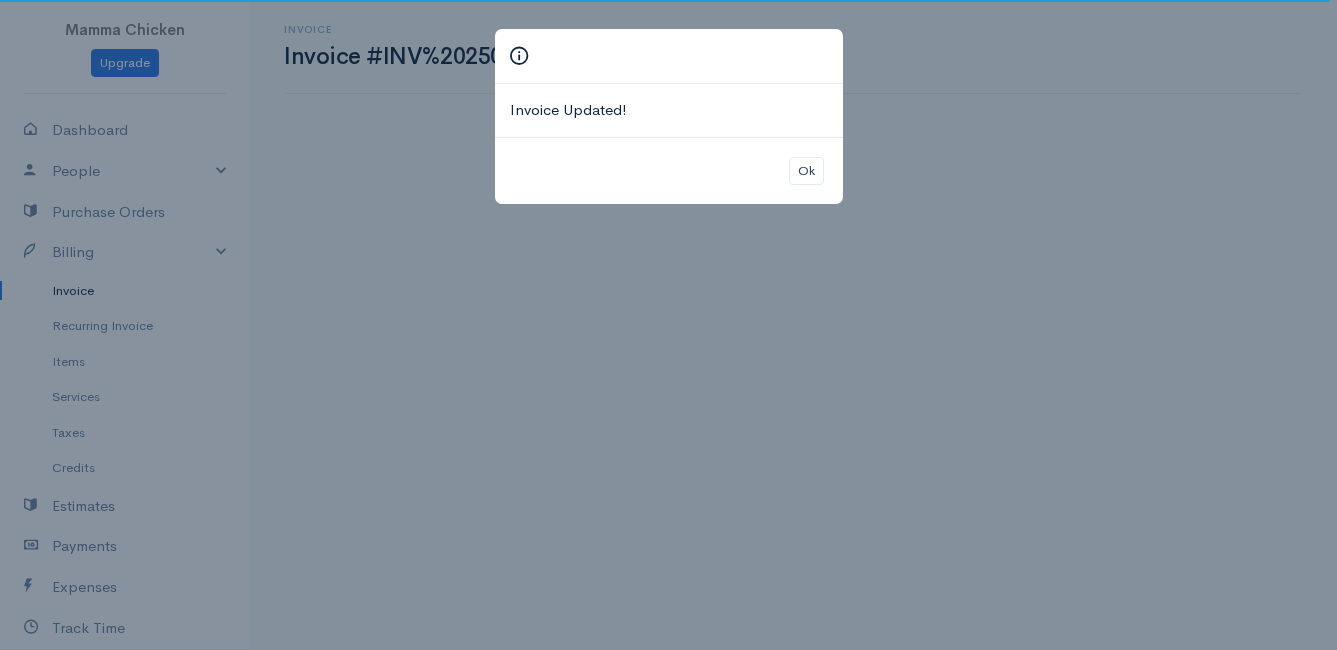 scroll, scrollTop: 0, scrollLeft: 0, axis: both 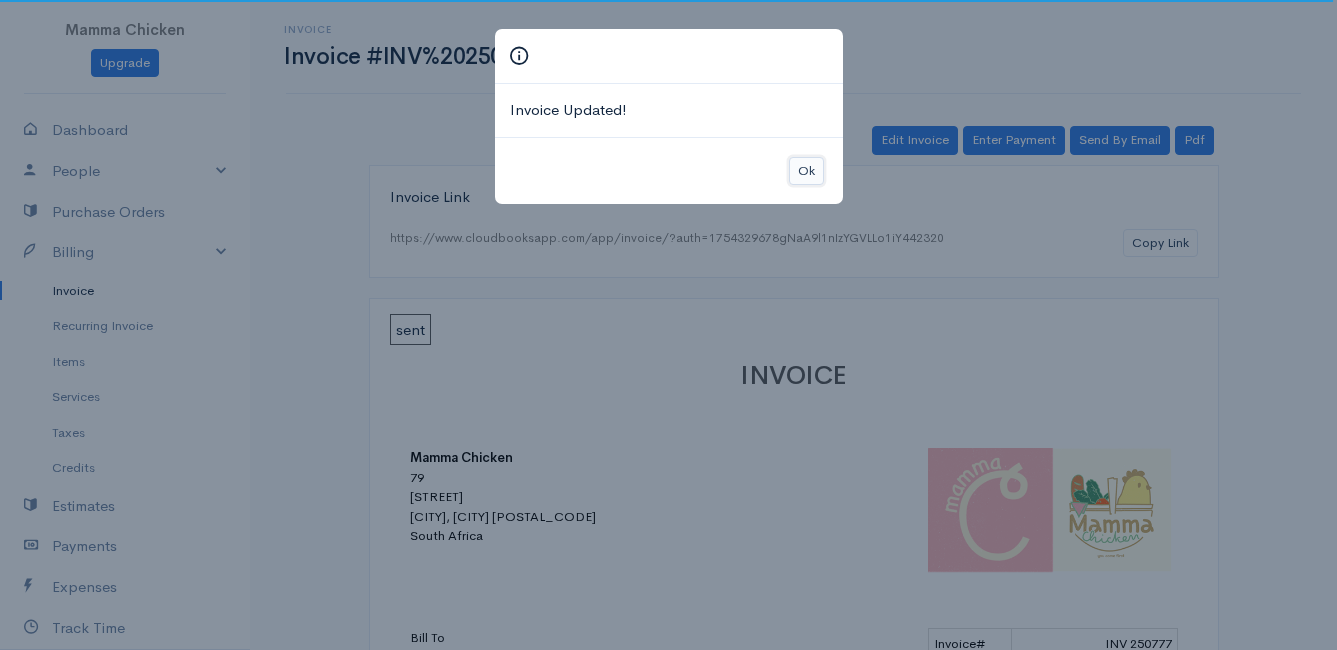 click on "Ok" at bounding box center (806, 171) 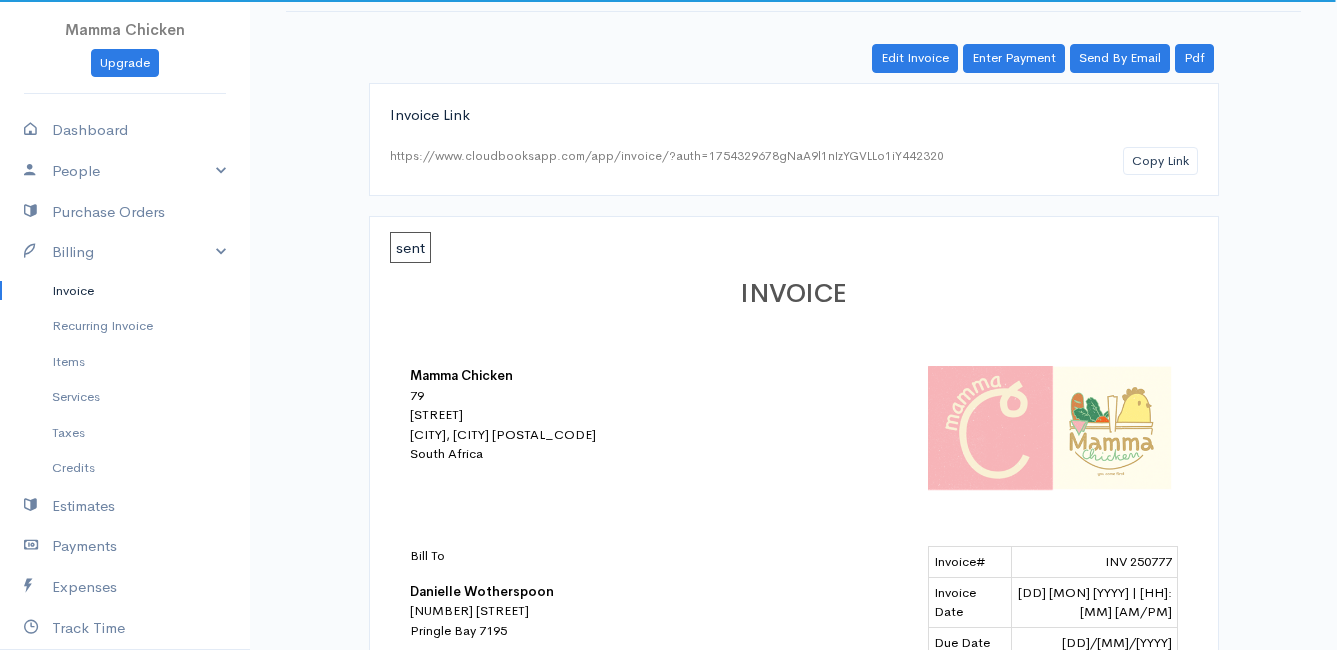 scroll, scrollTop: 0, scrollLeft: 0, axis: both 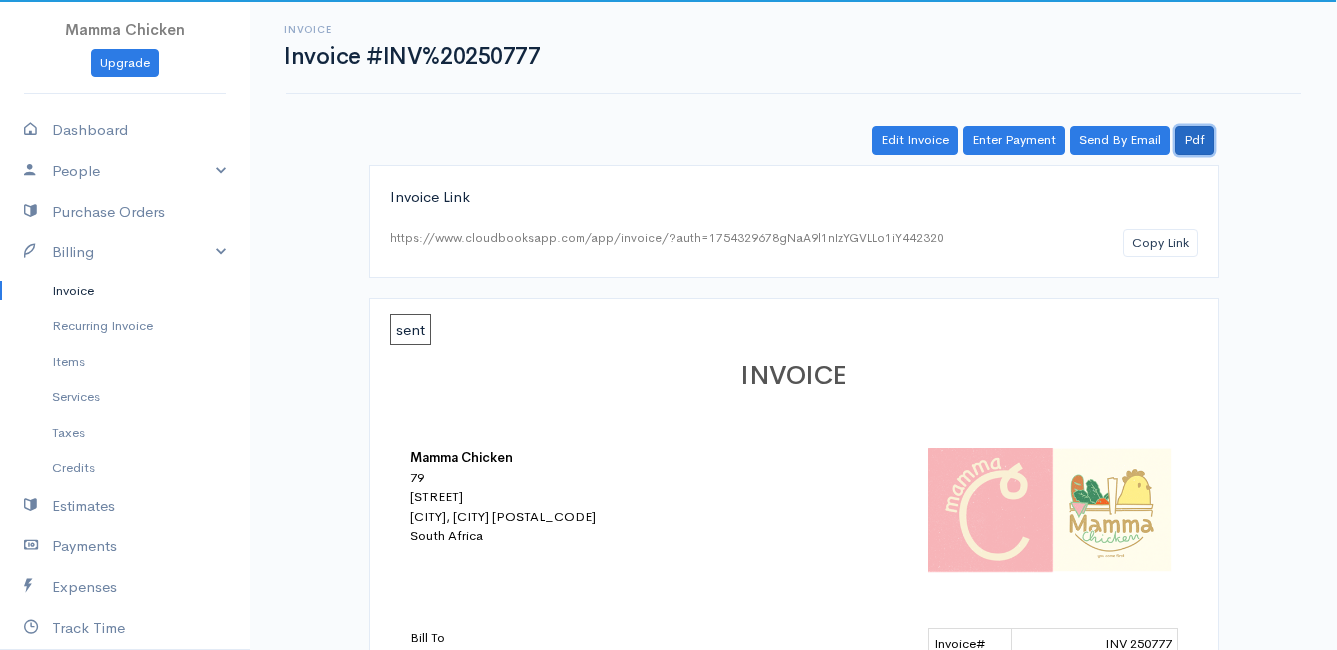 click on "Pdf" at bounding box center (1194, 140) 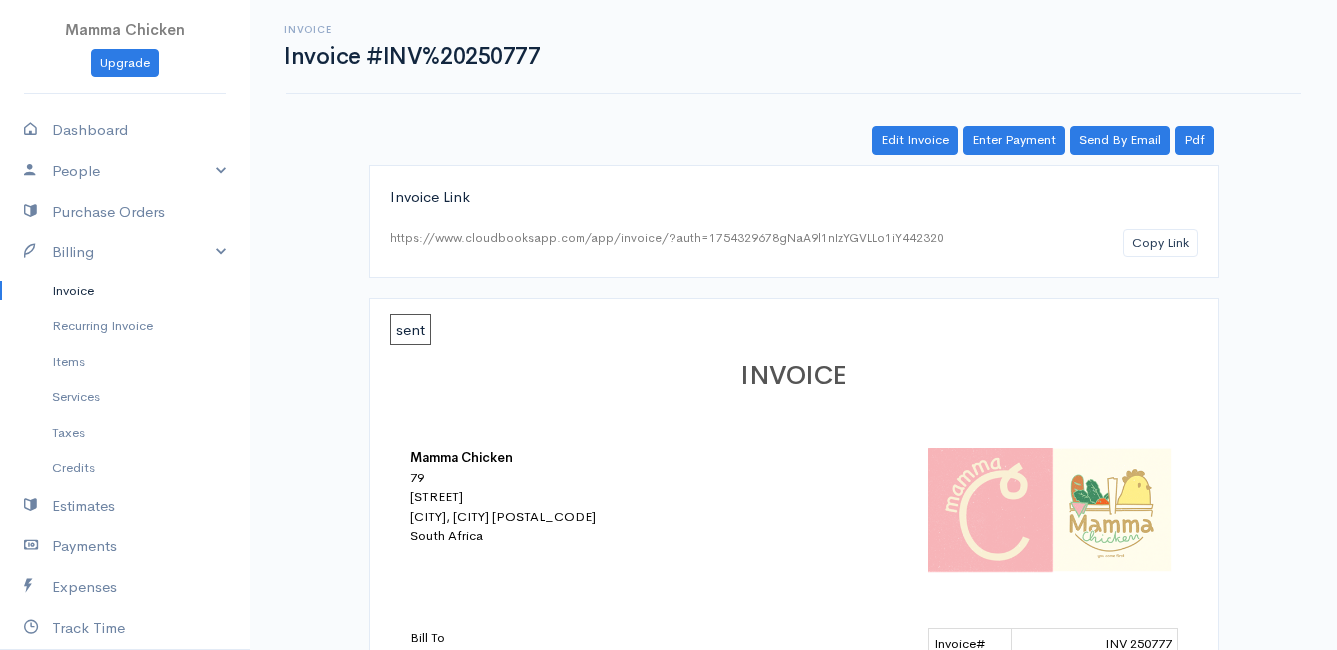 click on "Invoice" at bounding box center [125, 291] 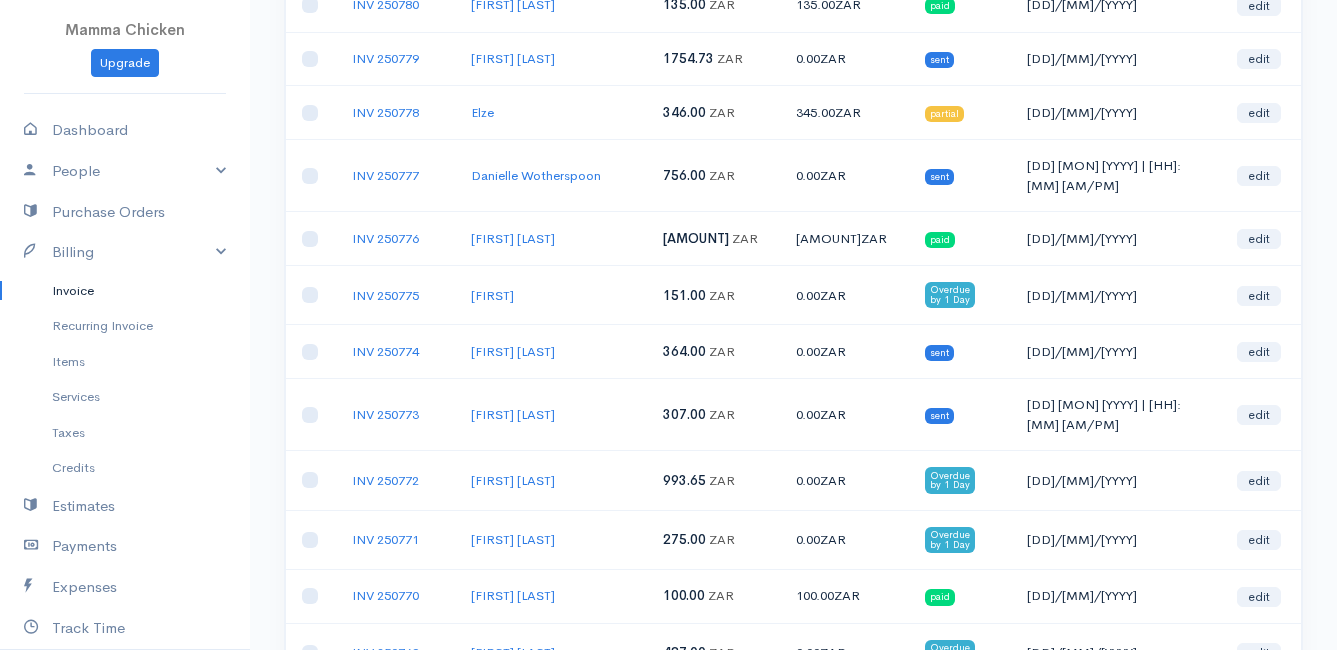 scroll, scrollTop: 700, scrollLeft: 0, axis: vertical 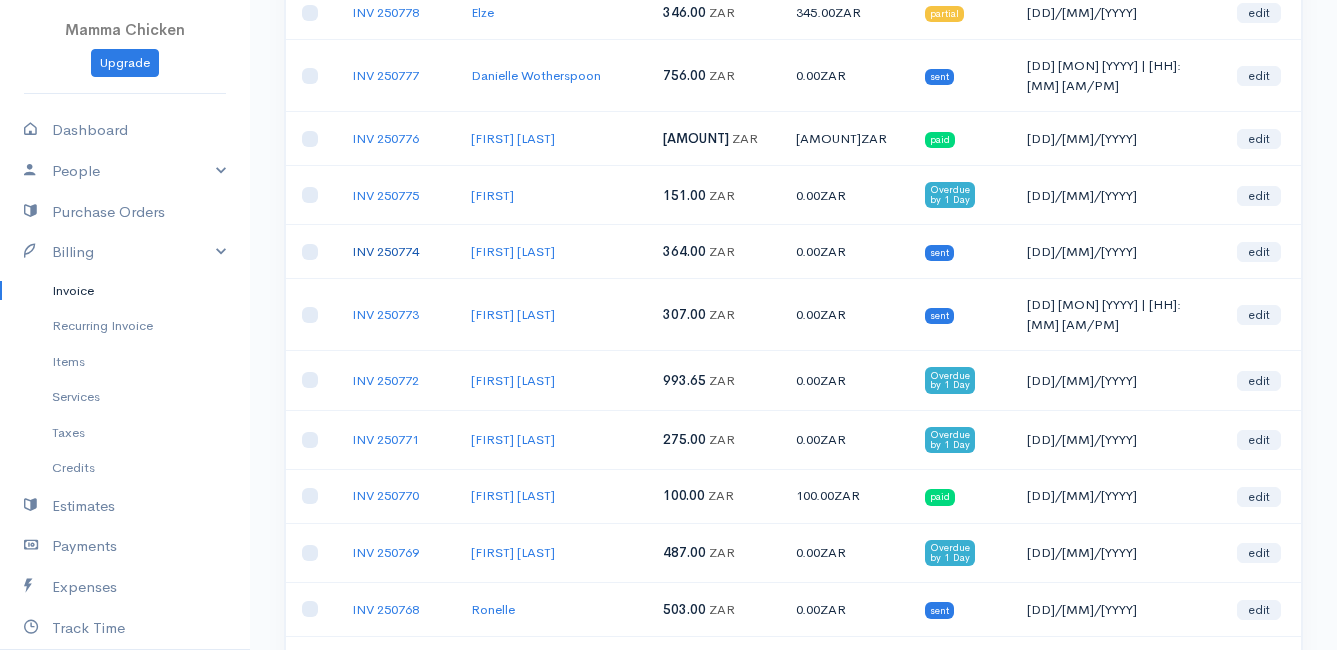 click on "INV 250774" at bounding box center [385, 251] 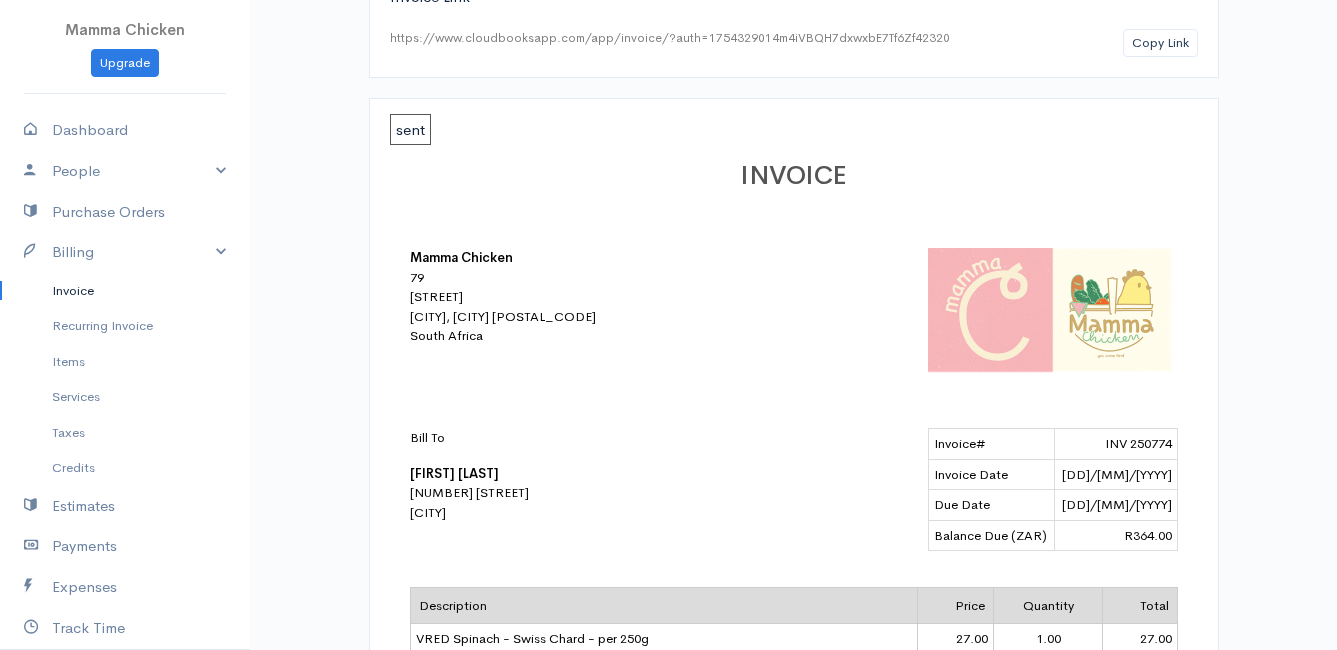 scroll, scrollTop: 0, scrollLeft: 0, axis: both 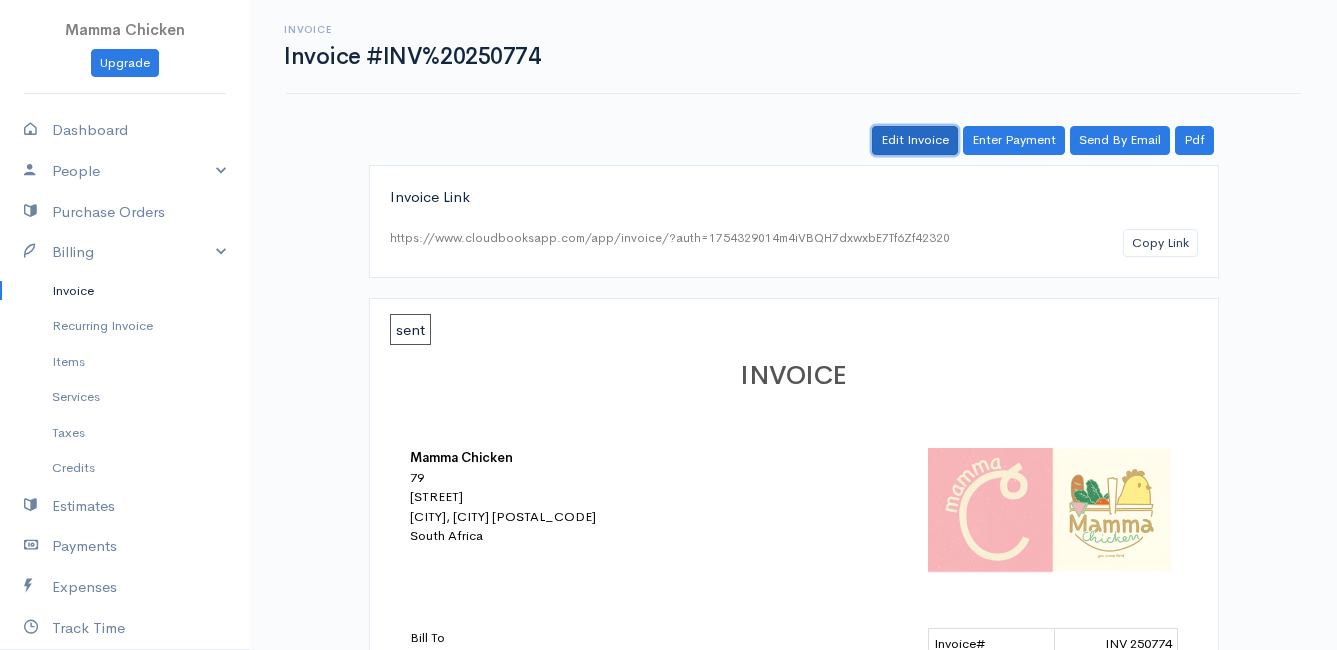click on "Edit Invoice" at bounding box center [915, 140] 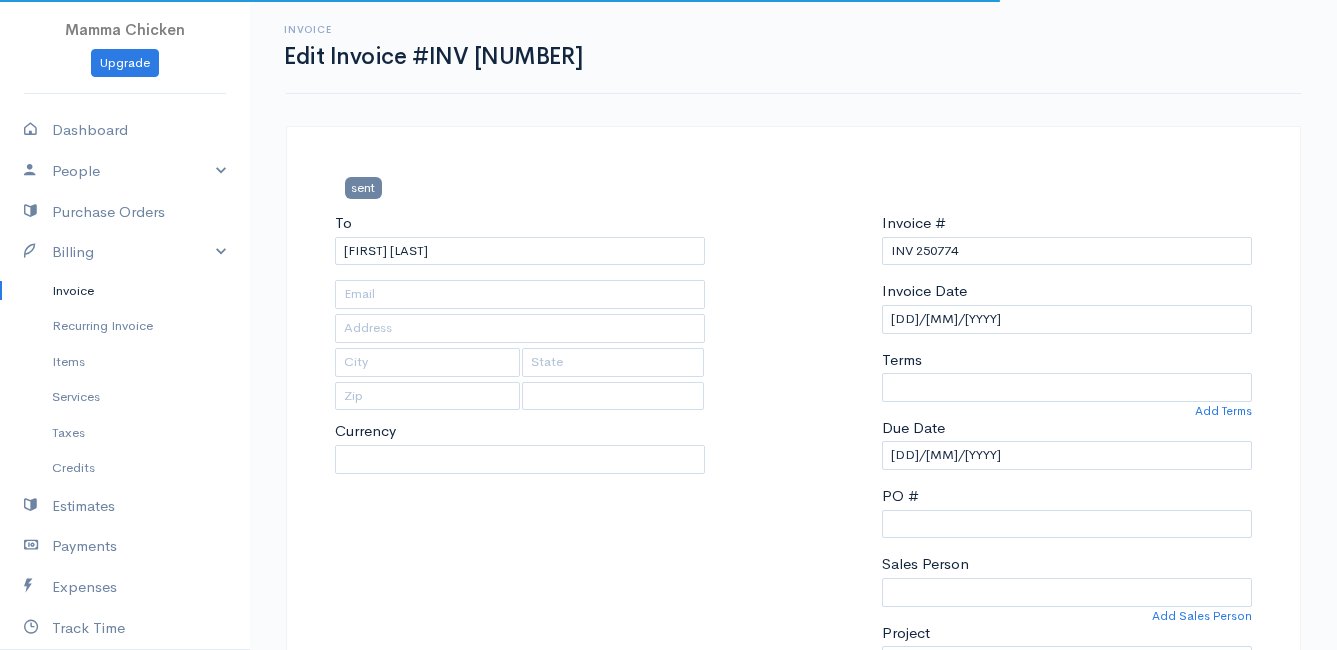 type on "[NUMBER] [STREET]" 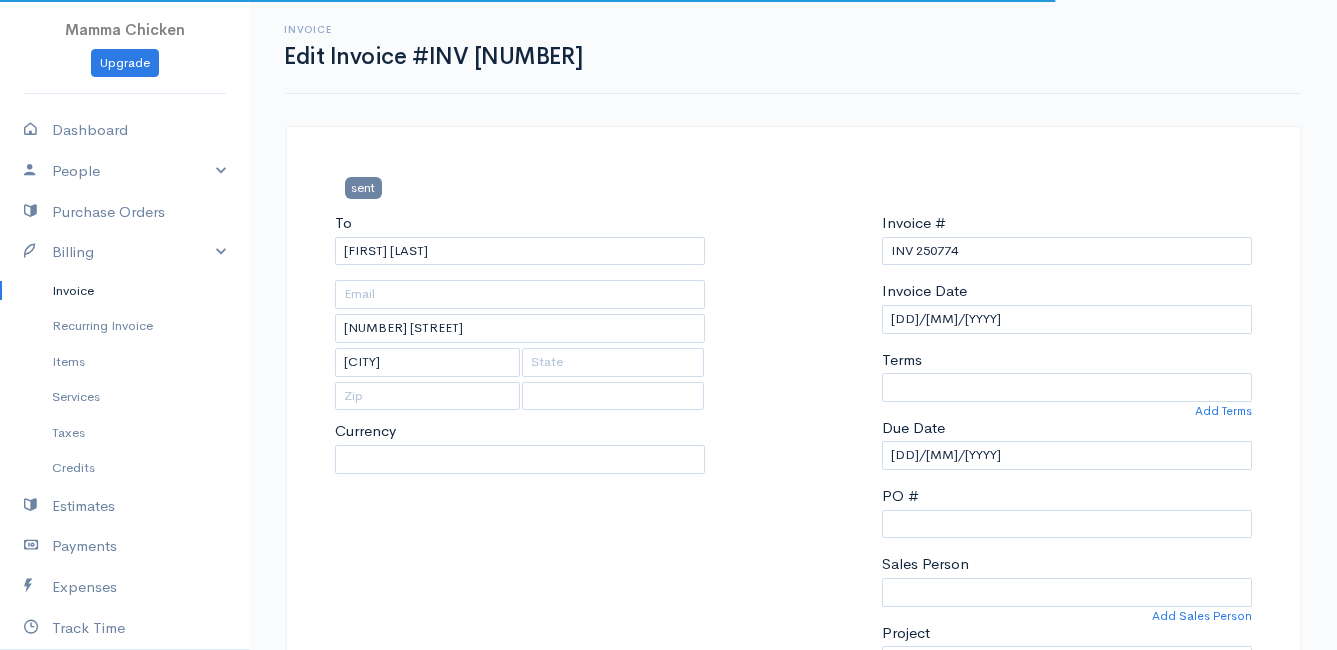 select 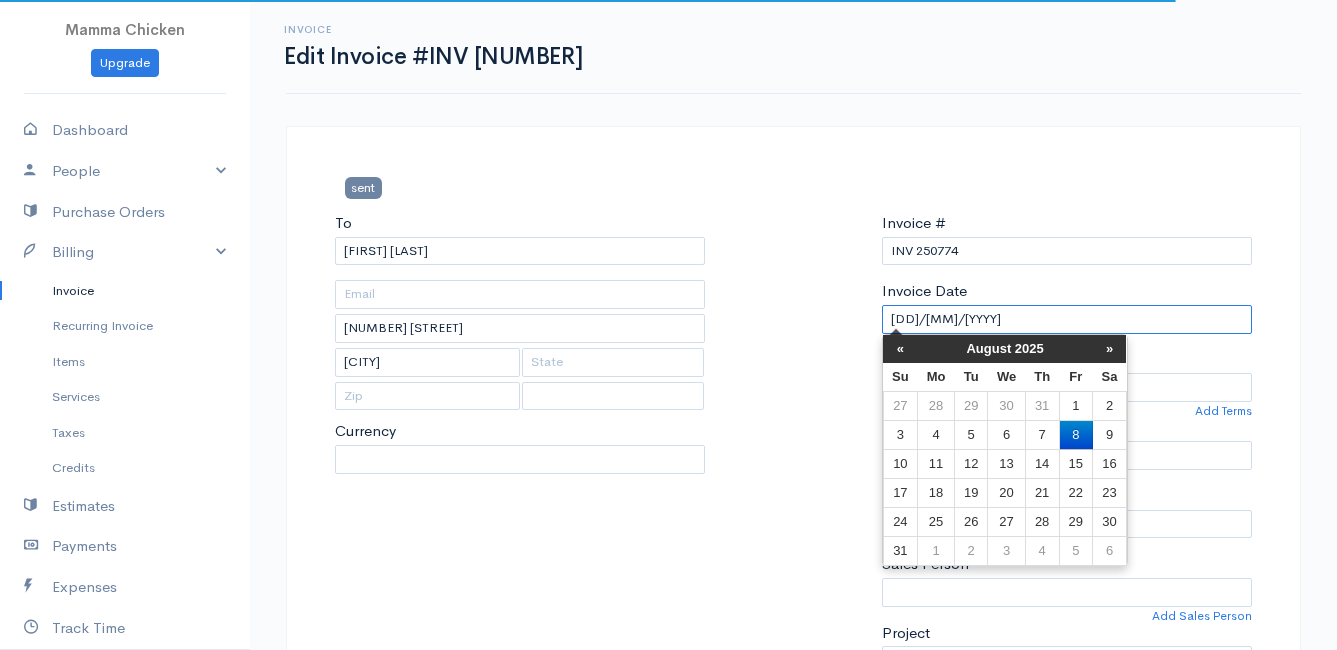 click on "[DD]/[MM]/[YYYY]" at bounding box center (1067, 319) 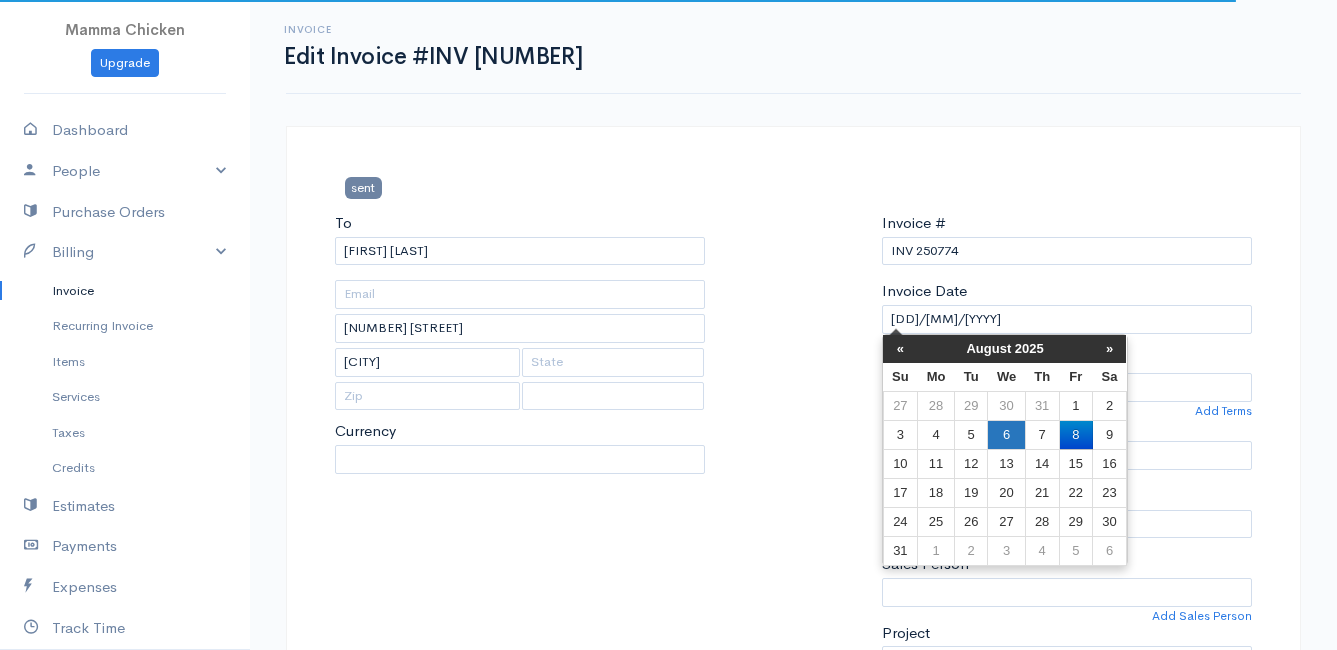 click on "6" at bounding box center [1006, 434] 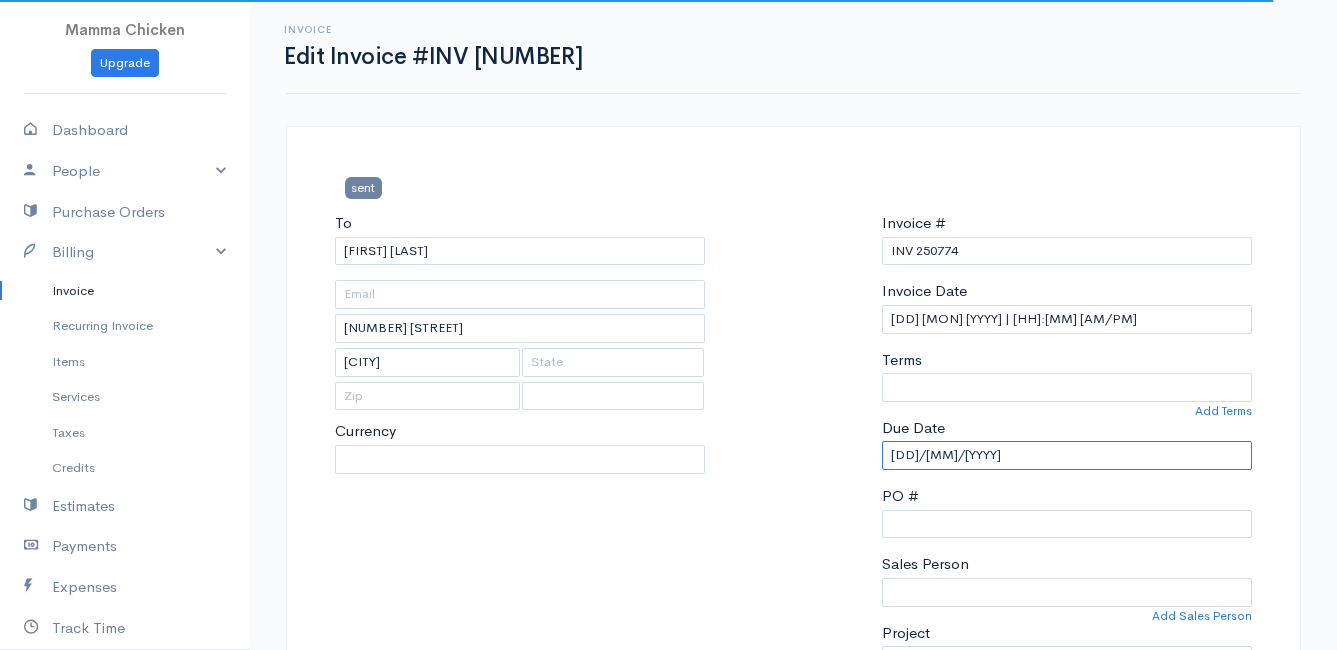 select on "ZAR" 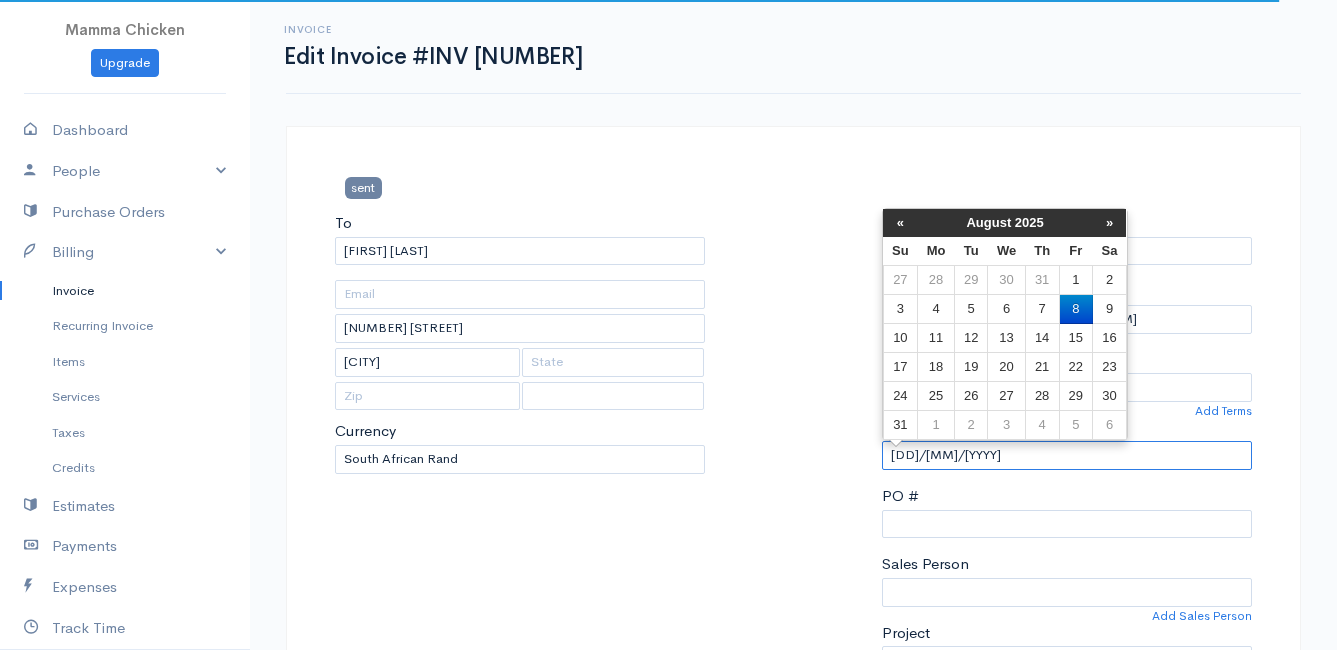click on "[DD]/[MM]/[YYYY]" at bounding box center (1067, 455) 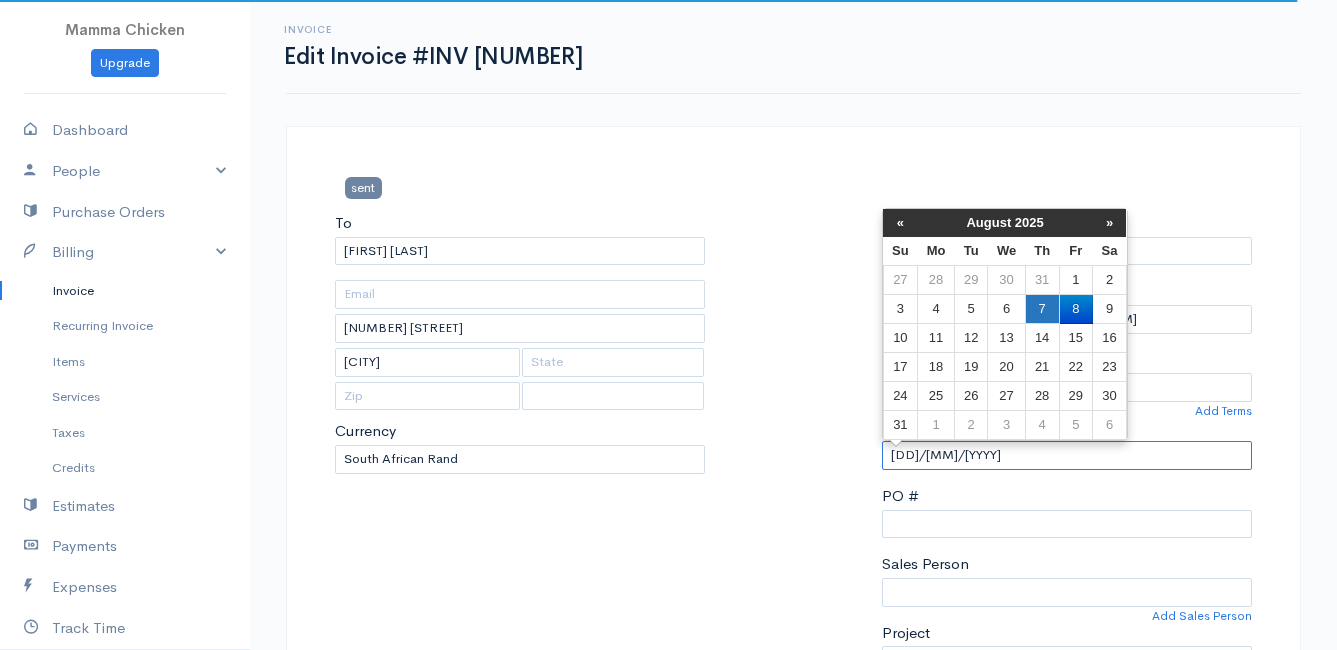 select on "0" 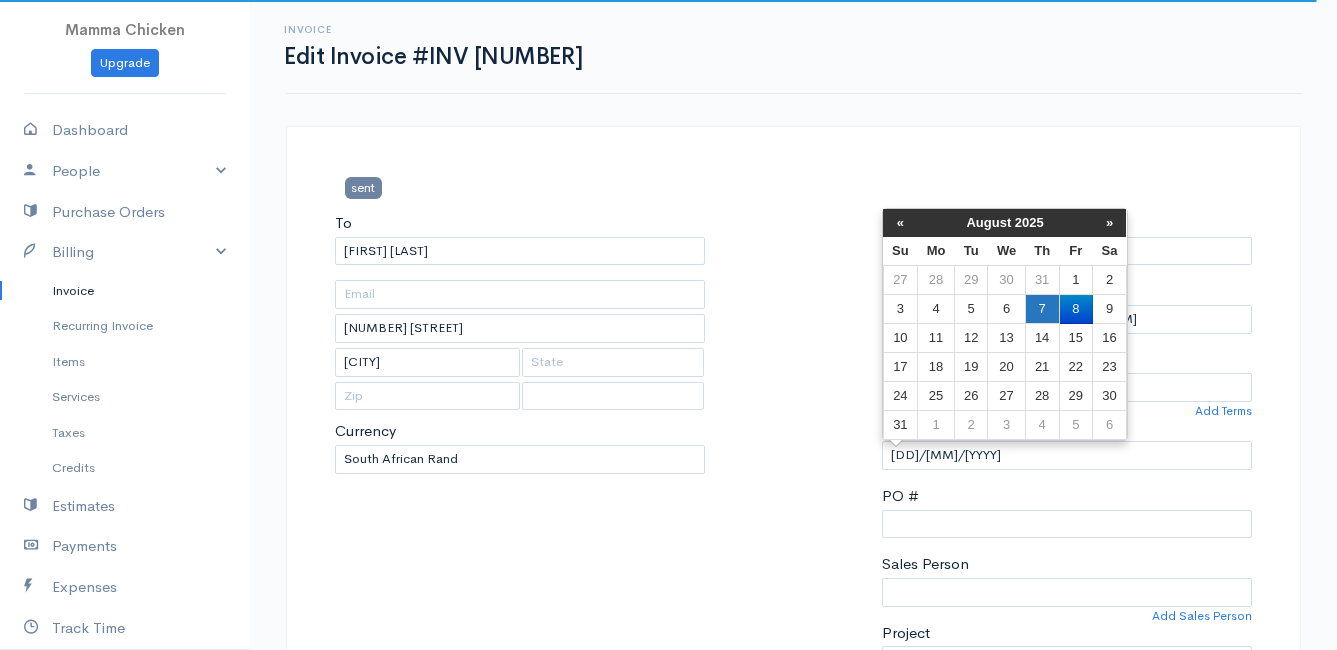 select on "South Africa" 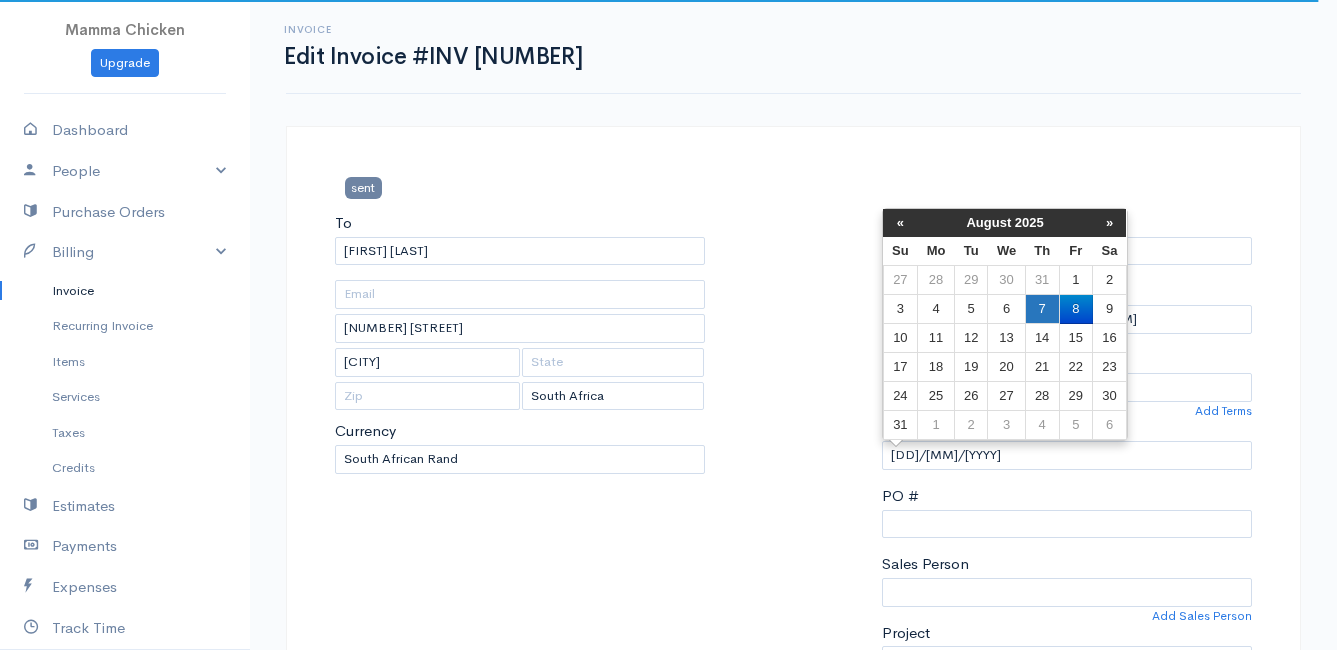 click on "7" at bounding box center (1042, 309) 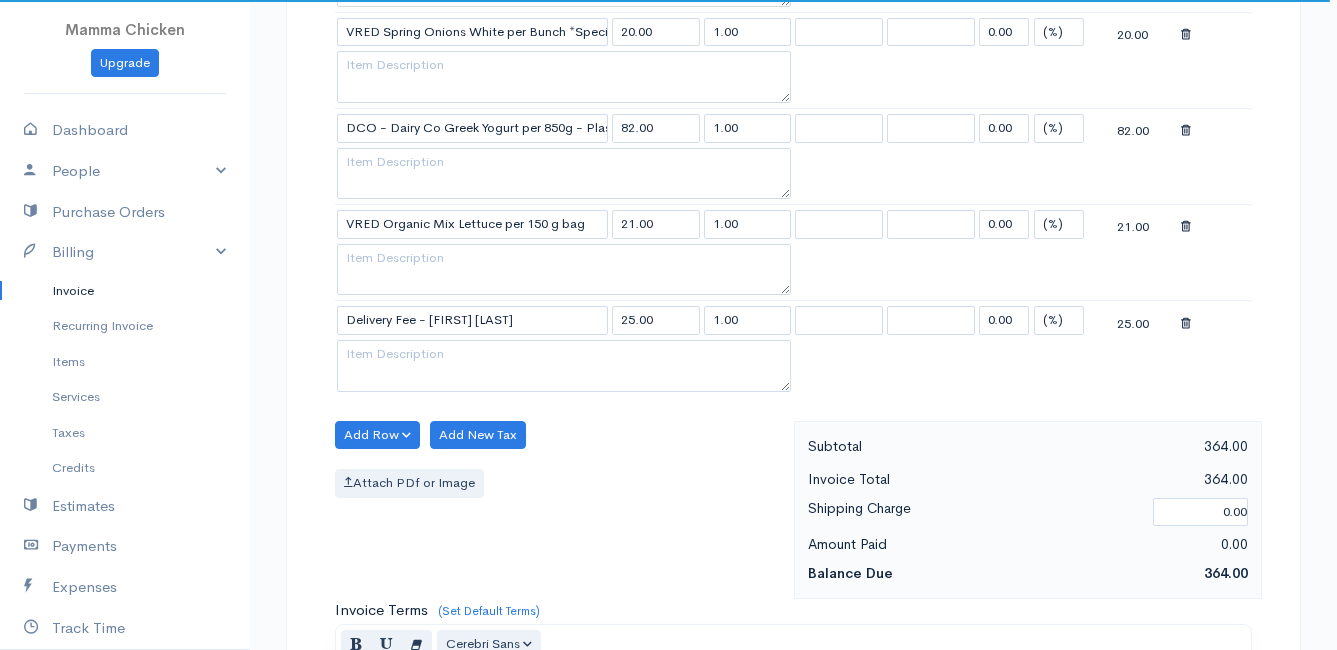 scroll, scrollTop: 2041, scrollLeft: 0, axis: vertical 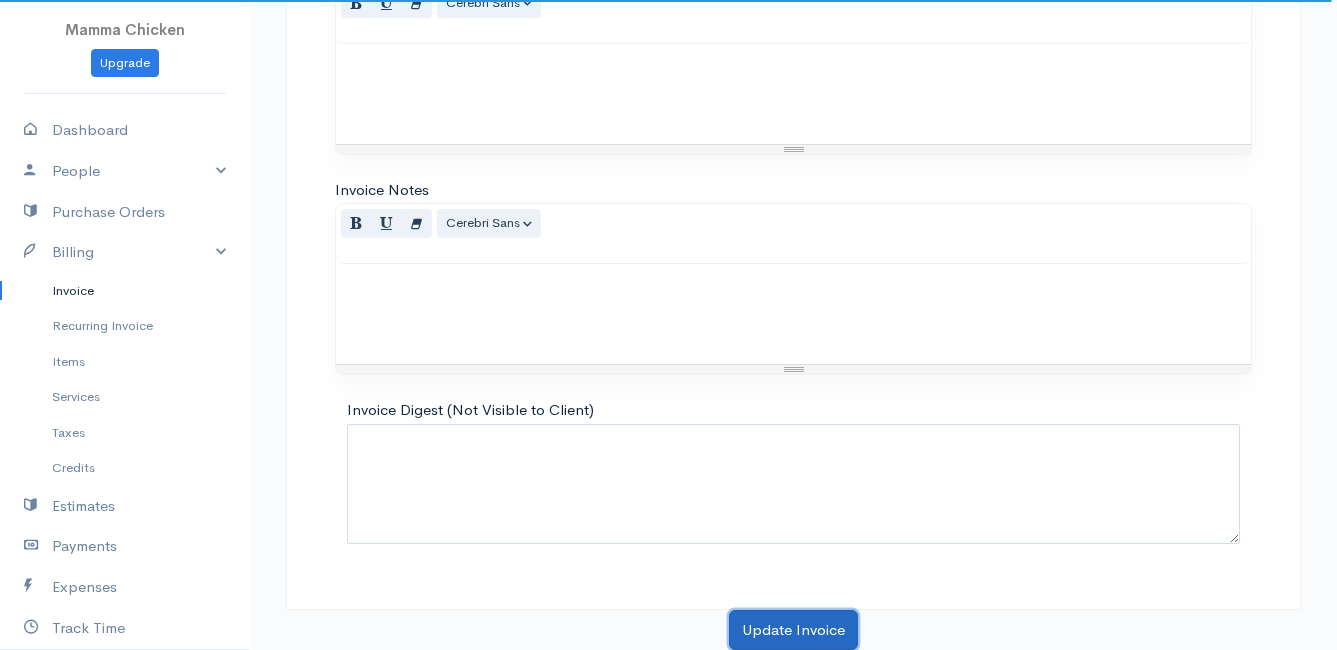 click on "Update Invoice" at bounding box center (793, 630) 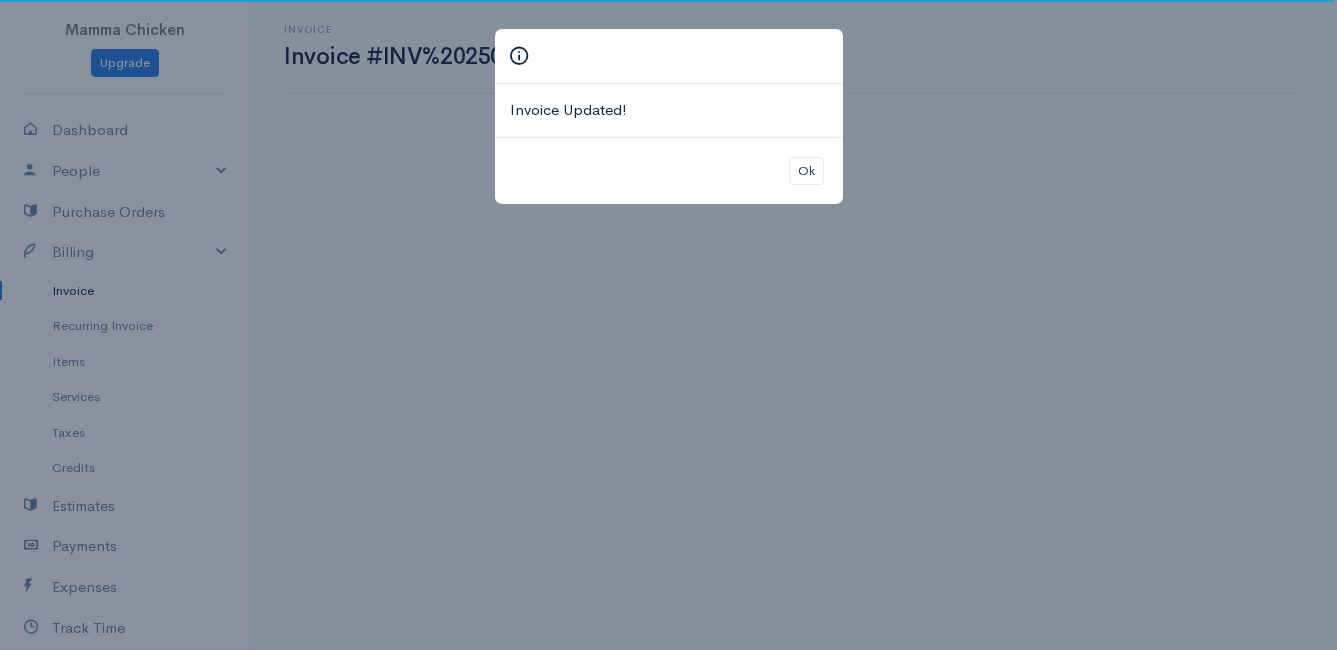 scroll, scrollTop: 0, scrollLeft: 0, axis: both 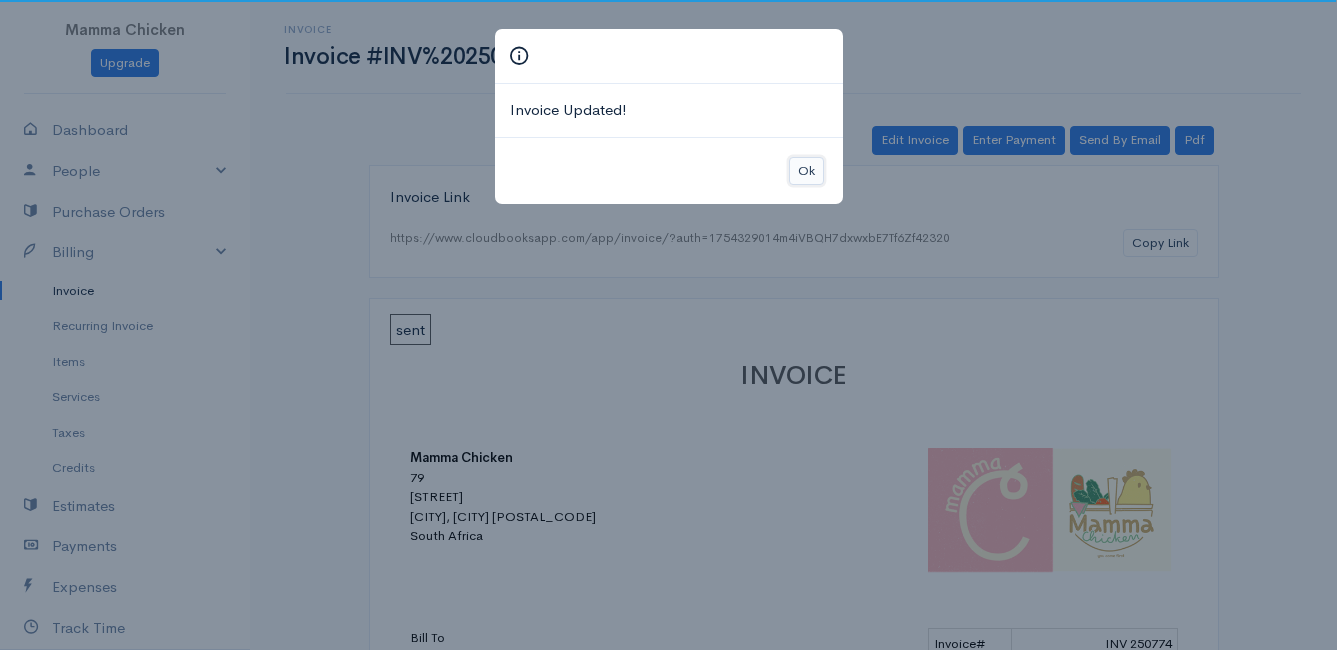 click on "Ok" at bounding box center (806, 171) 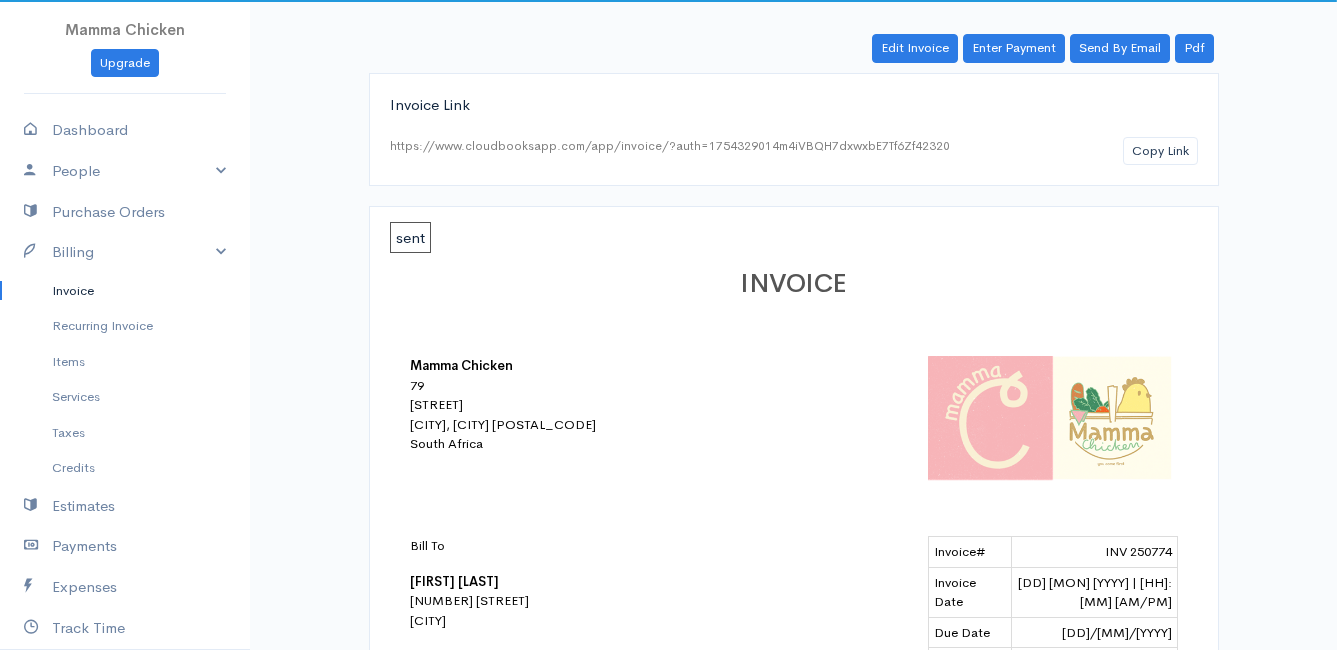scroll, scrollTop: 0, scrollLeft: 0, axis: both 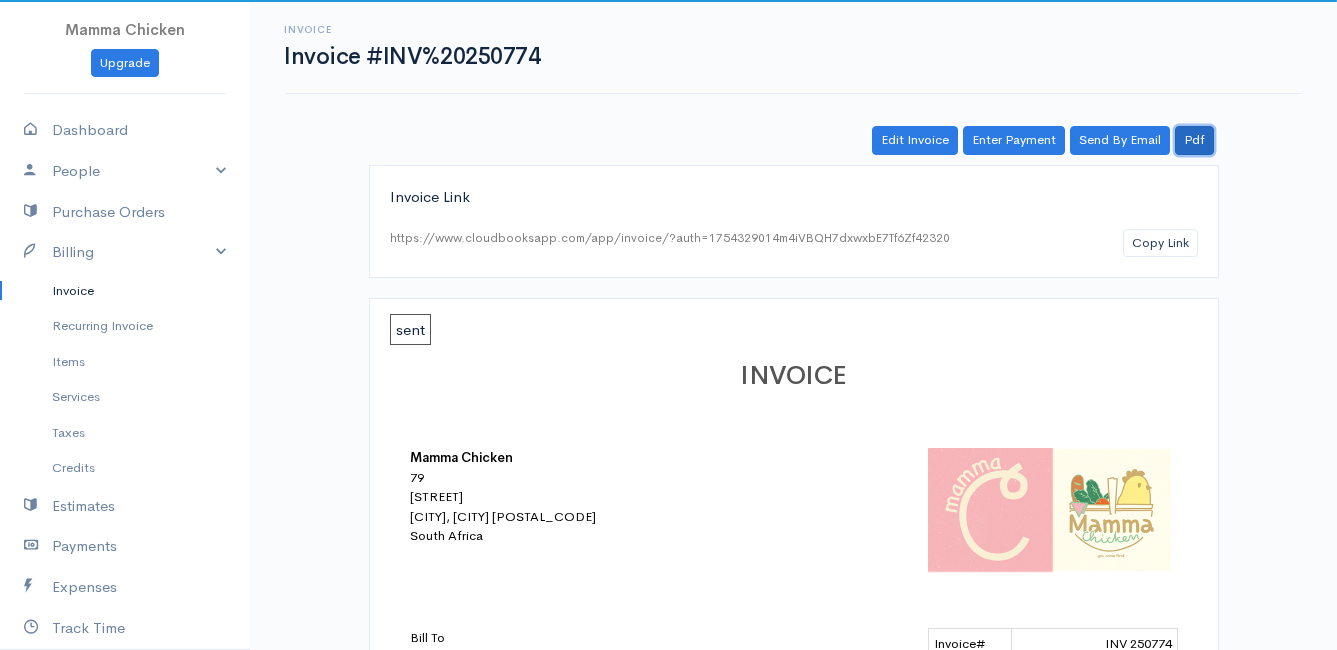 click on "Pdf" at bounding box center [1194, 140] 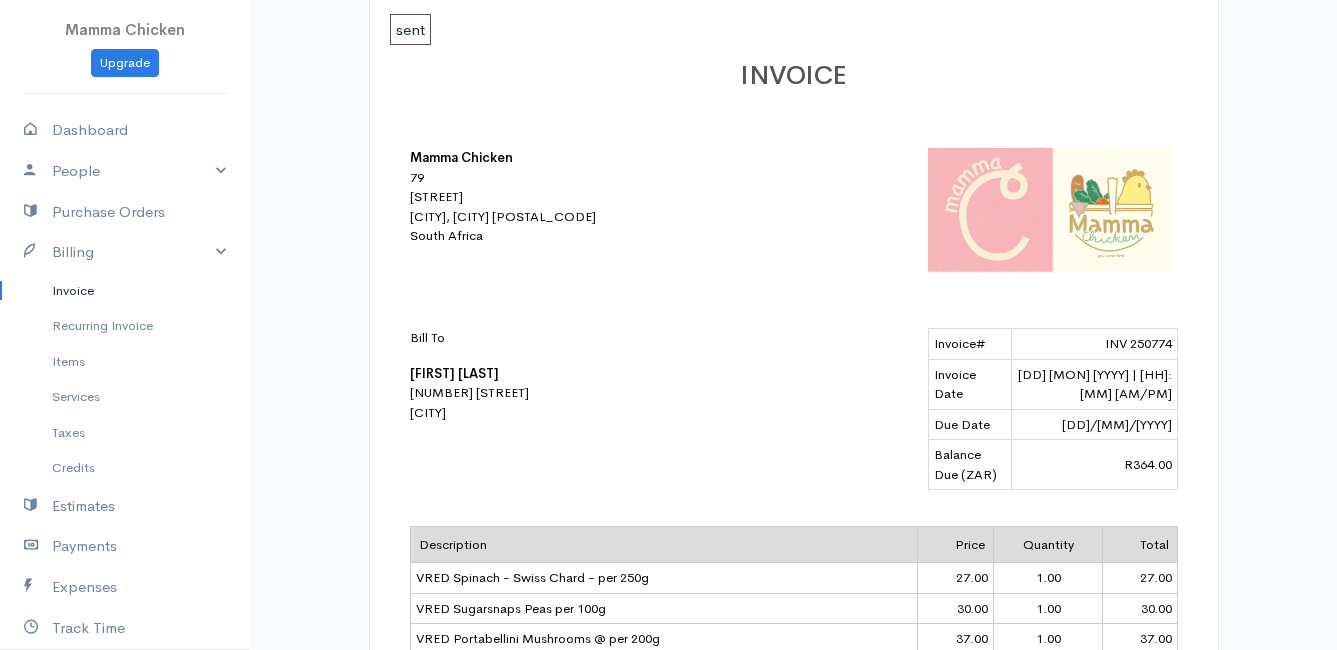 scroll, scrollTop: 0, scrollLeft: 0, axis: both 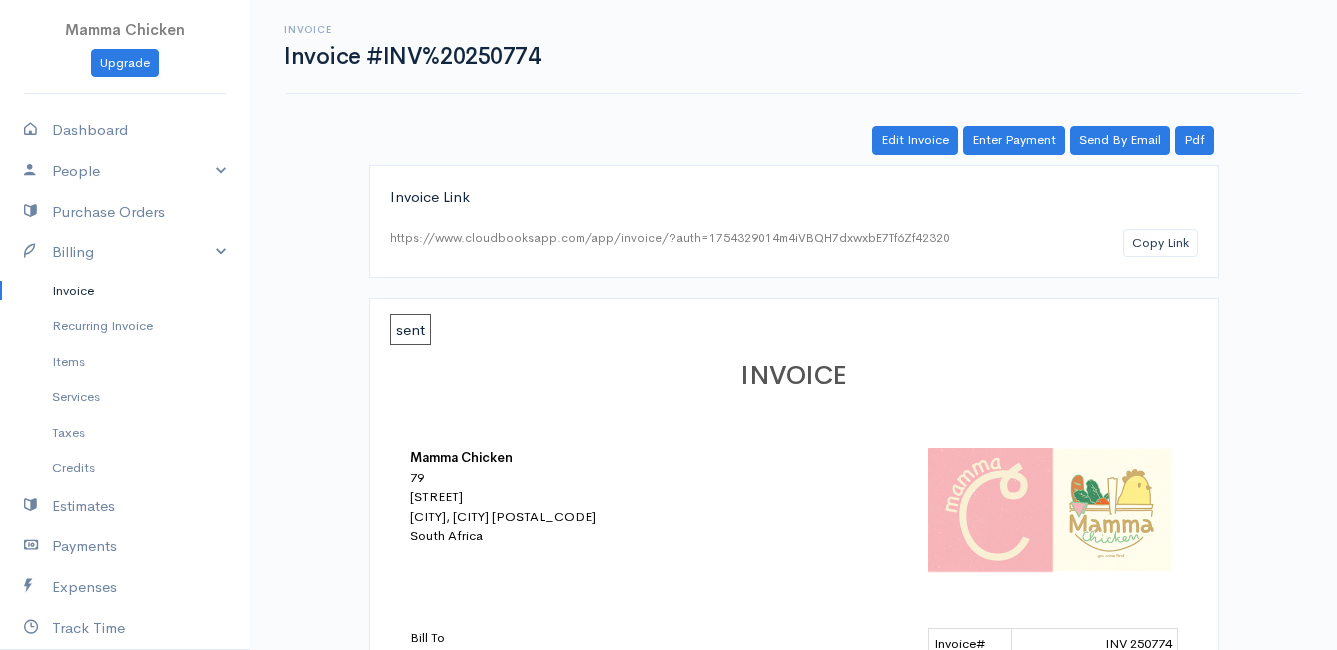 click on "Invoice" at bounding box center [125, 291] 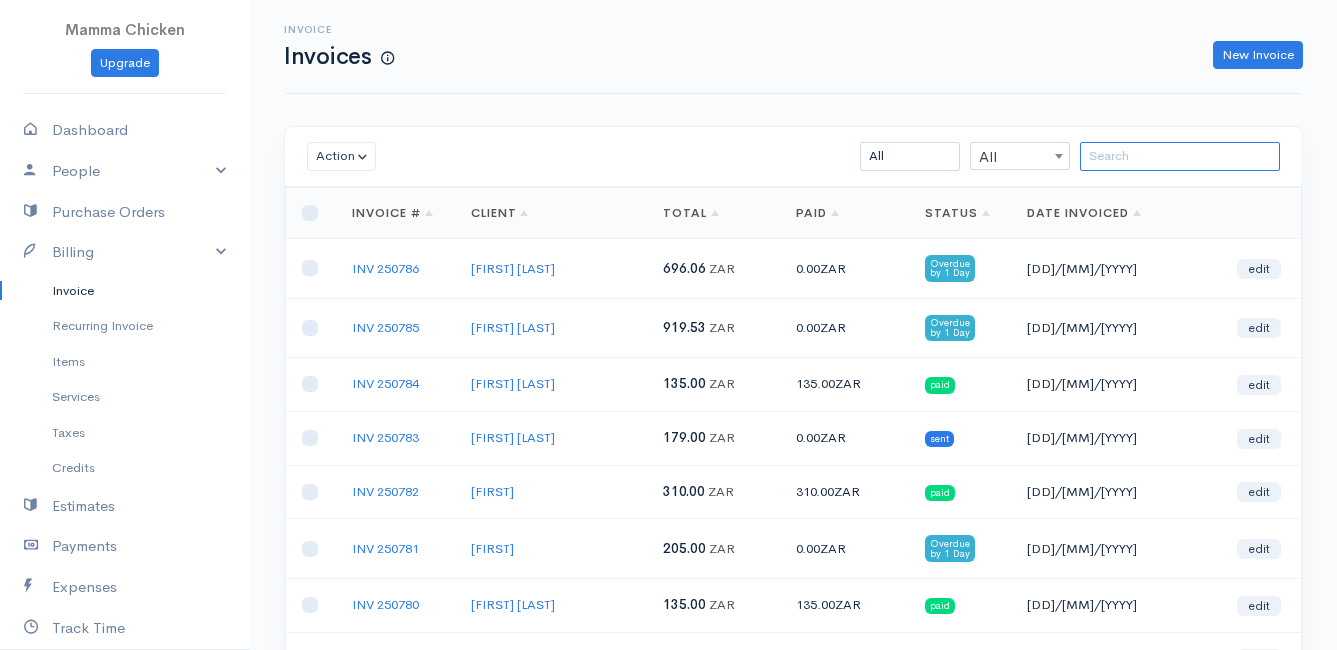 click at bounding box center (1180, 156) 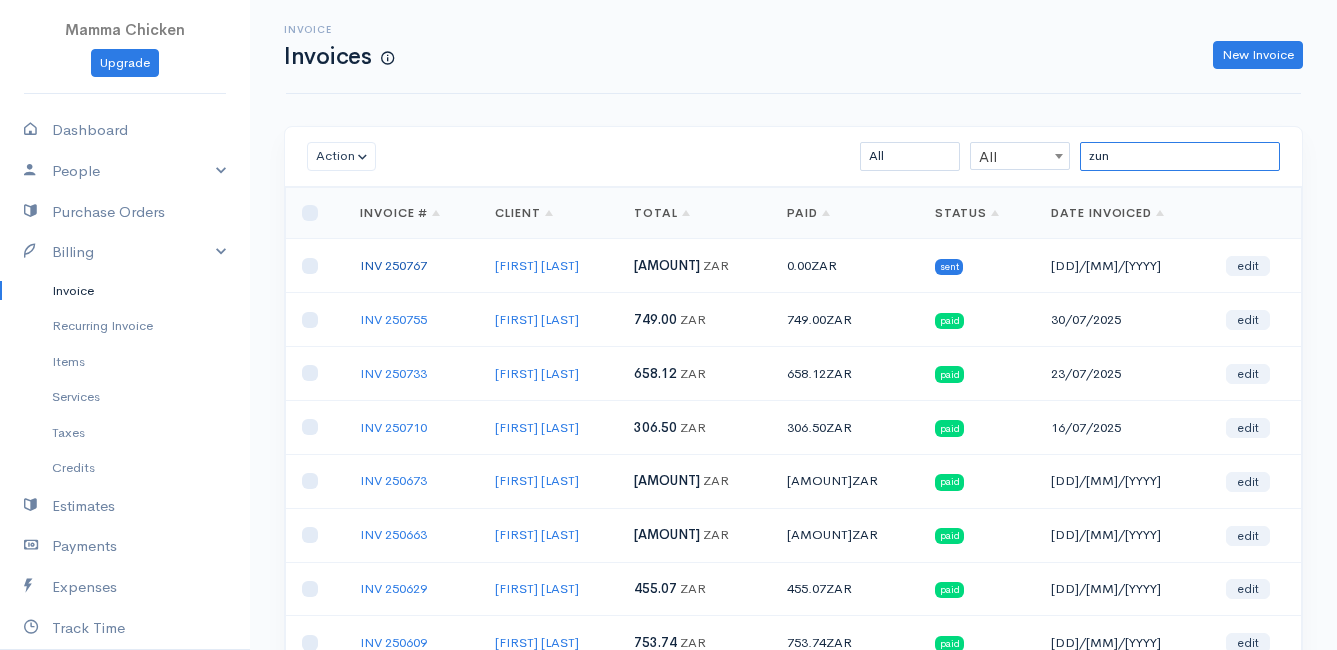 type on "zun" 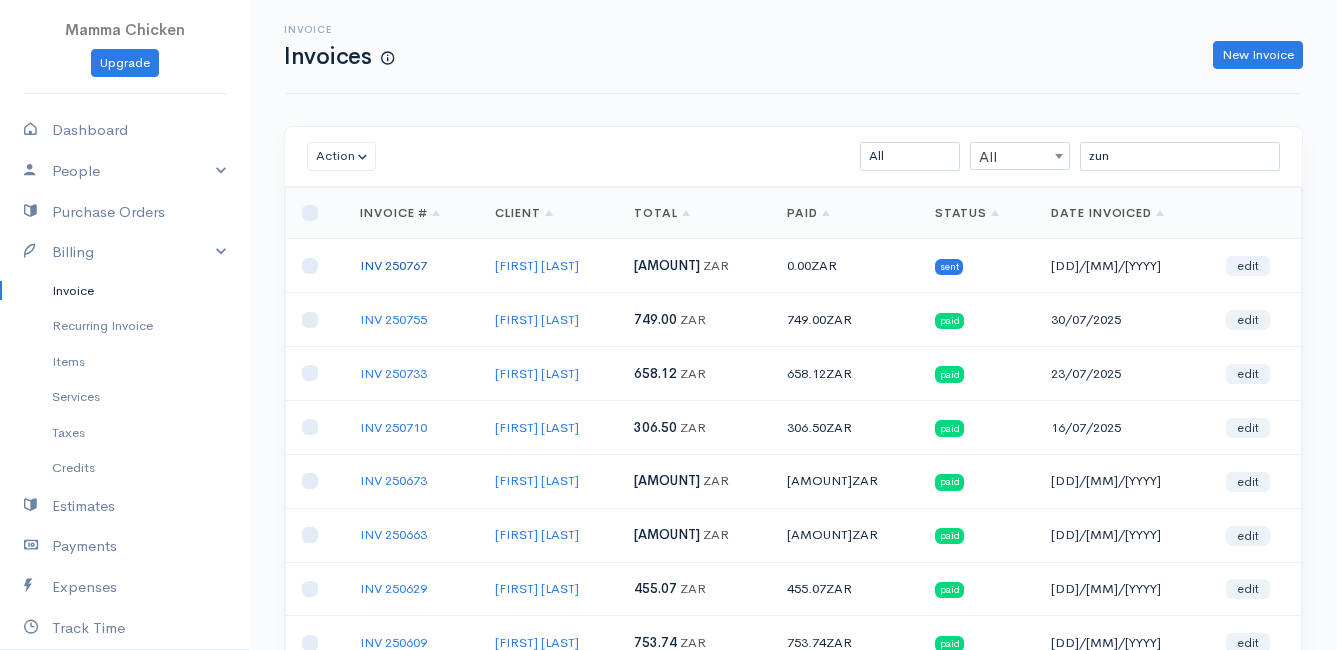click on "INV 250767" at bounding box center [393, 265] 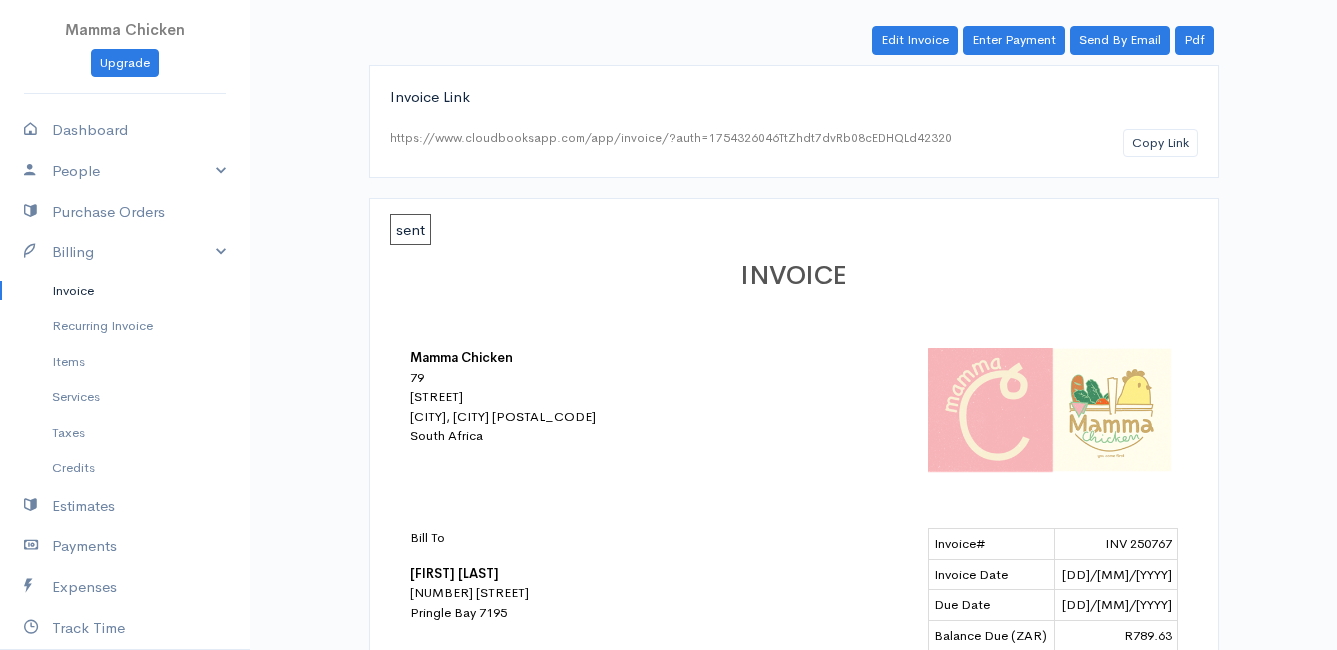 scroll, scrollTop: 0, scrollLeft: 0, axis: both 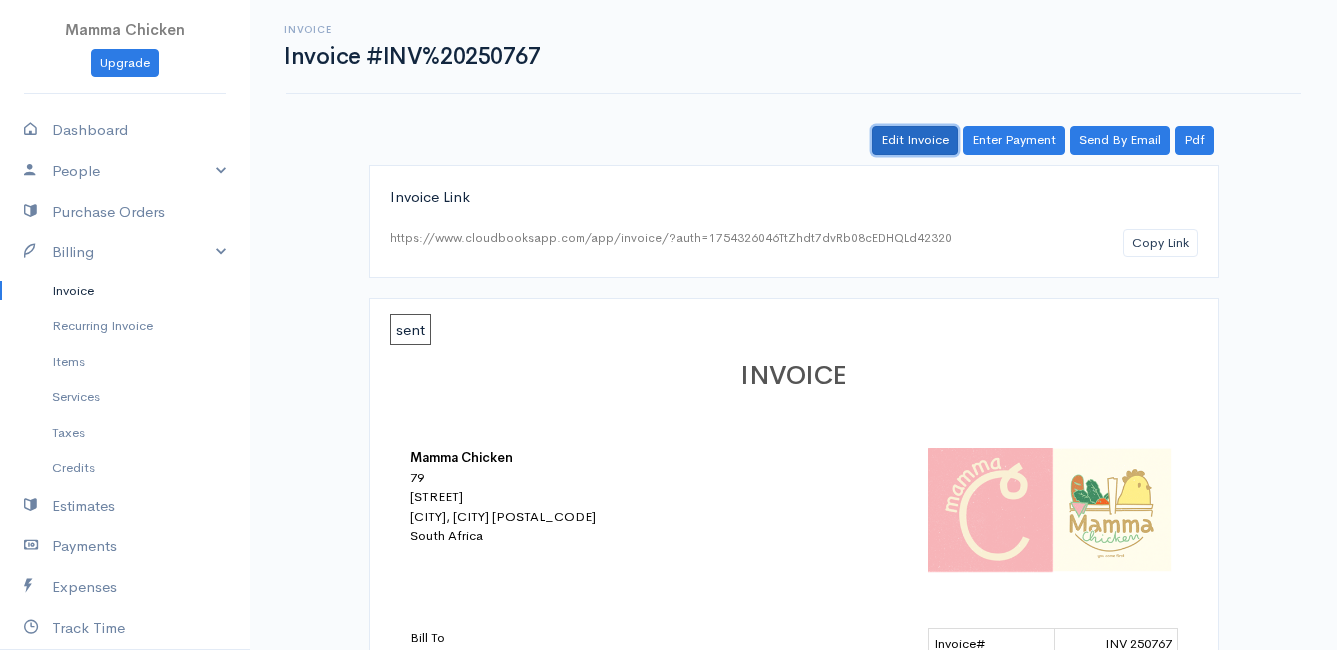 click on "Edit Invoice" at bounding box center [915, 140] 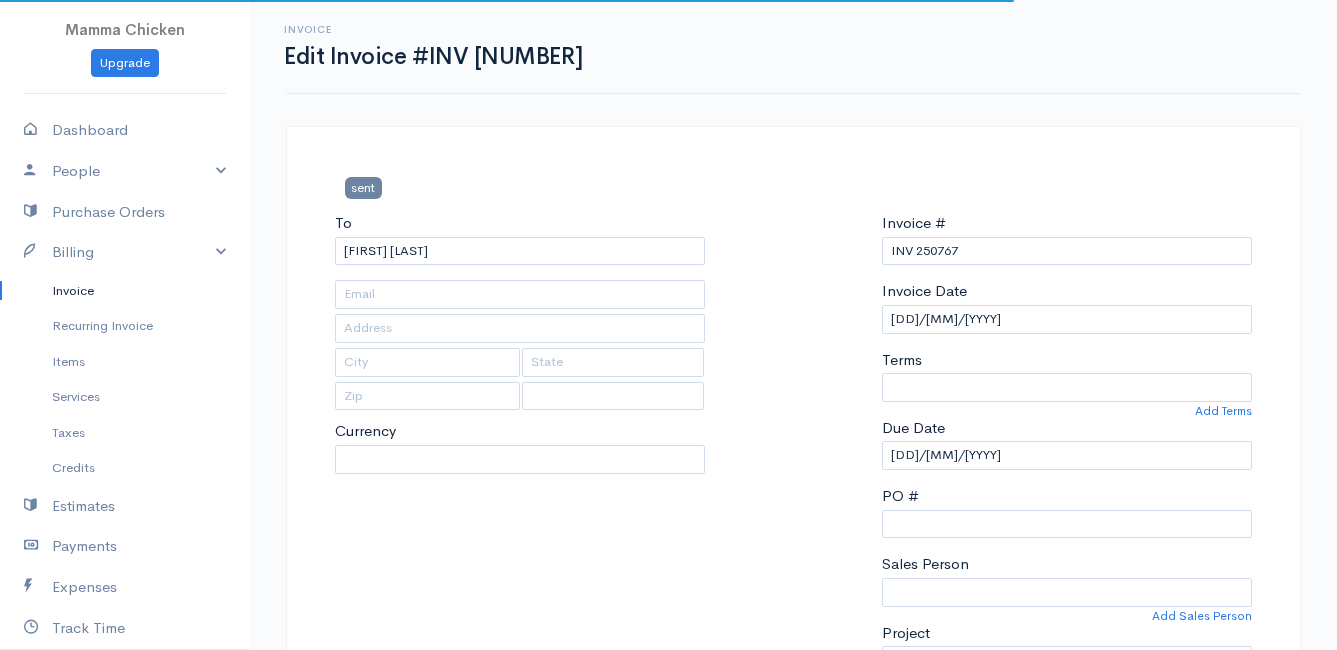type on "[NUMBER] [STREET]" 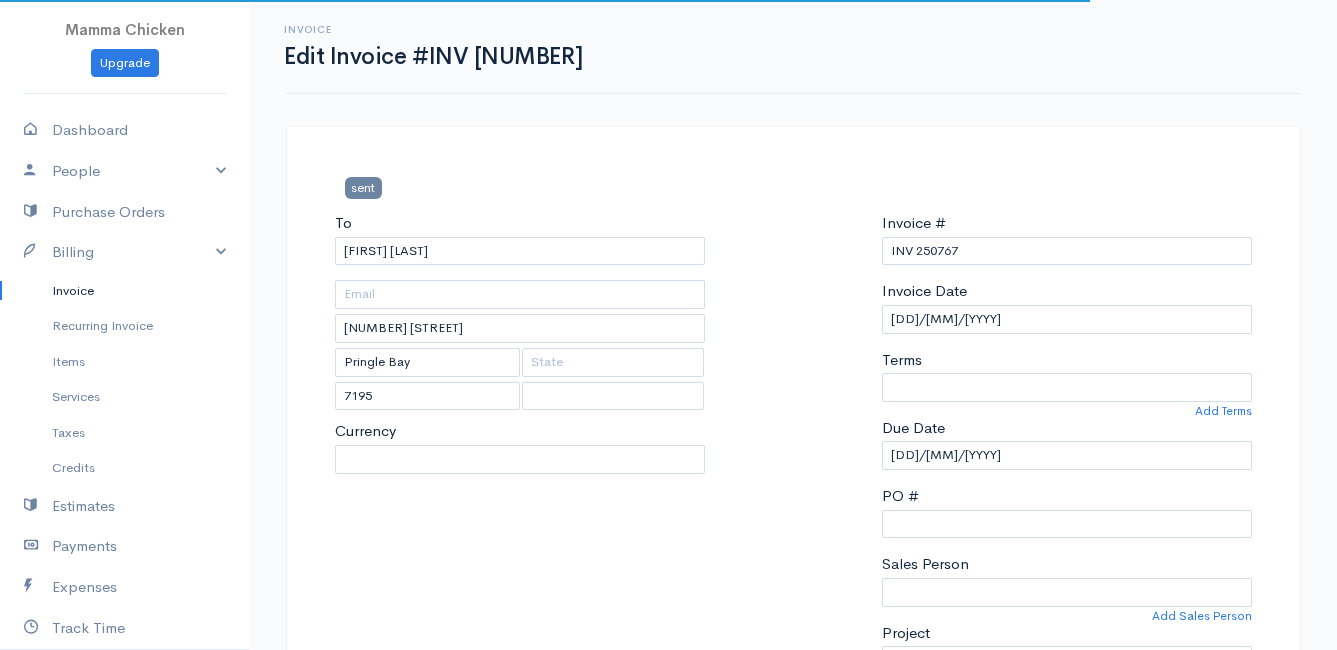 select 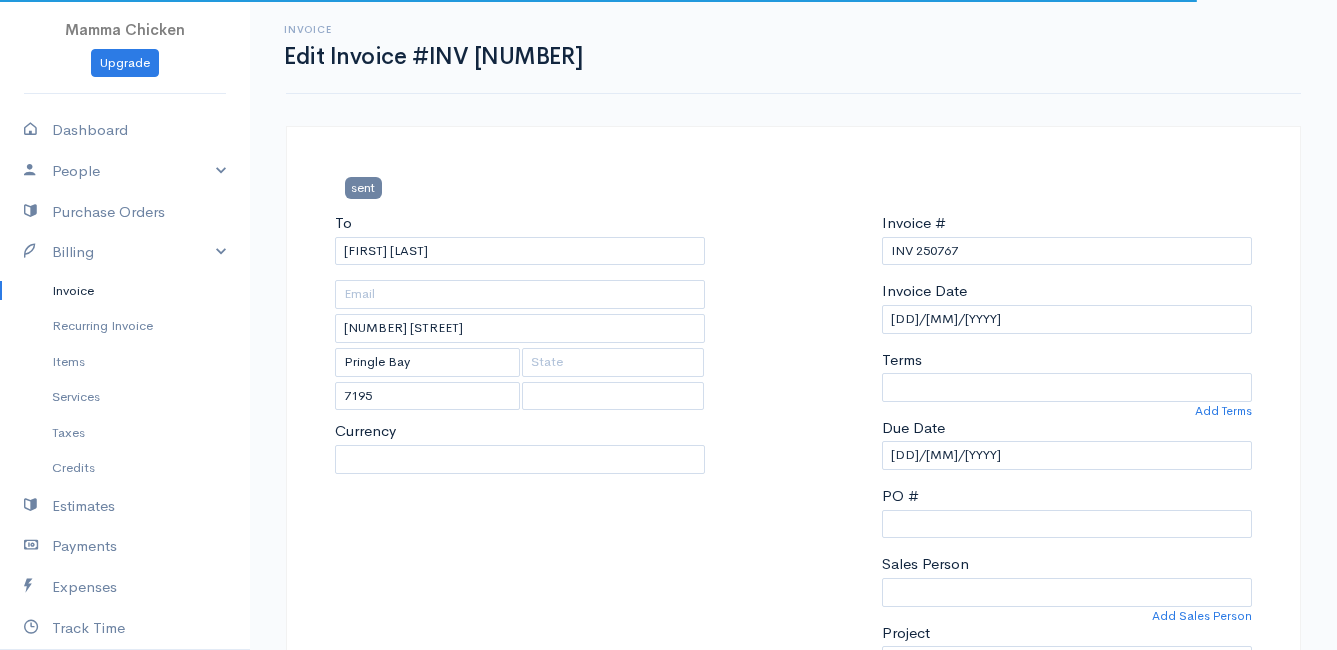 select on "South Africa" 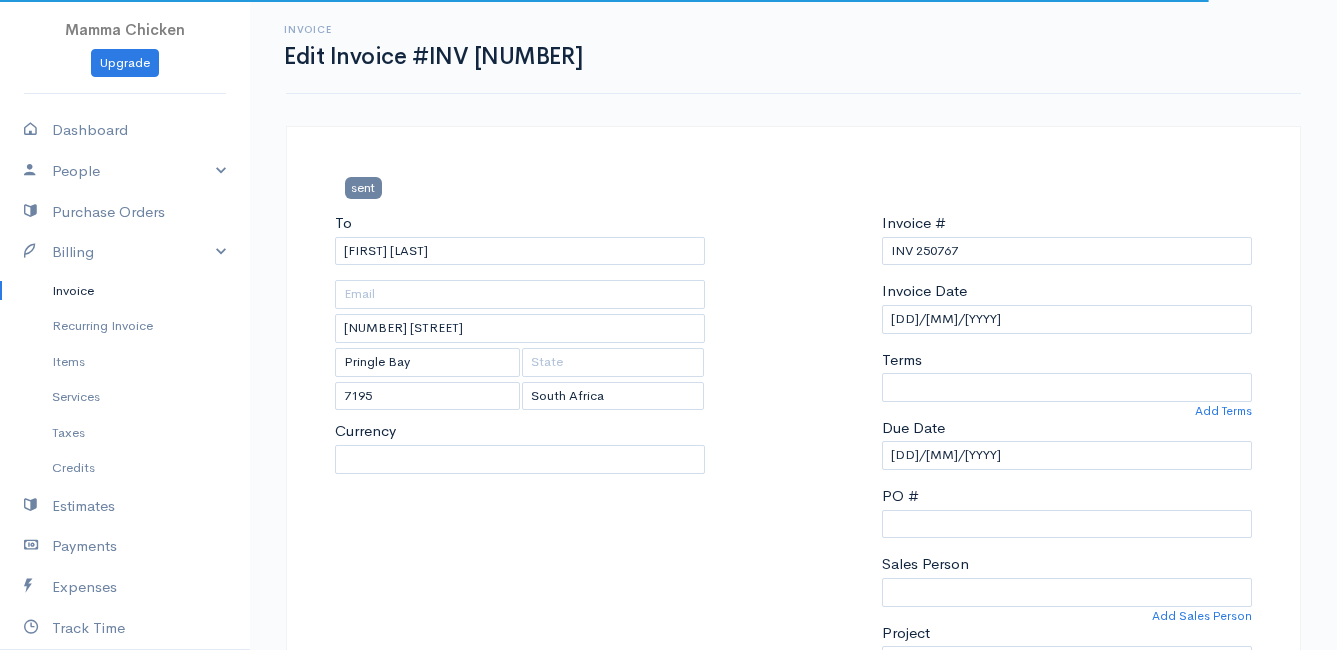 select on "0" 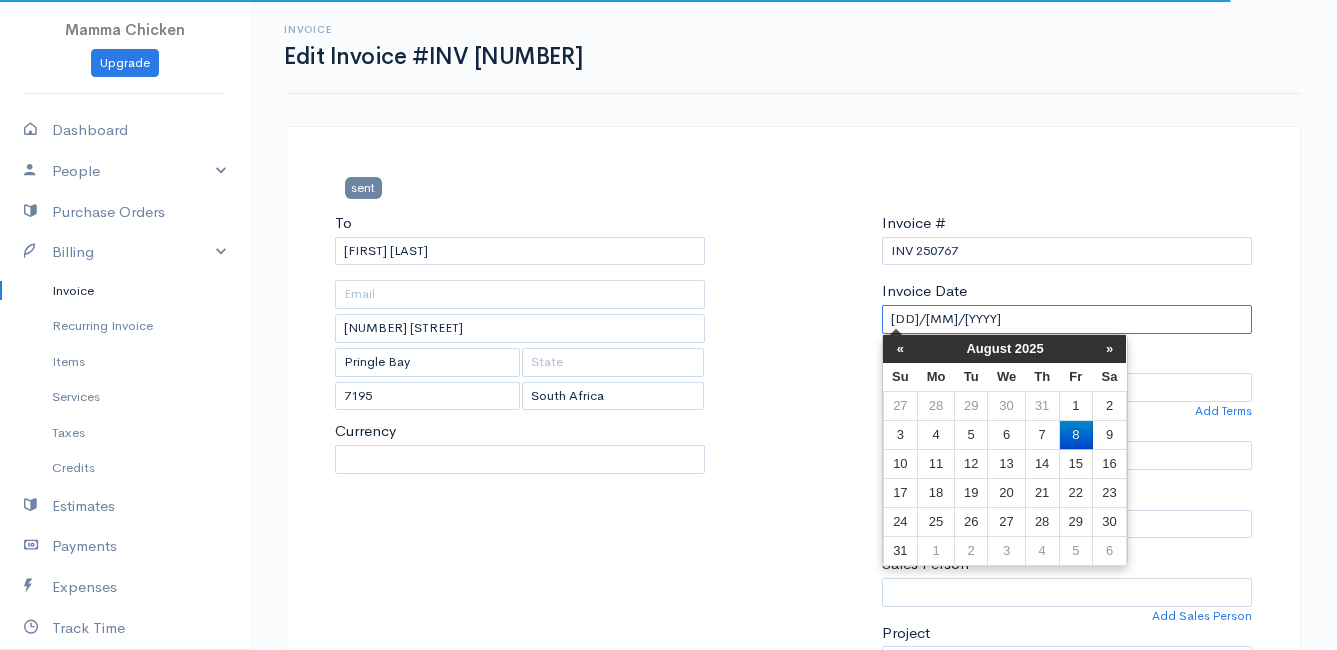 click on "[DD]/[MM]/[YYYY]" at bounding box center (1067, 319) 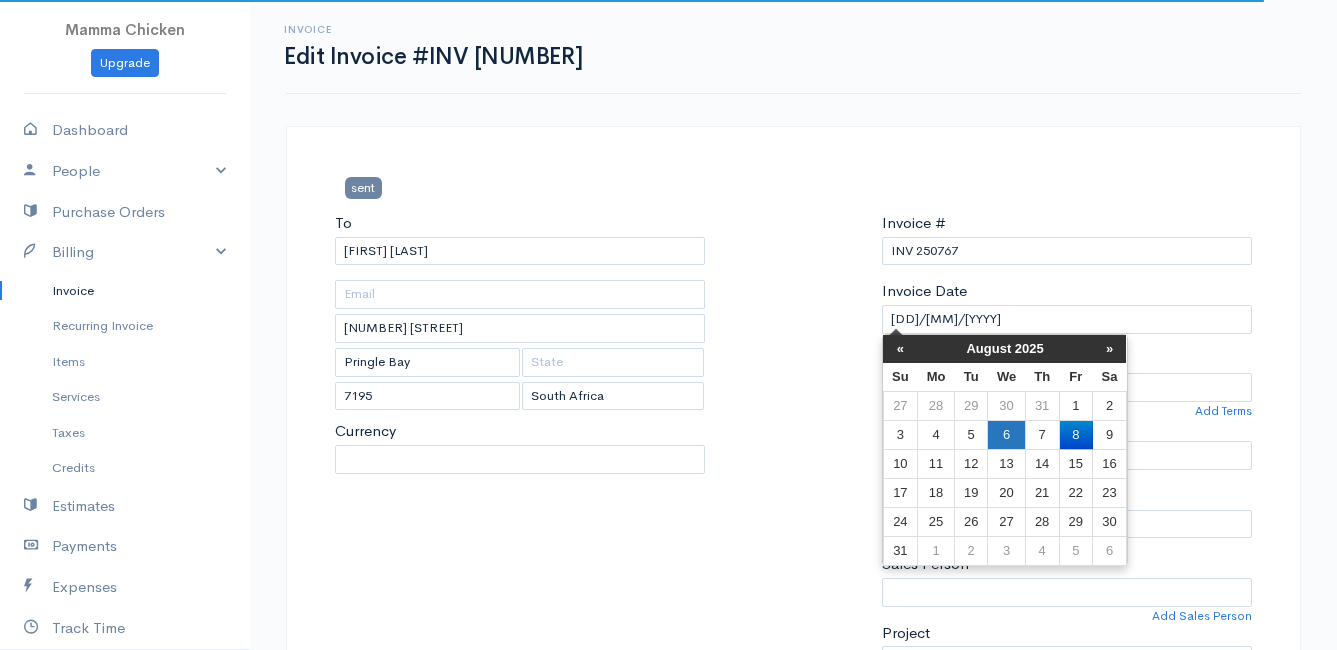 click on "6" at bounding box center (1006, 434) 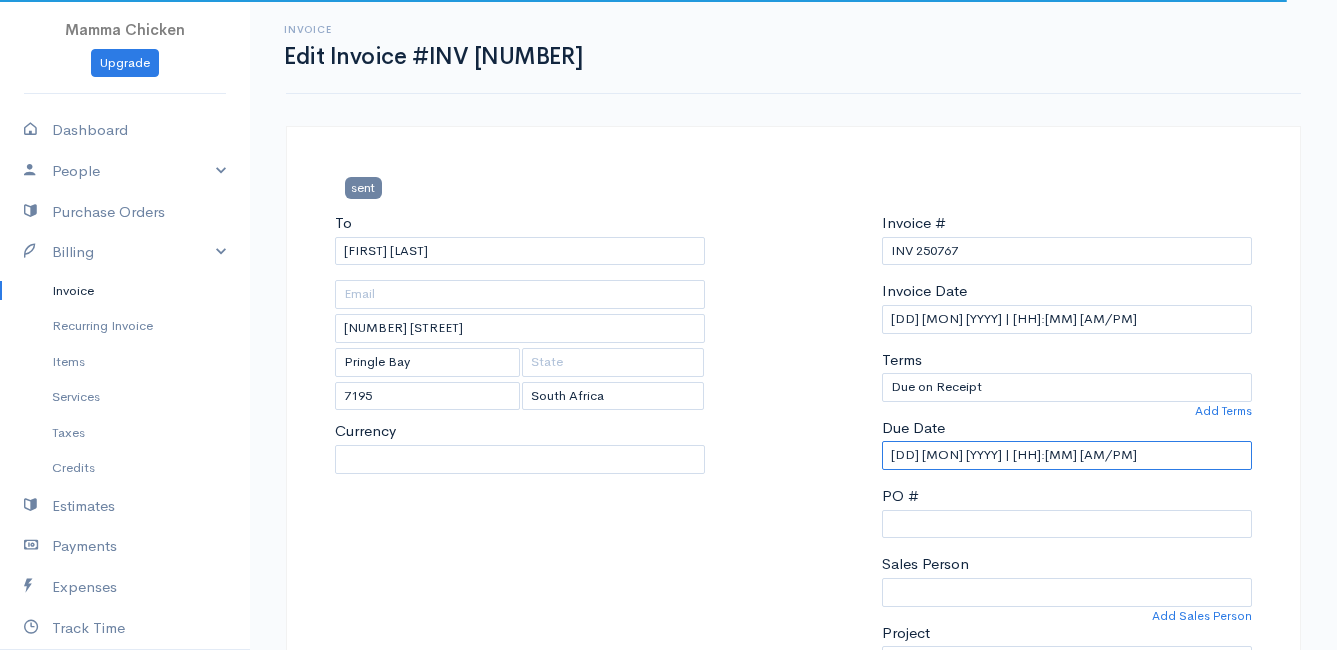 click on "[DD] [MON] [YYYY] | [HH]:[MM] [AM/PM]" at bounding box center (1067, 455) 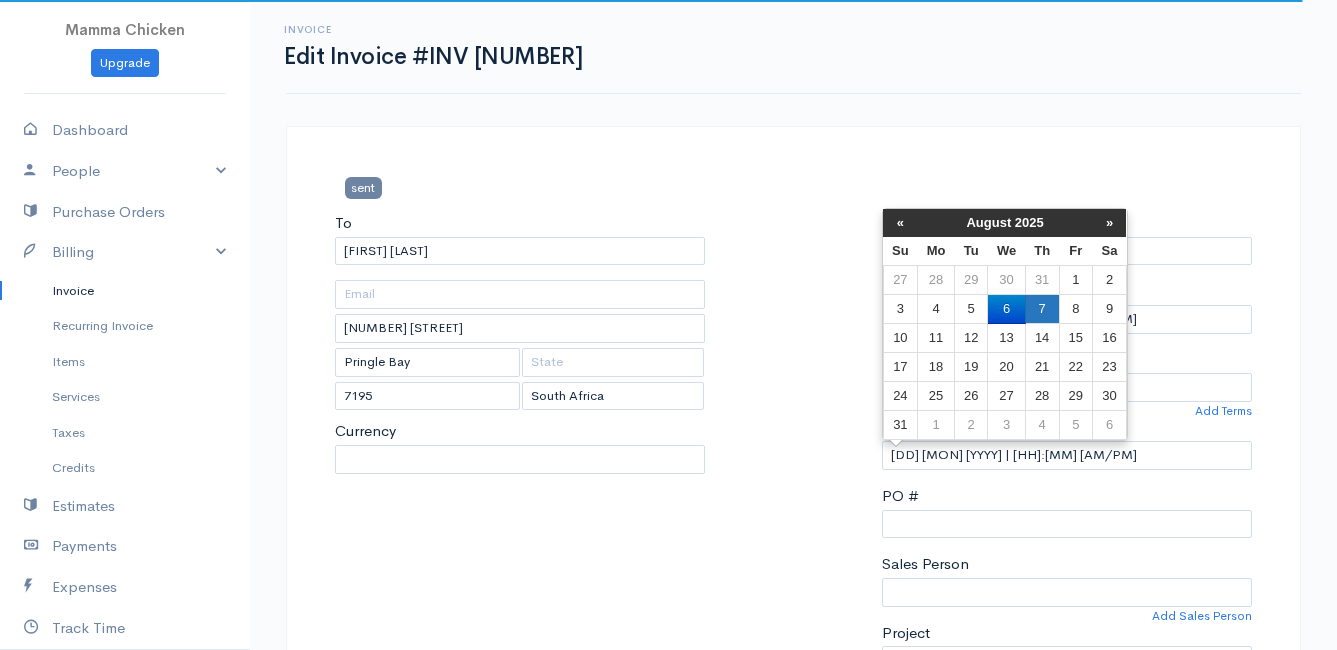 click on "7" at bounding box center [1042, 309] 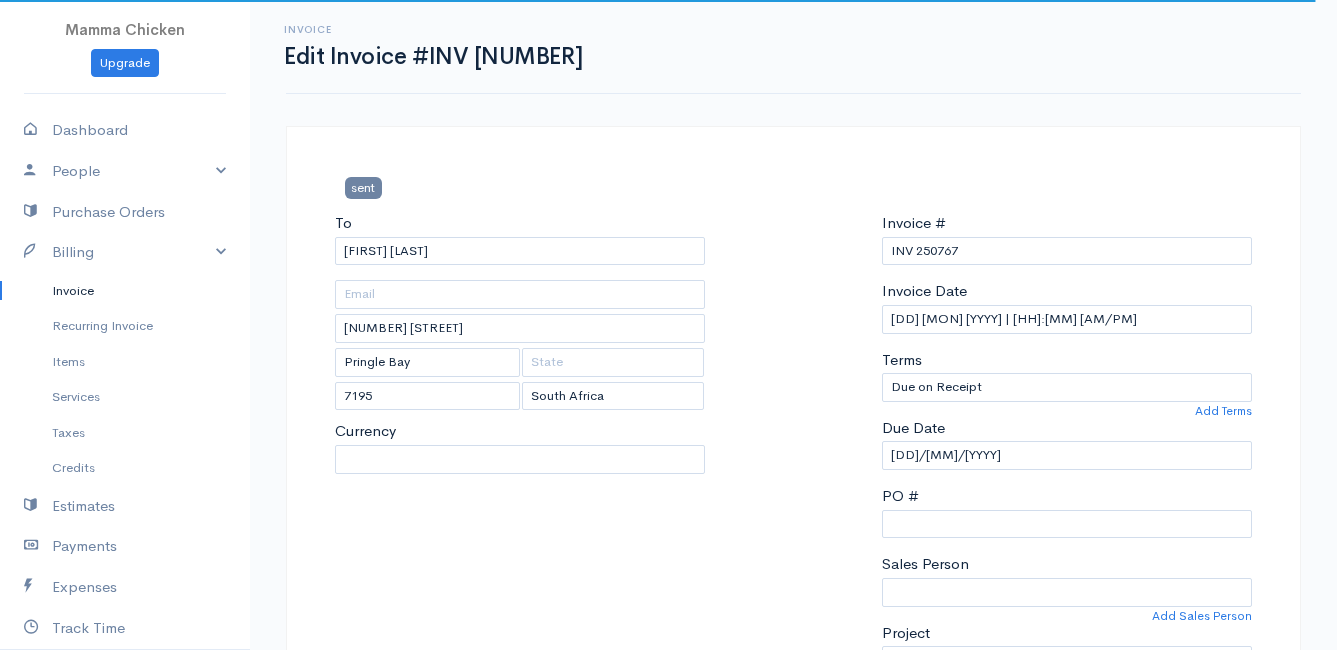 select on "ZAR" 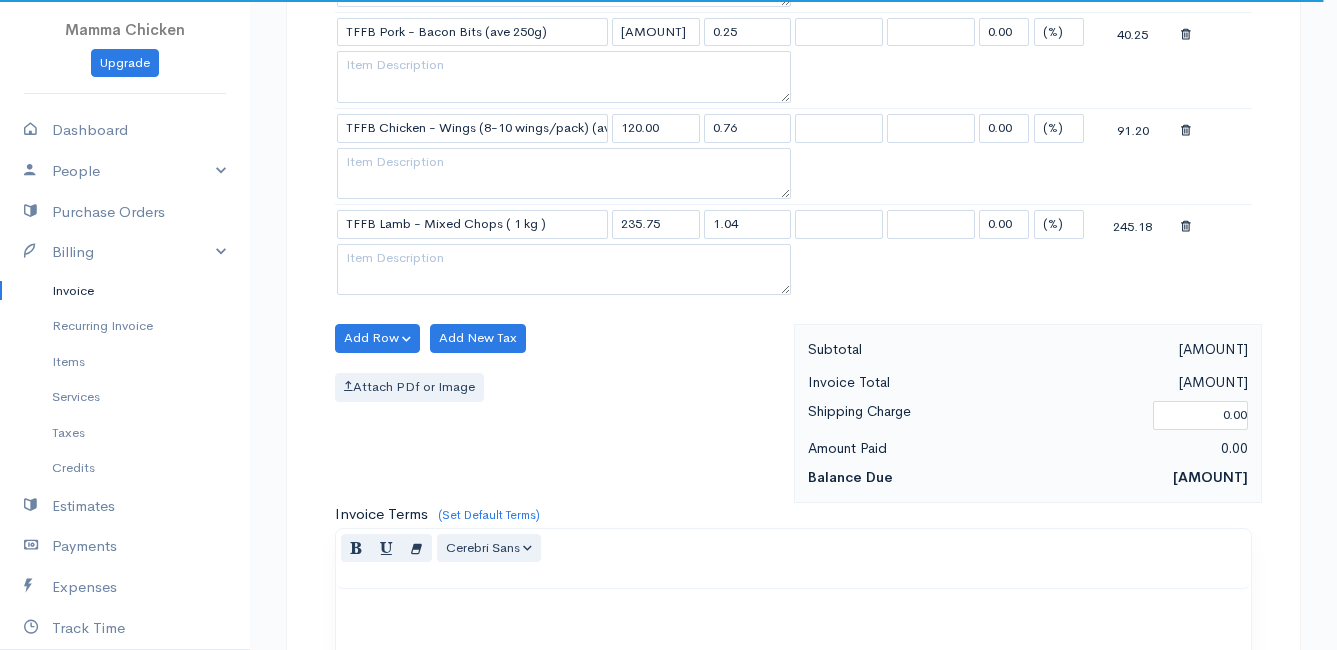 scroll, scrollTop: 1945, scrollLeft: 0, axis: vertical 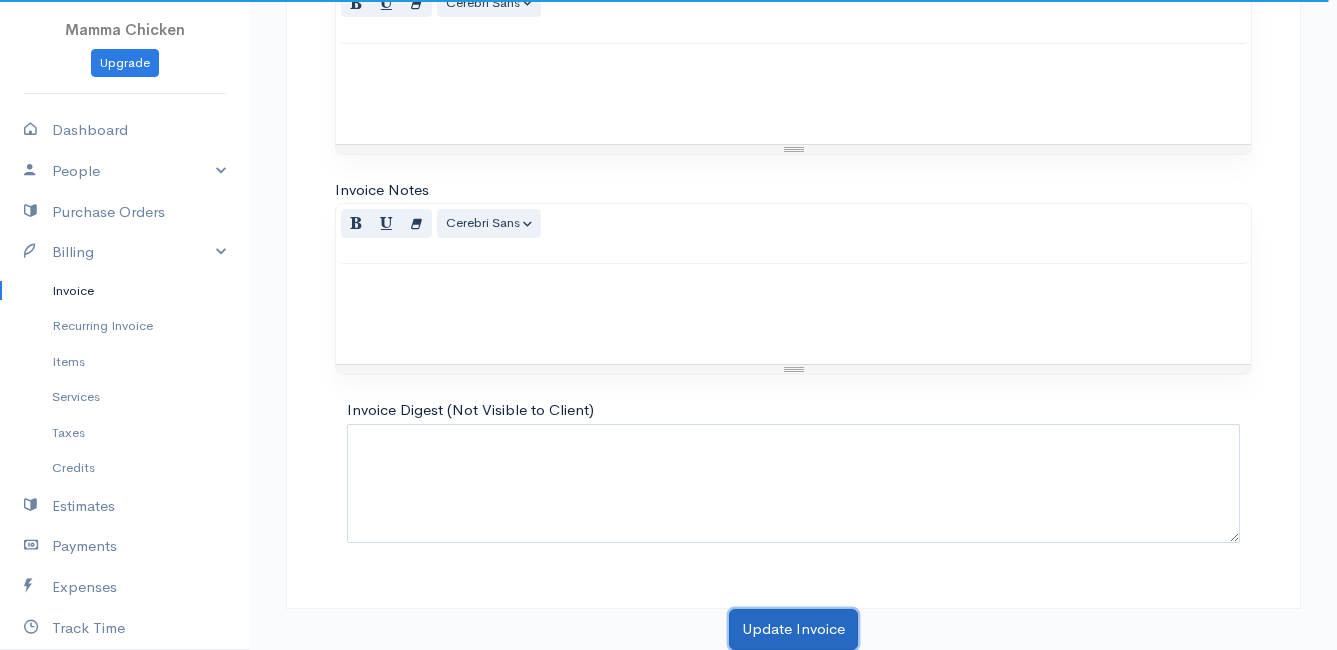 click on "Update Invoice" at bounding box center (793, 629) 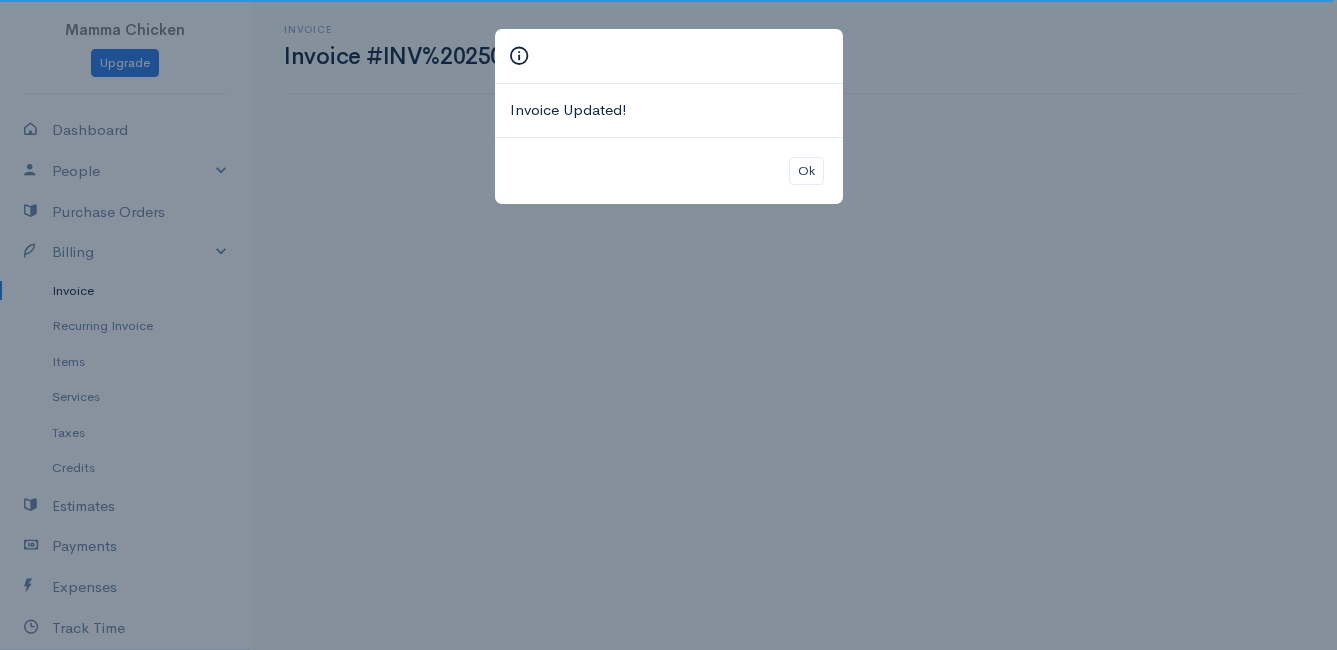 scroll, scrollTop: 0, scrollLeft: 0, axis: both 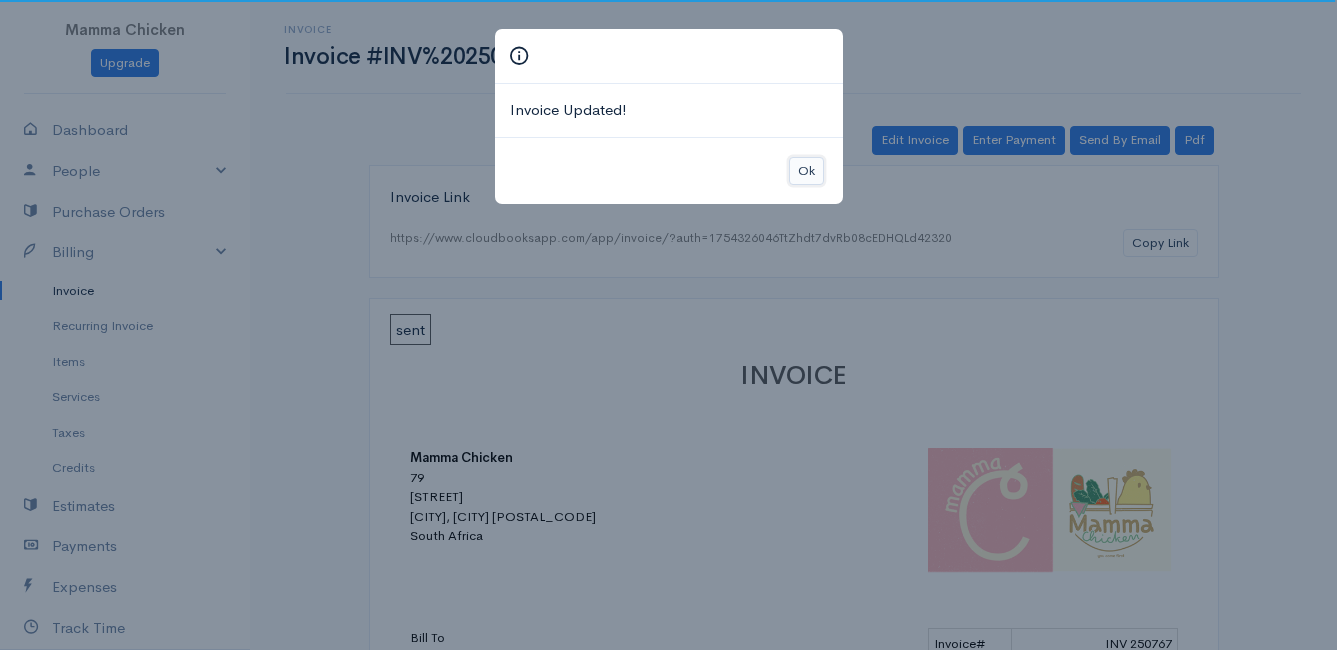 click on "Ok" at bounding box center [806, 171] 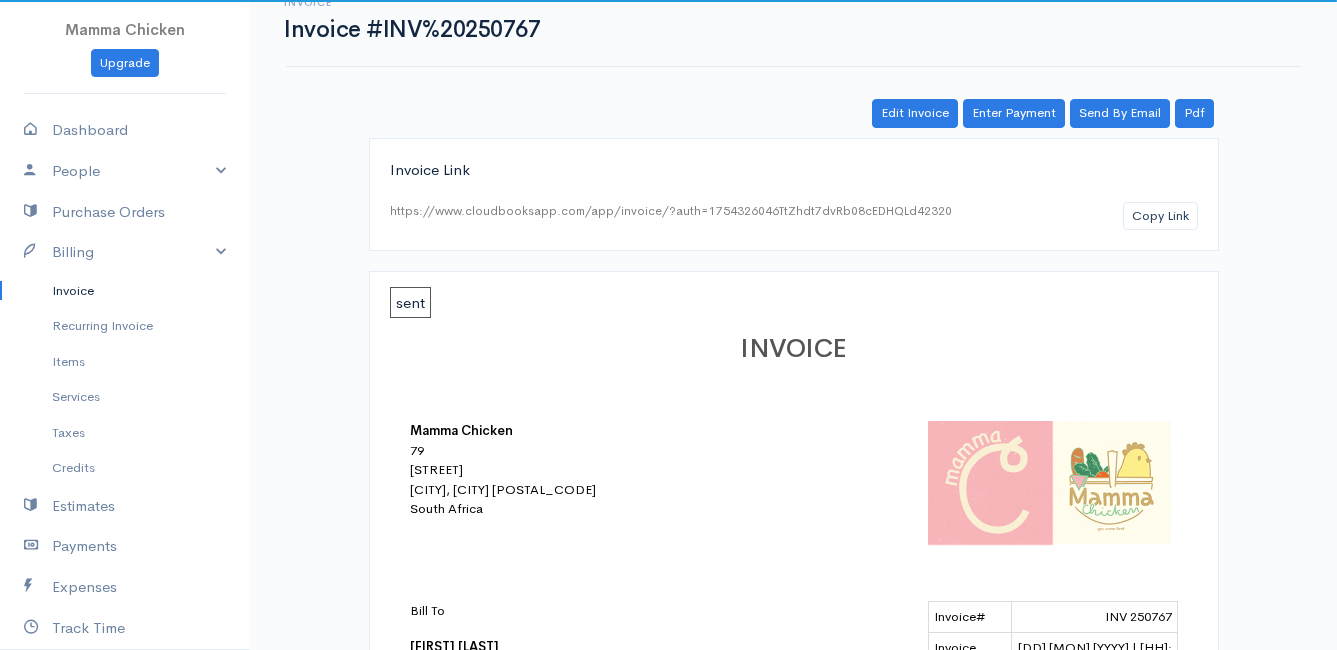 scroll, scrollTop: 0, scrollLeft: 0, axis: both 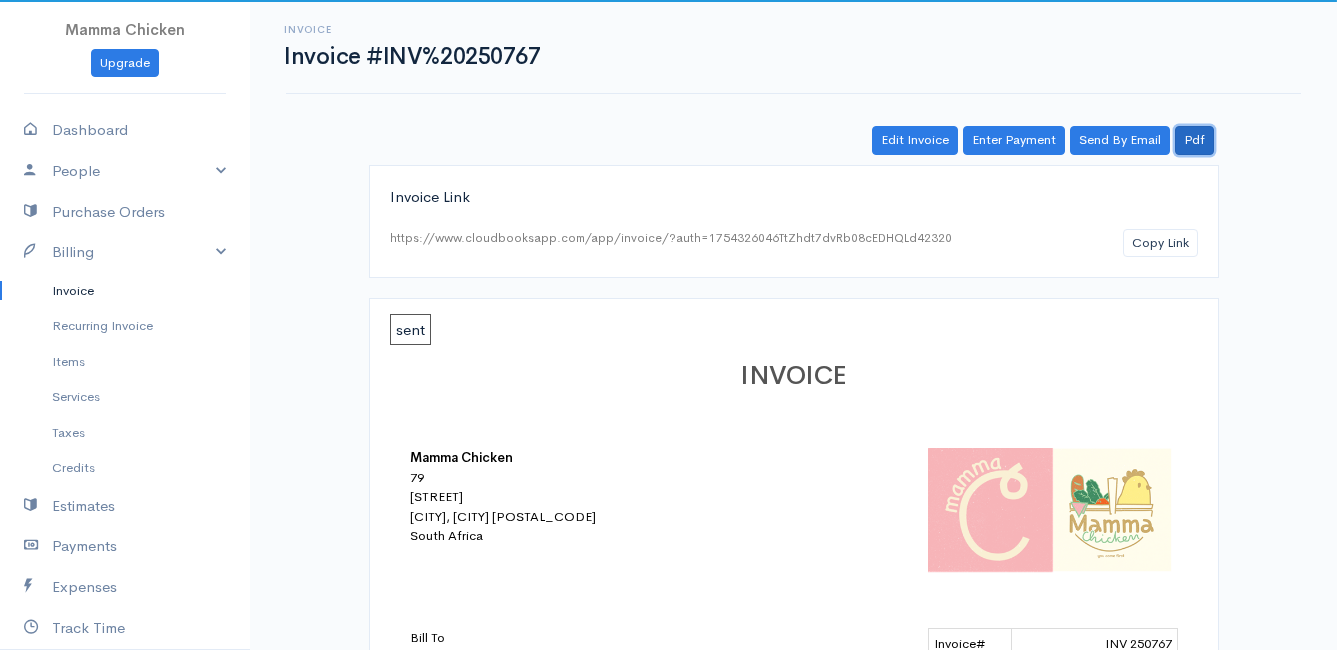 click on "Pdf" at bounding box center (1194, 140) 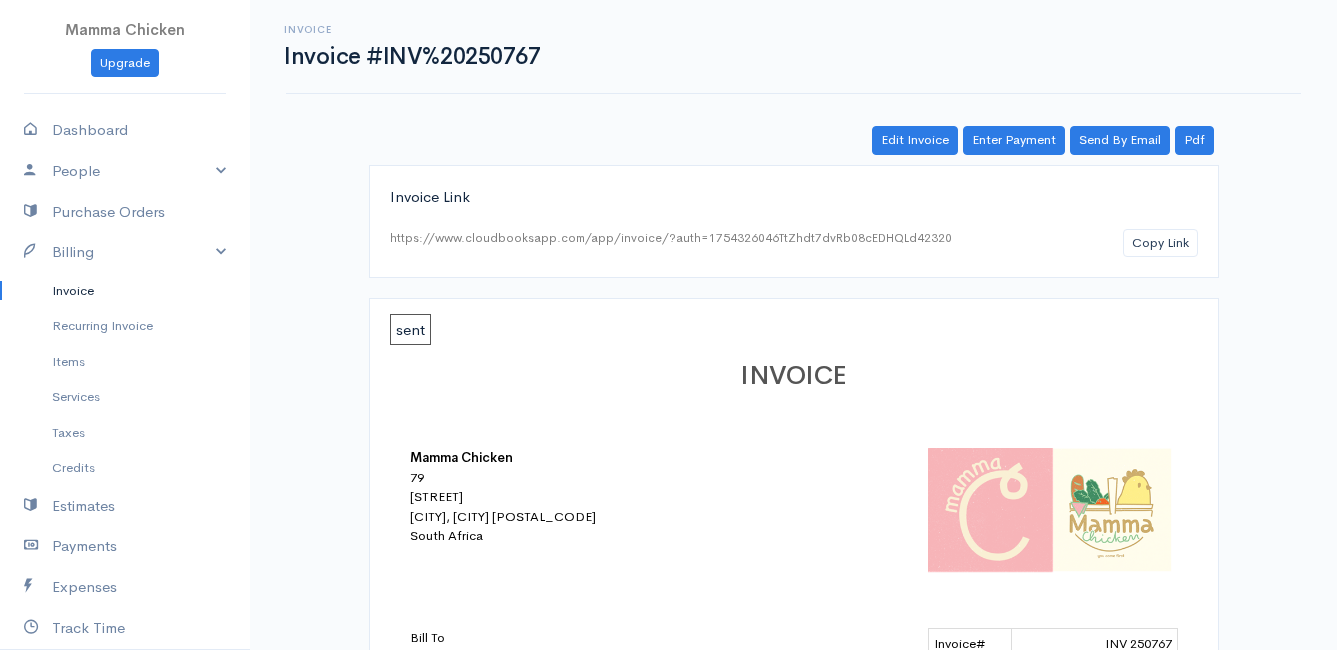click on "Invoice" at bounding box center (125, 291) 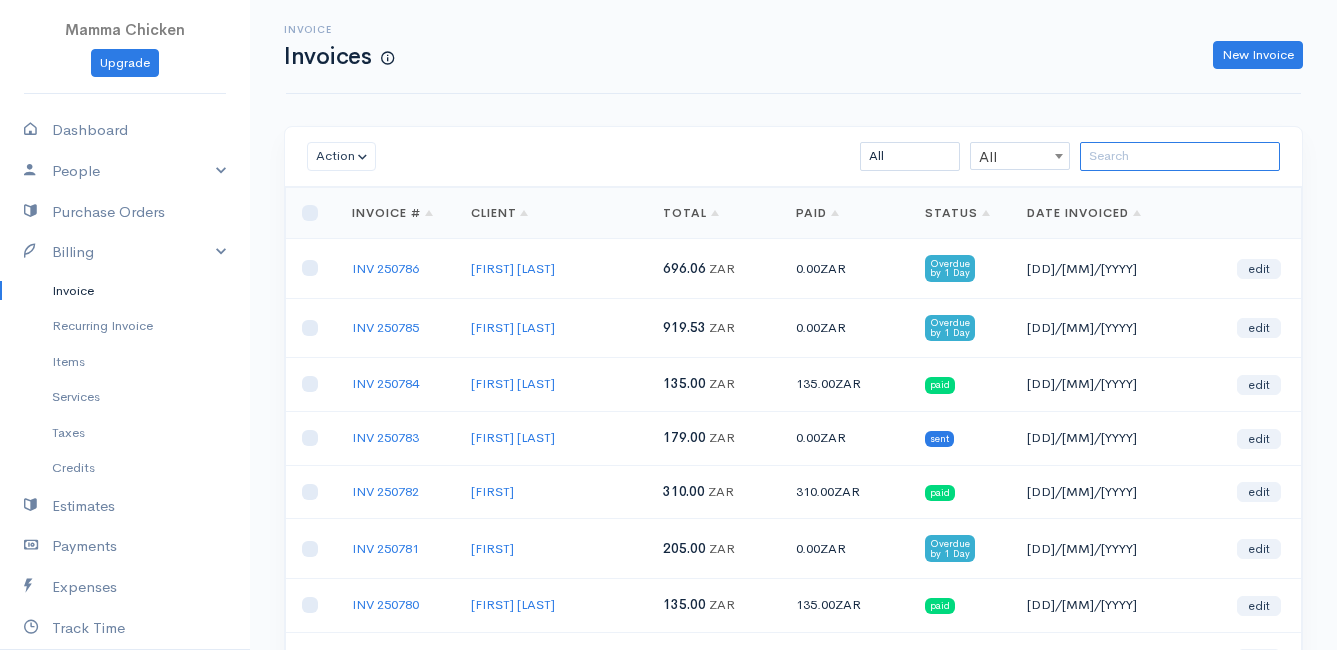 click at bounding box center (1180, 156) 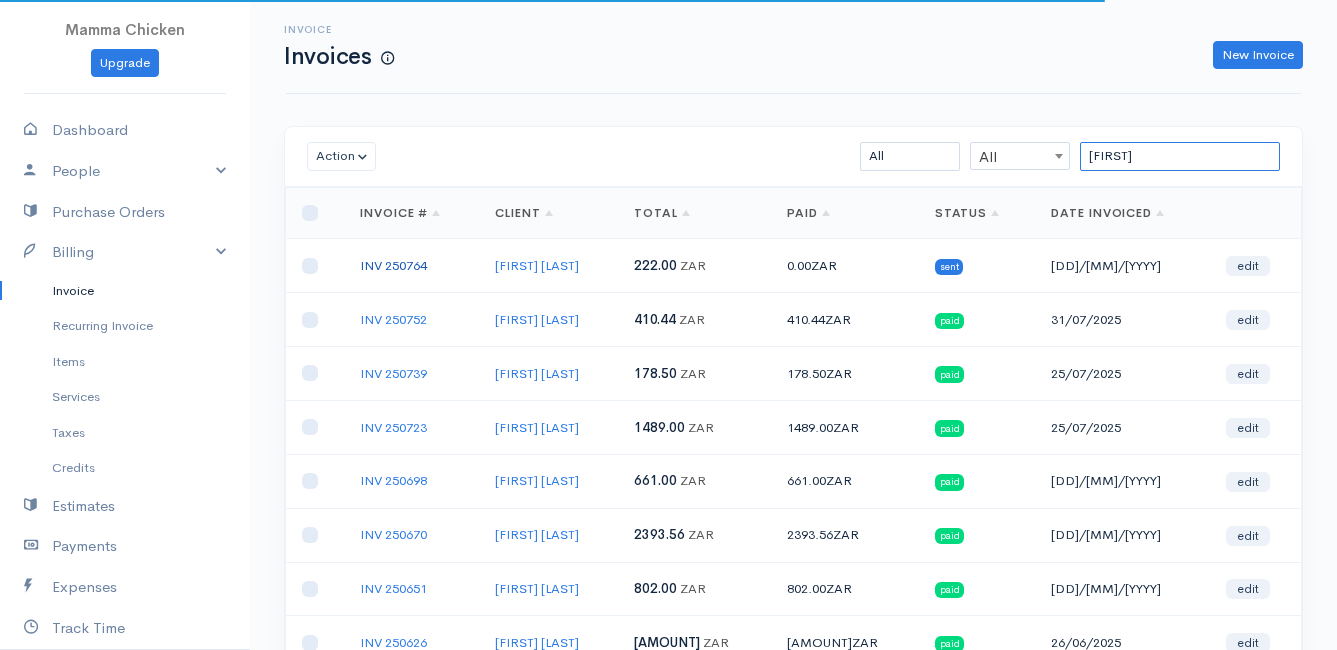 type on "[FIRST]" 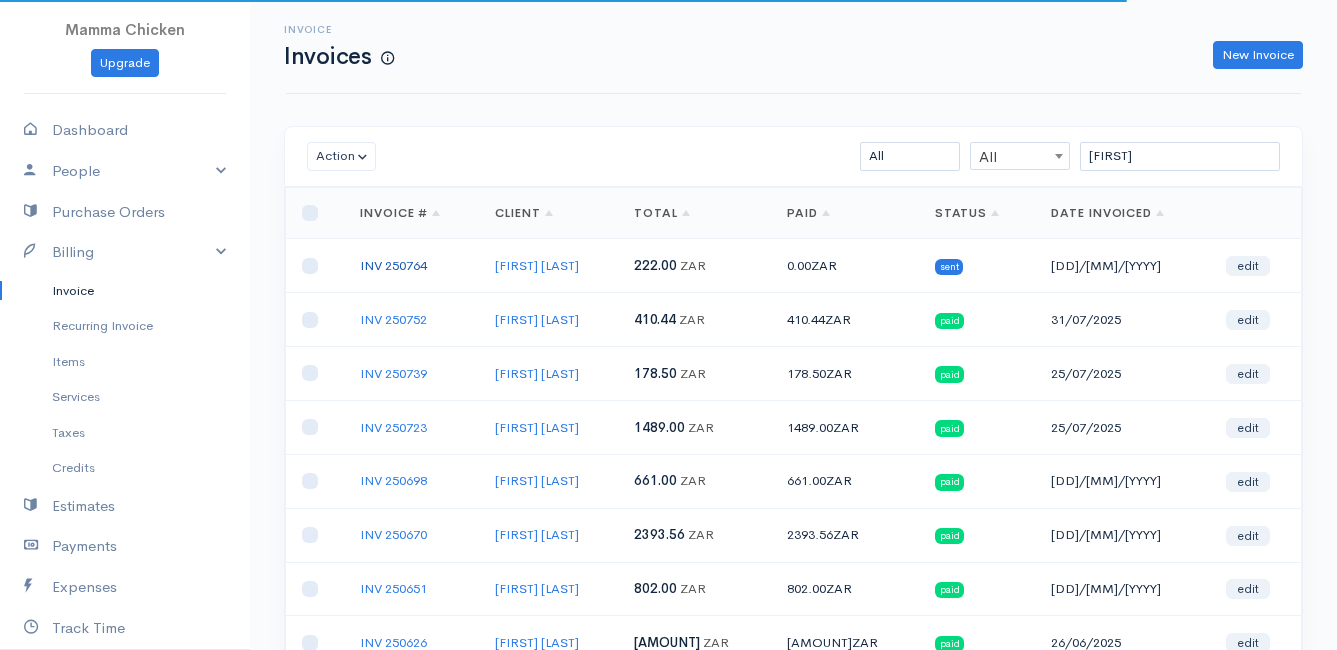 click on "INV 250764" at bounding box center (393, 265) 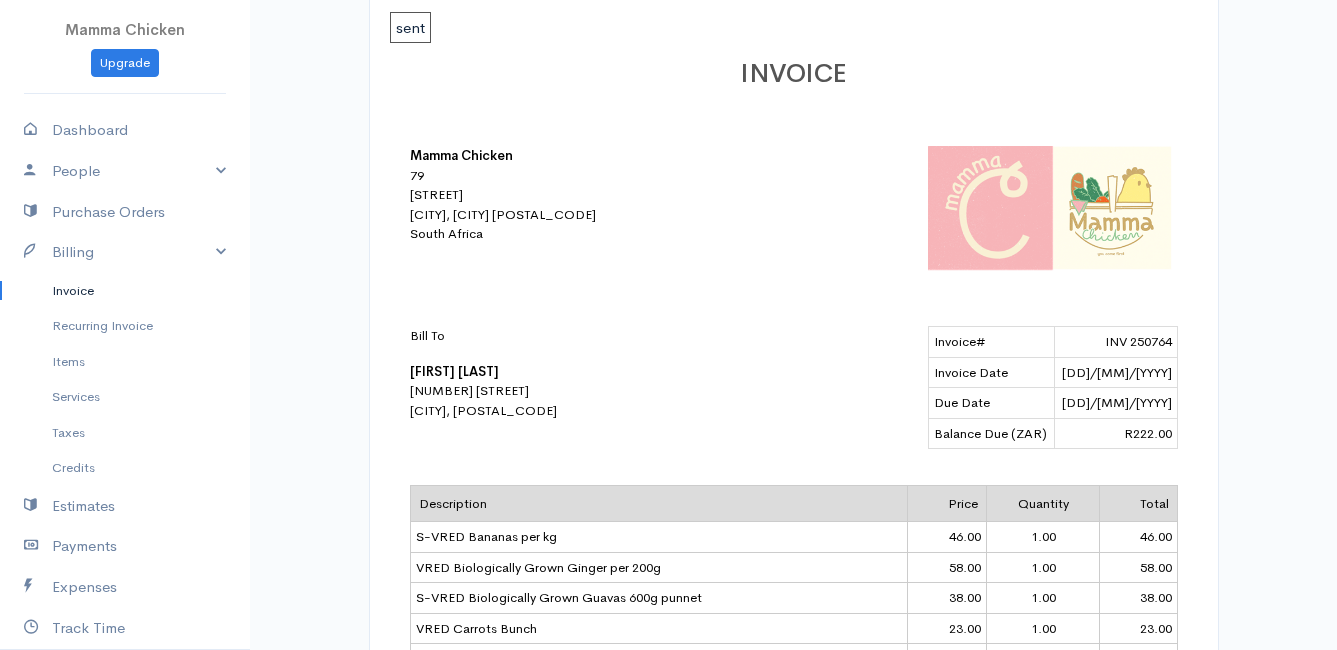 scroll, scrollTop: 2, scrollLeft: 0, axis: vertical 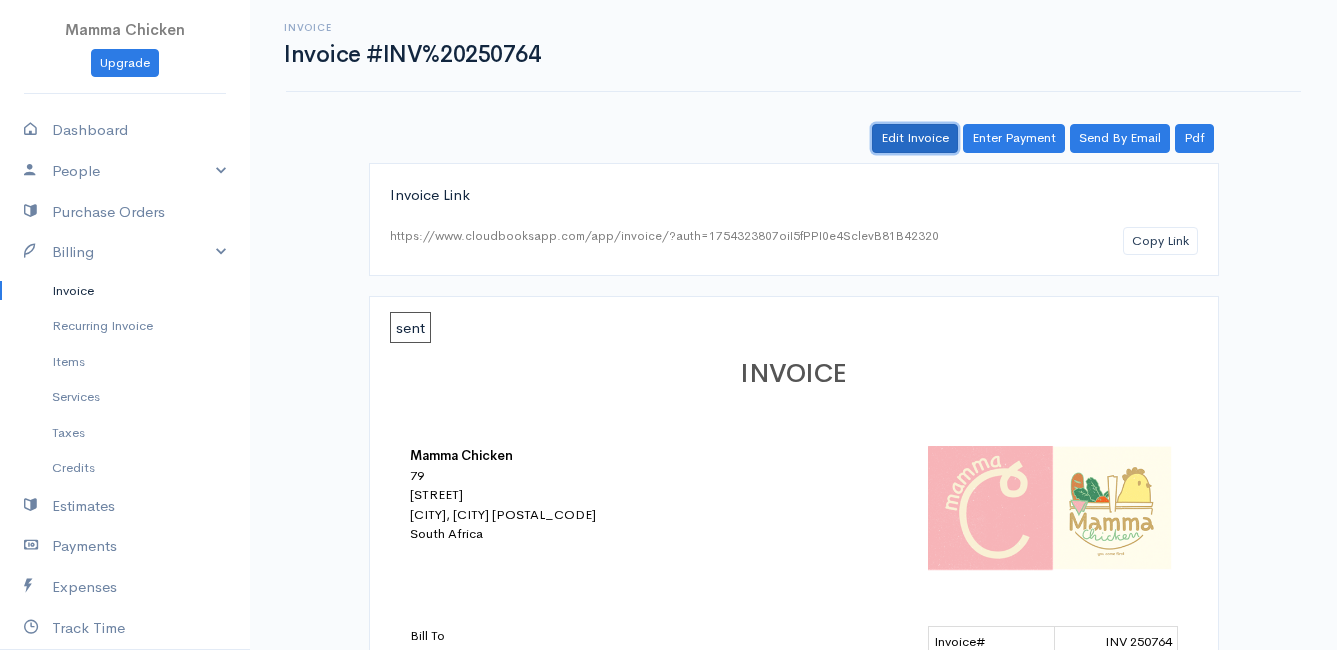click on "Edit Invoice" at bounding box center (915, 138) 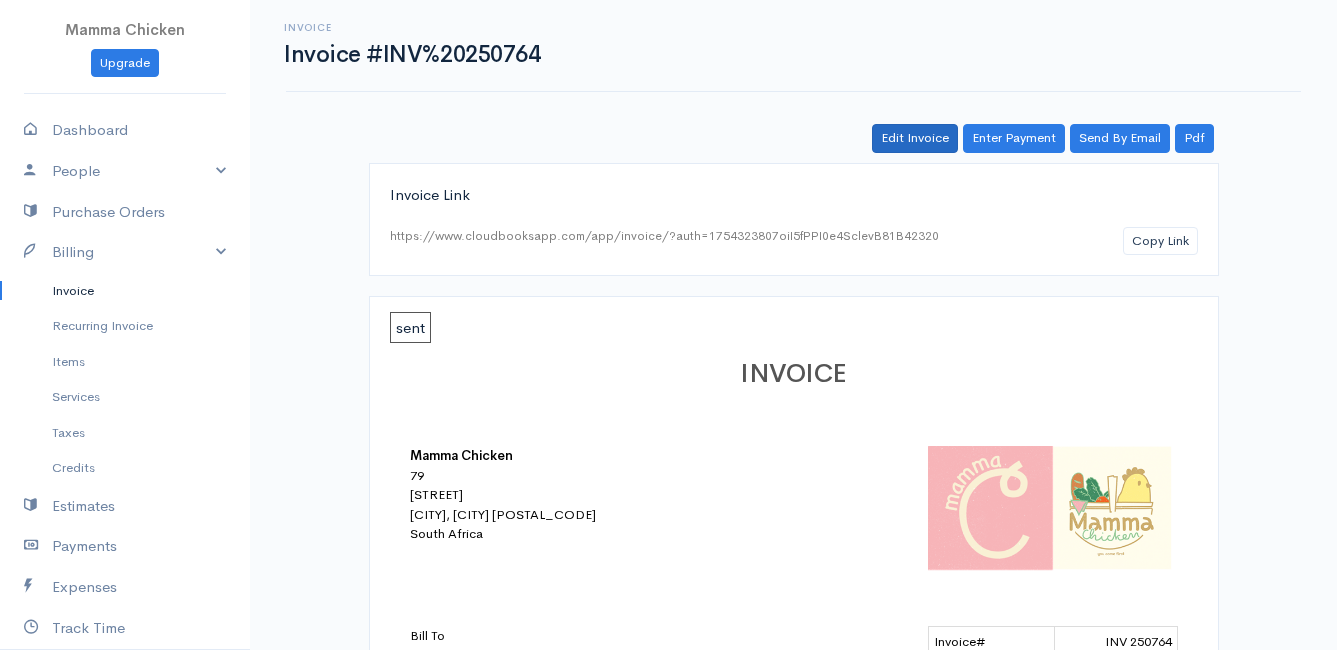 scroll, scrollTop: 0, scrollLeft: 0, axis: both 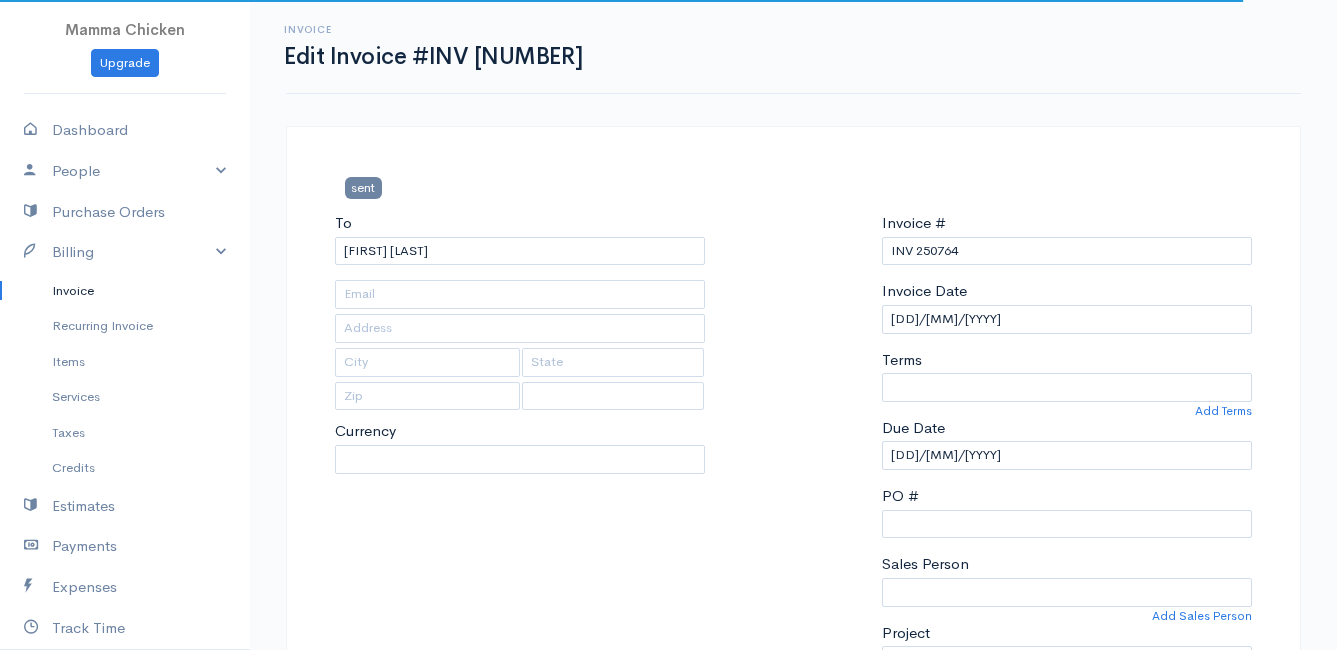 select on "0" 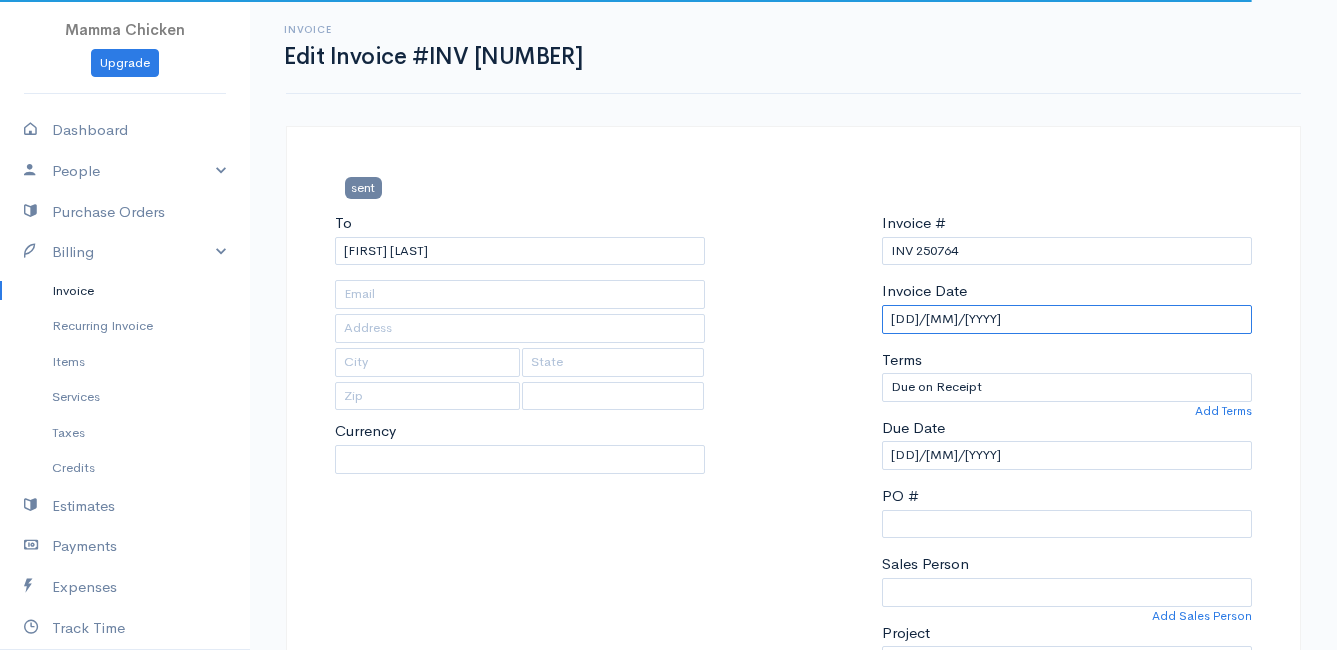 click on "[DD]/[MM]/[YYYY]" at bounding box center (1067, 319) 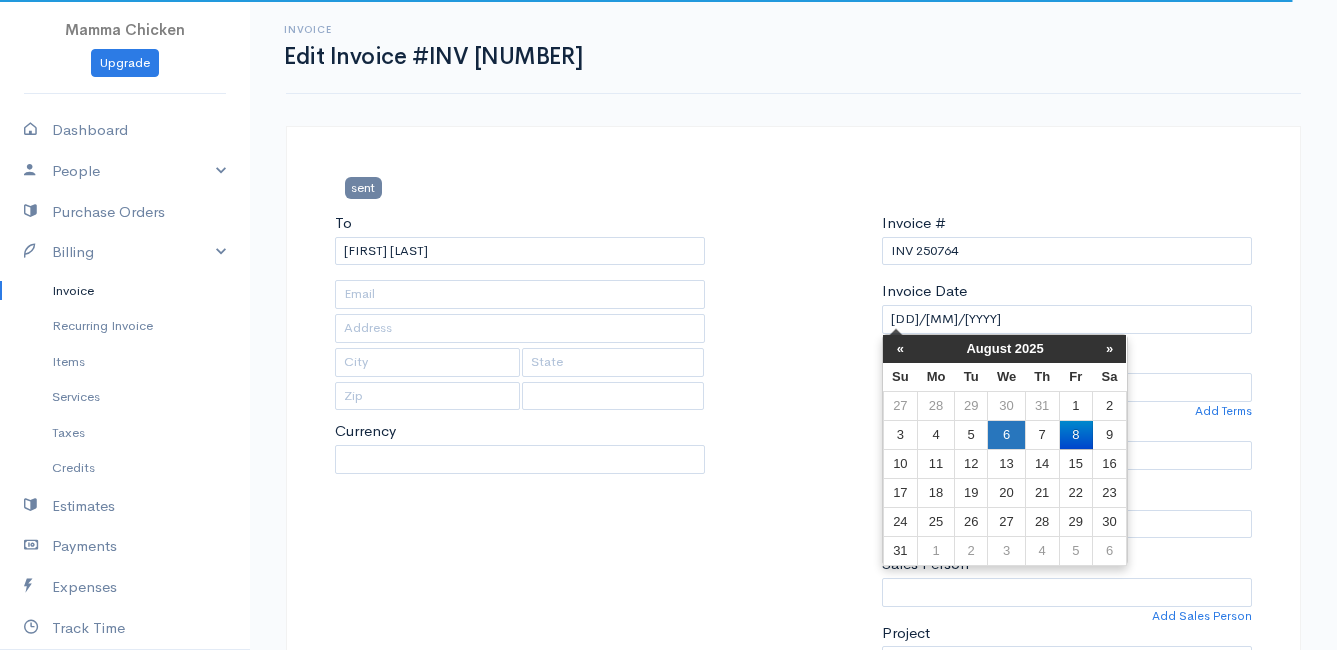 click on "6" at bounding box center (1006, 434) 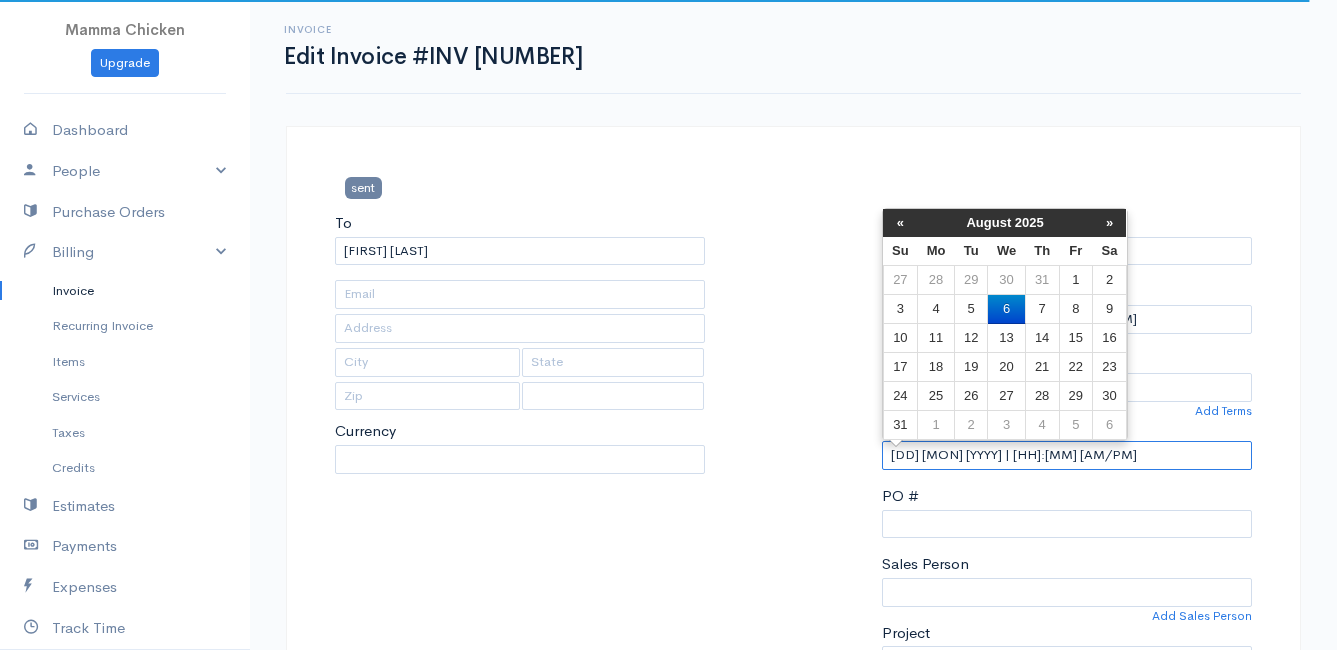 click on "[DD] [MON] [YYYY] | [HH]:[MM] [AM/PM]" at bounding box center (1067, 455) 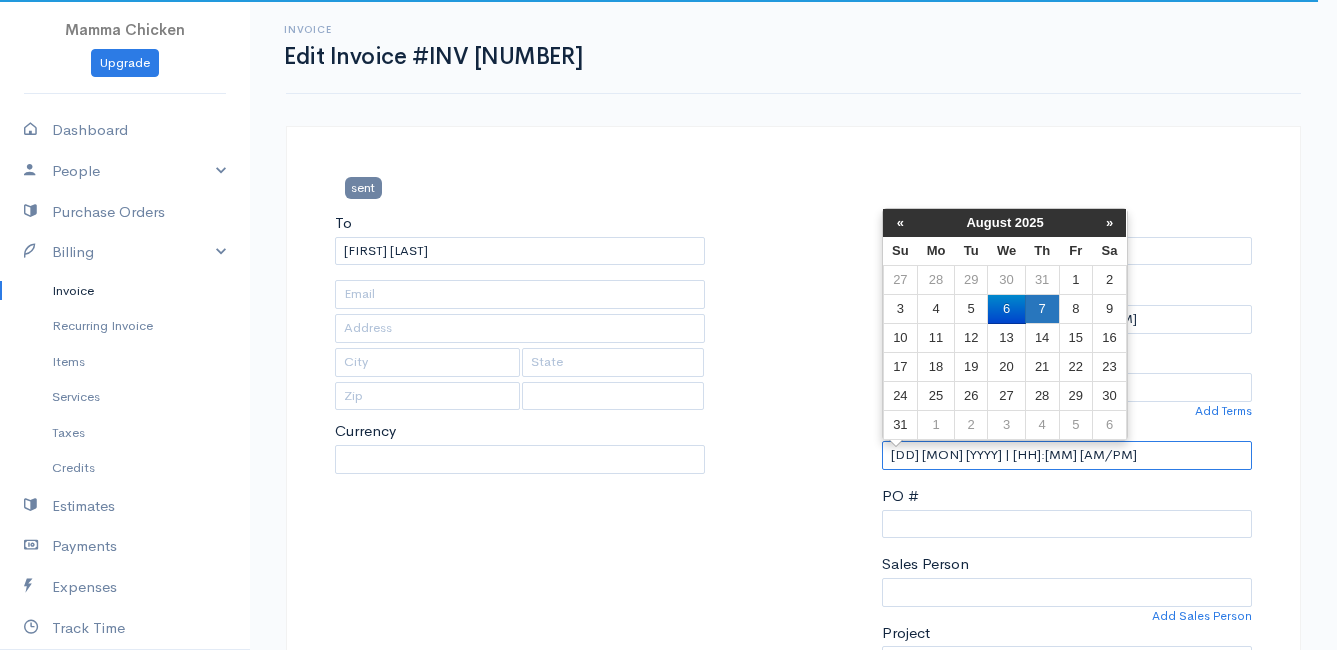 select 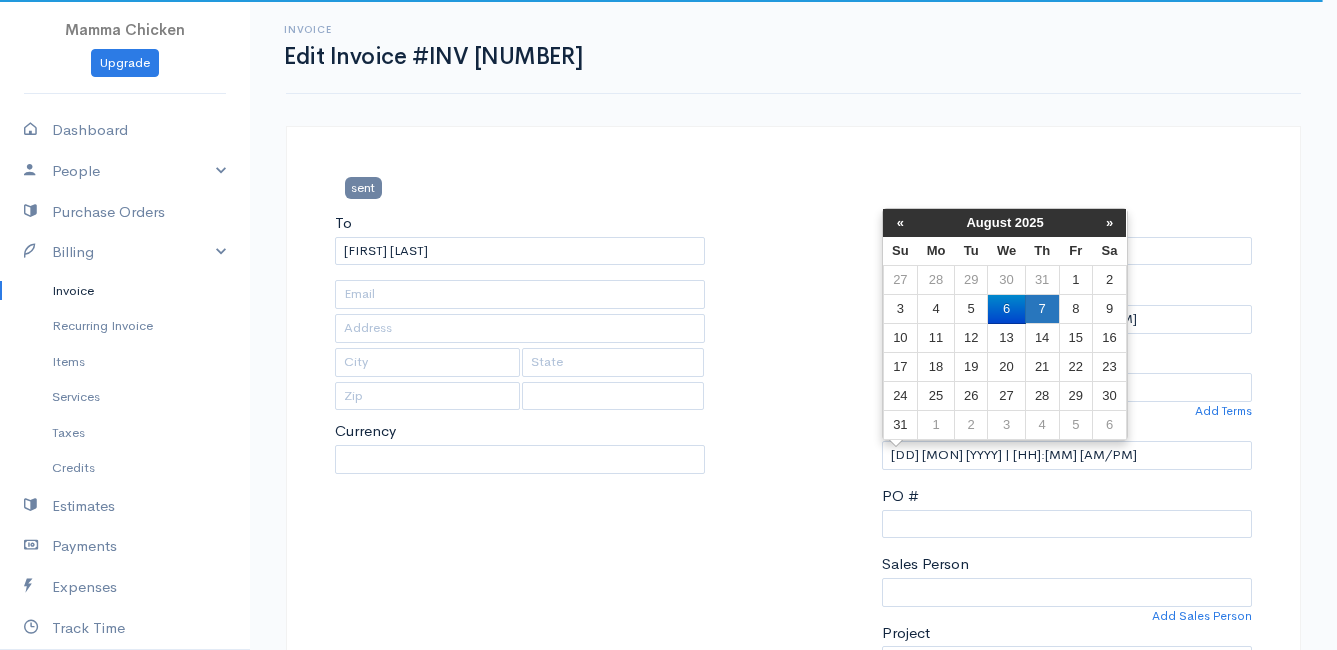 click on "7" at bounding box center (1042, 309) 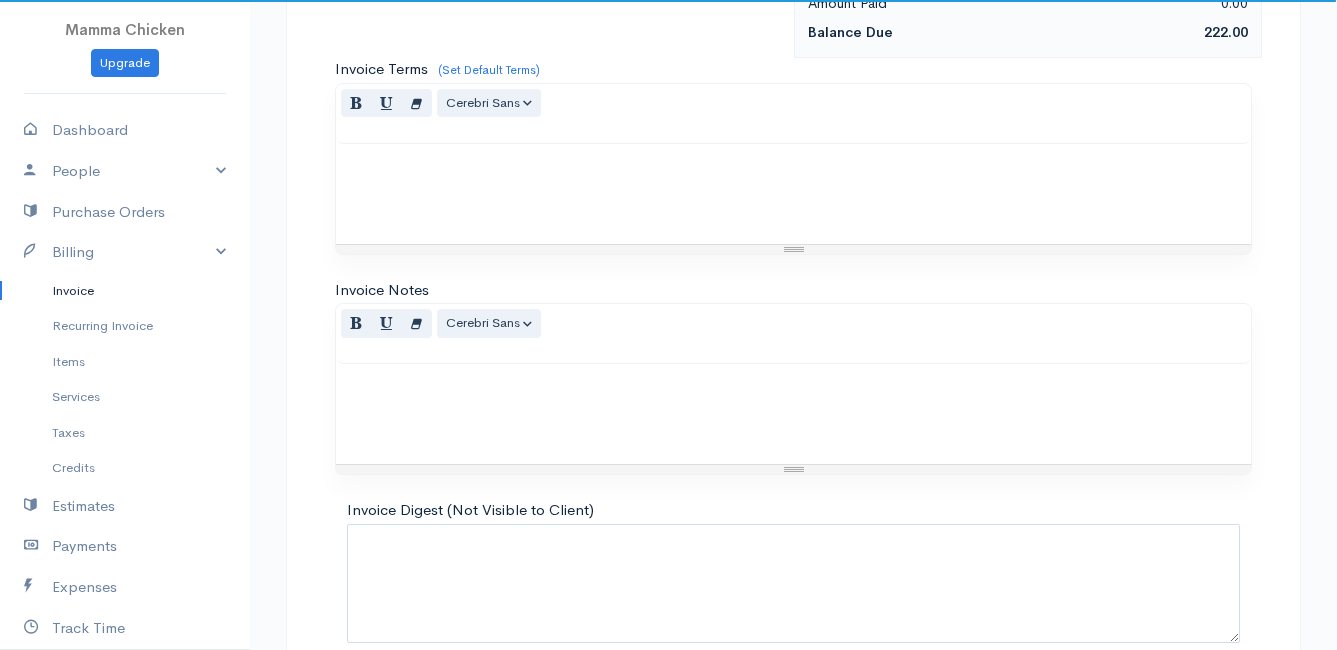 scroll, scrollTop: 1560, scrollLeft: 0, axis: vertical 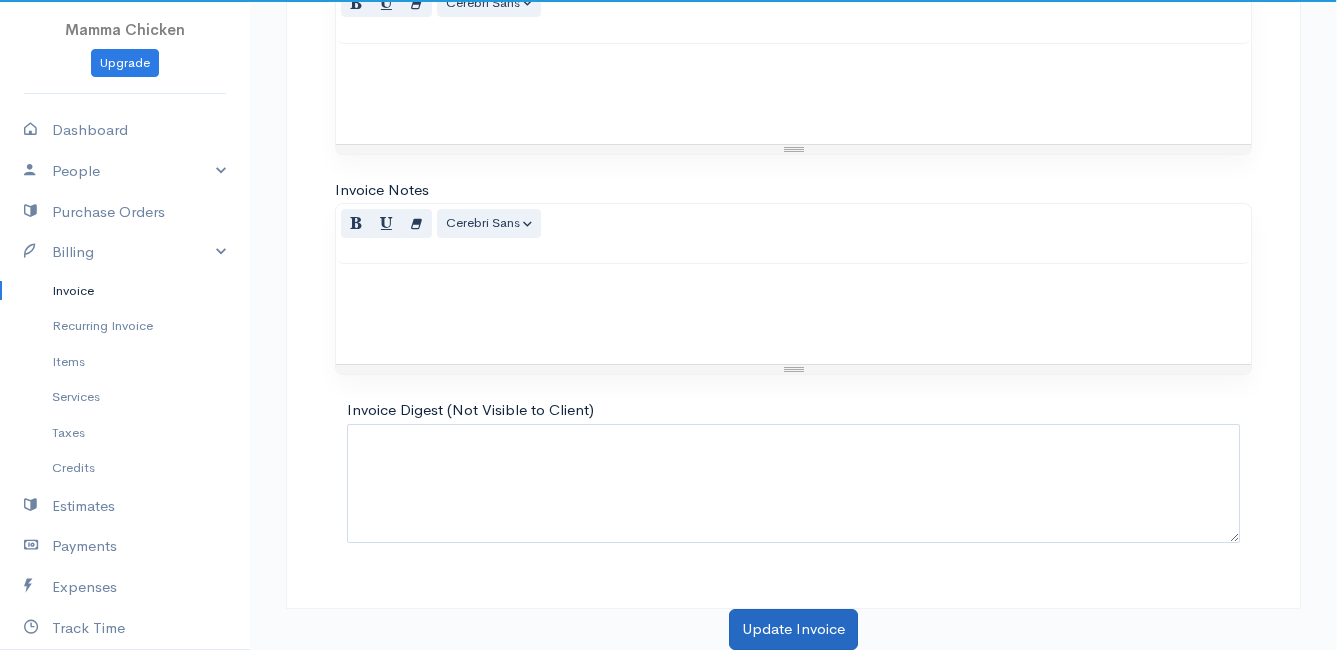 type on "[NUMBER] [STREET]" 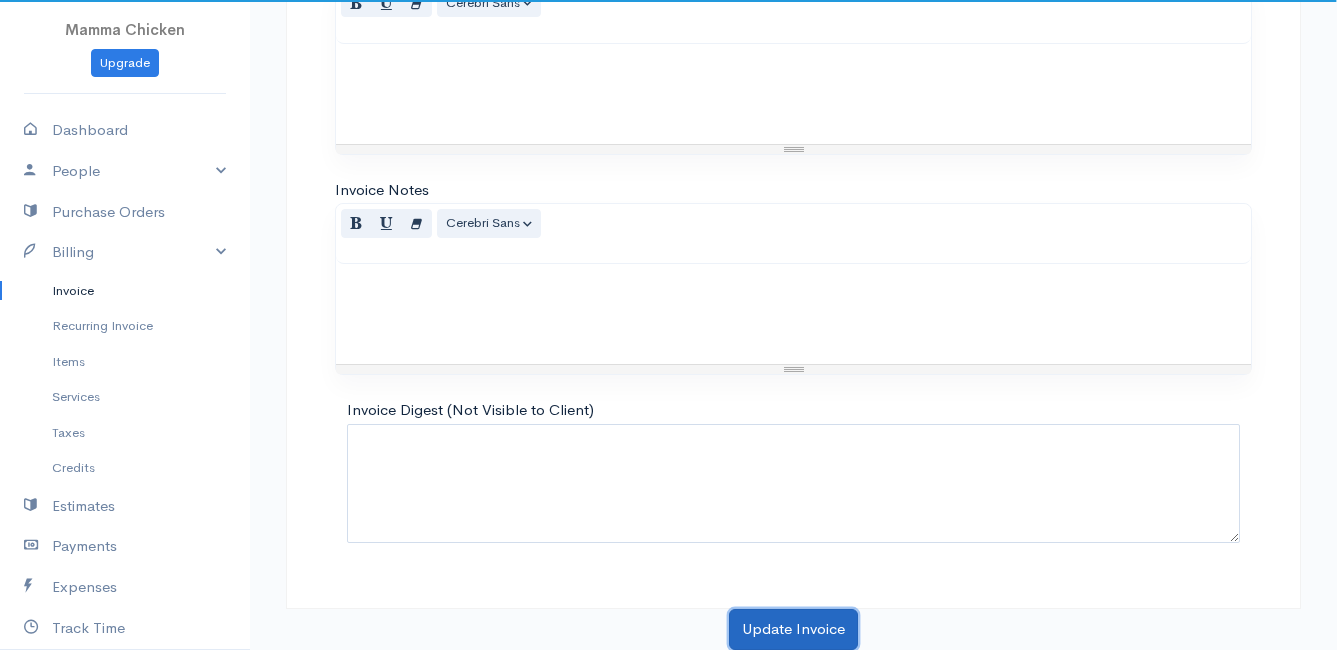 click on "Update Invoice" at bounding box center (793, 629) 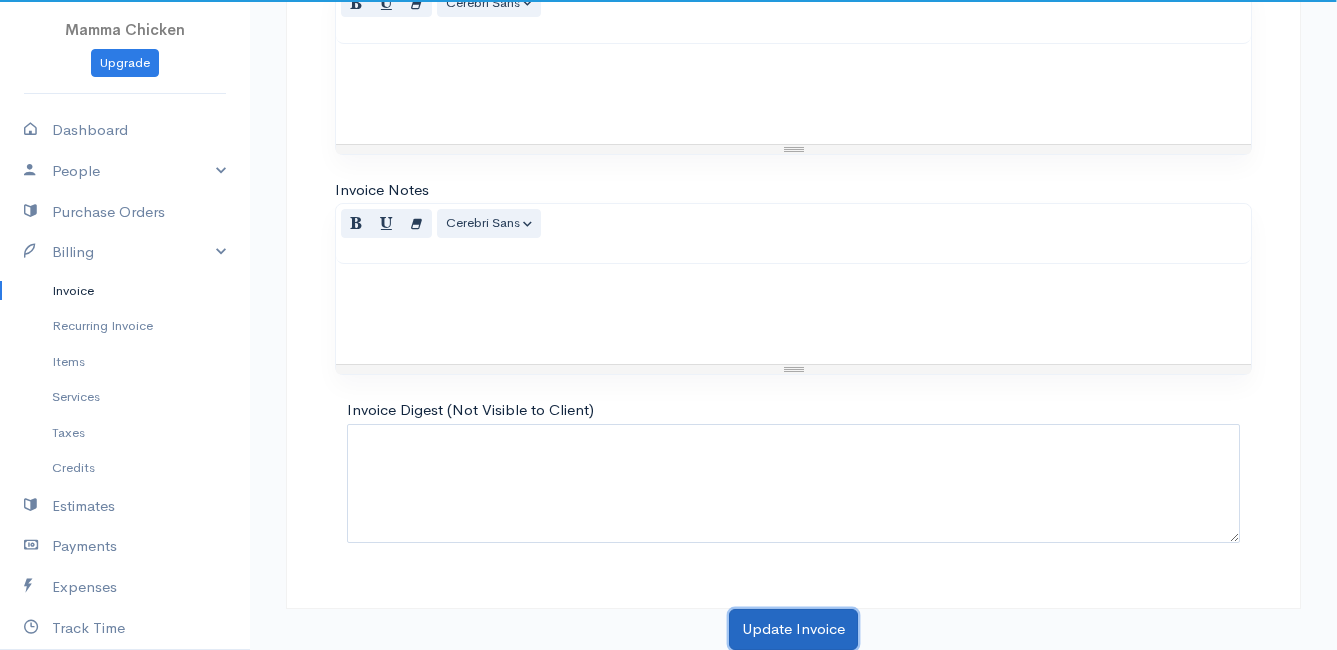 select on "ZAR" 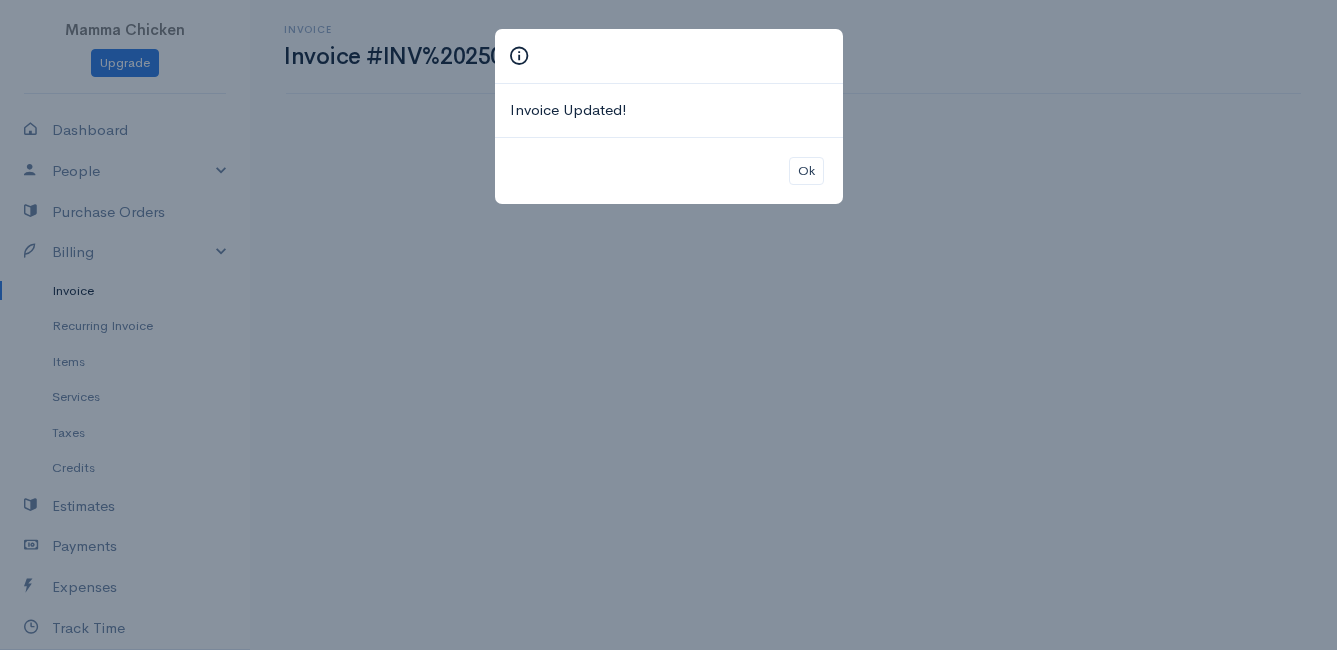 scroll, scrollTop: 0, scrollLeft: 0, axis: both 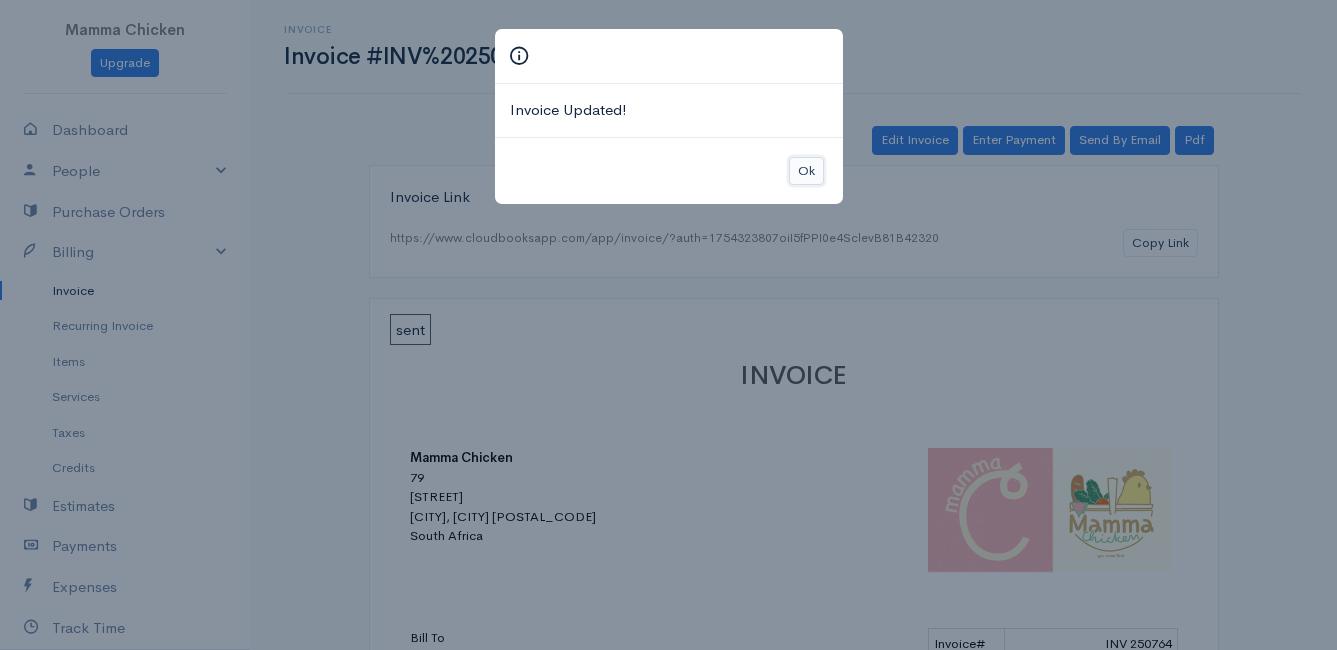 click on "Ok" at bounding box center (806, 171) 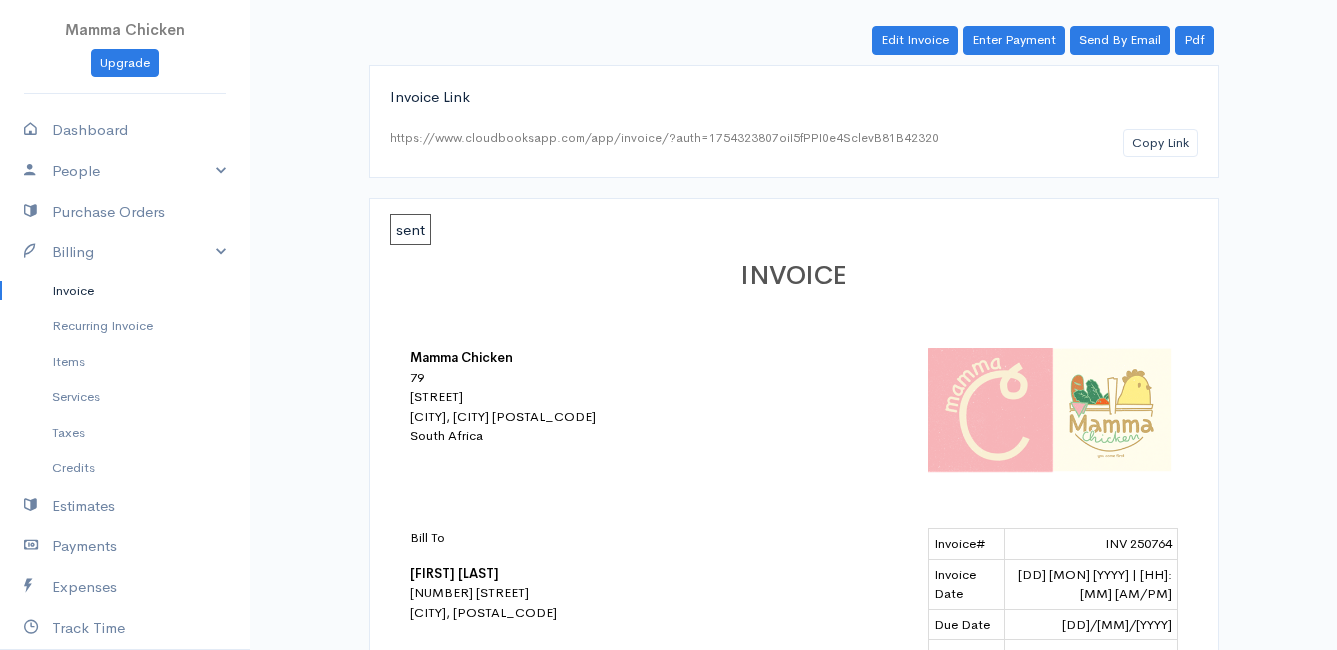 scroll, scrollTop: 0, scrollLeft: 0, axis: both 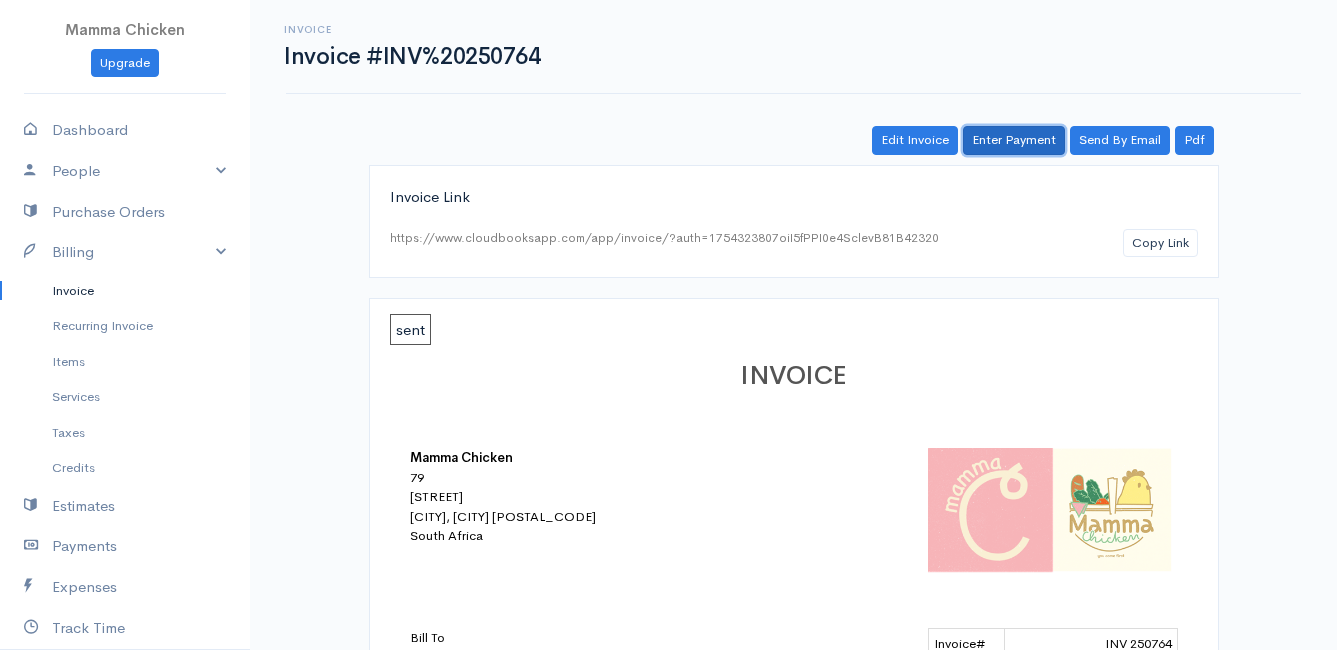 click on "Enter Payment" at bounding box center [1014, 140] 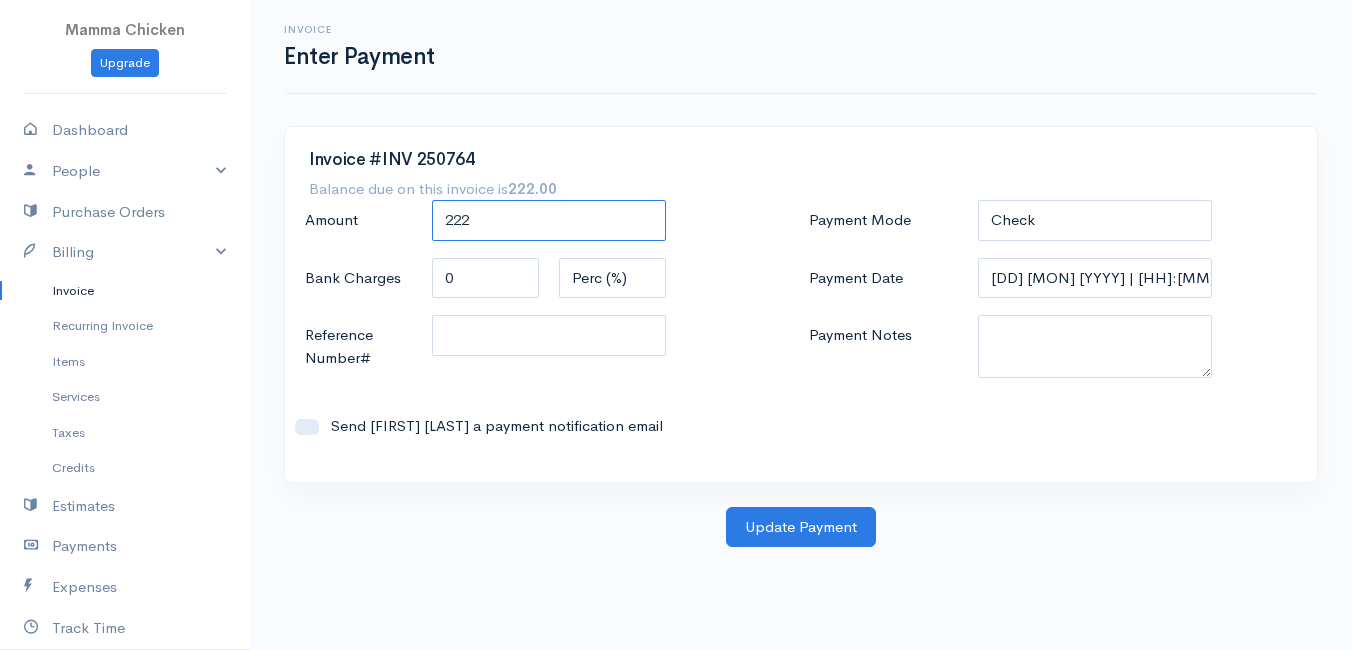 drag, startPoint x: 488, startPoint y: 218, endPoint x: 398, endPoint y: 229, distance: 90.66973 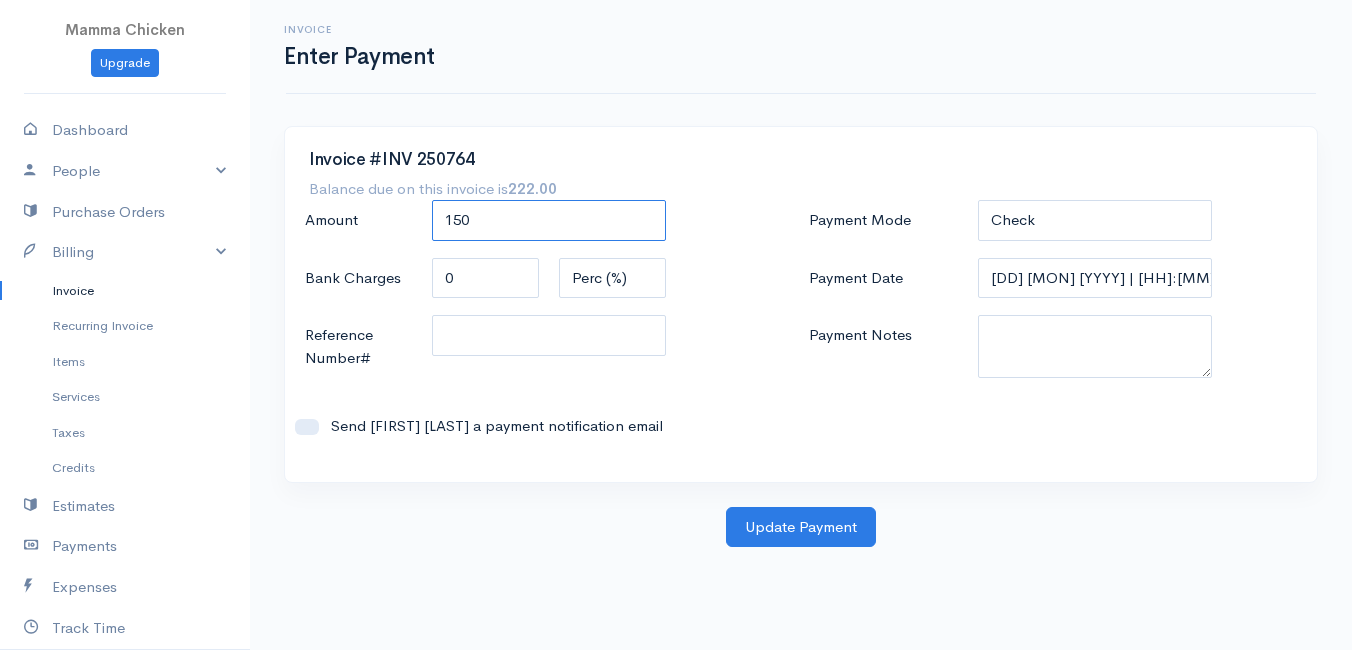 type on "150" 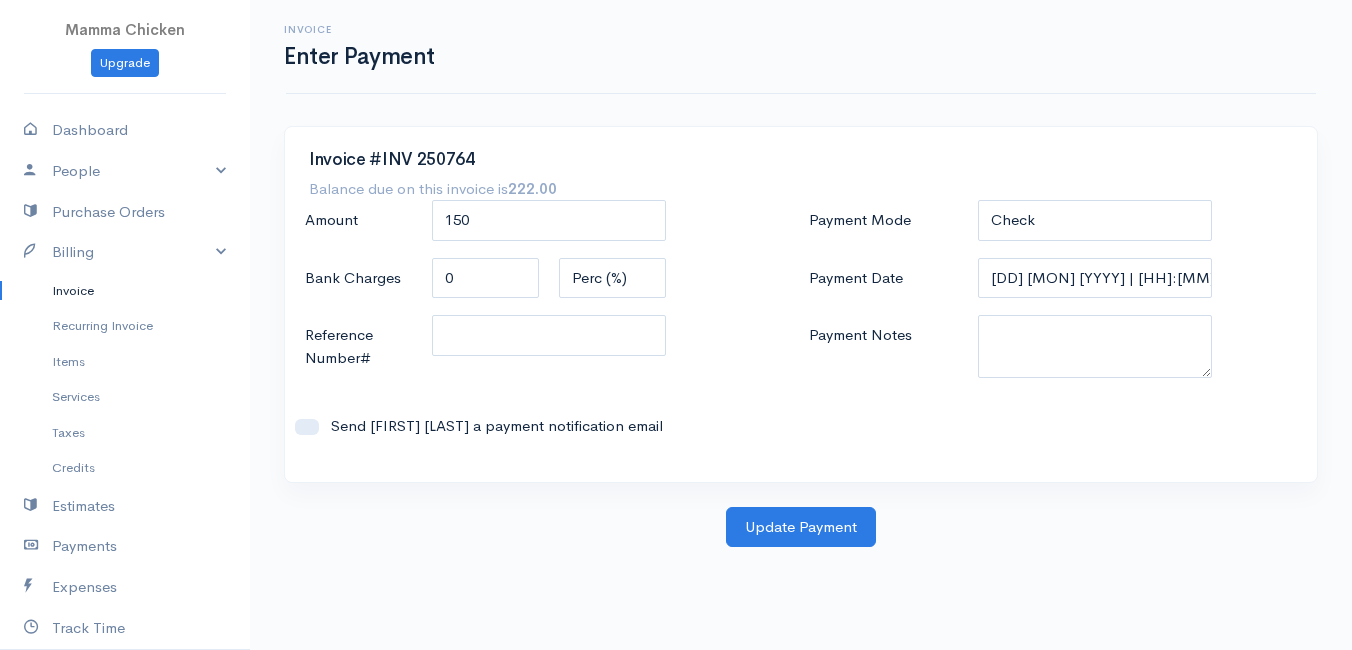 click on "Invoice #INV 250764" at bounding box center [801, 160] 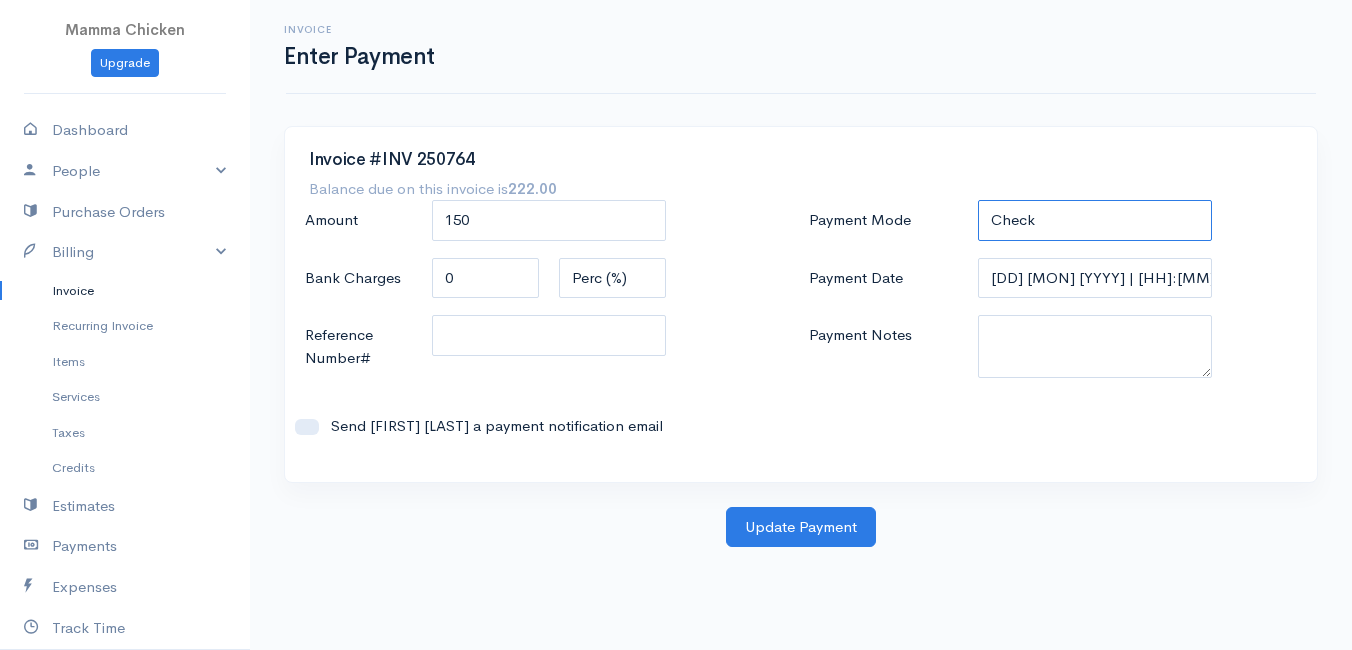 click on "Check Bank Transfer Credit Cash Debit ACH VISA MASTERCARD AMEX DISCOVER DINERS EUROCARD JCB NOVA Credit Card PayPal Google Checkout 2Checkout Amazon" at bounding box center [1095, 220] 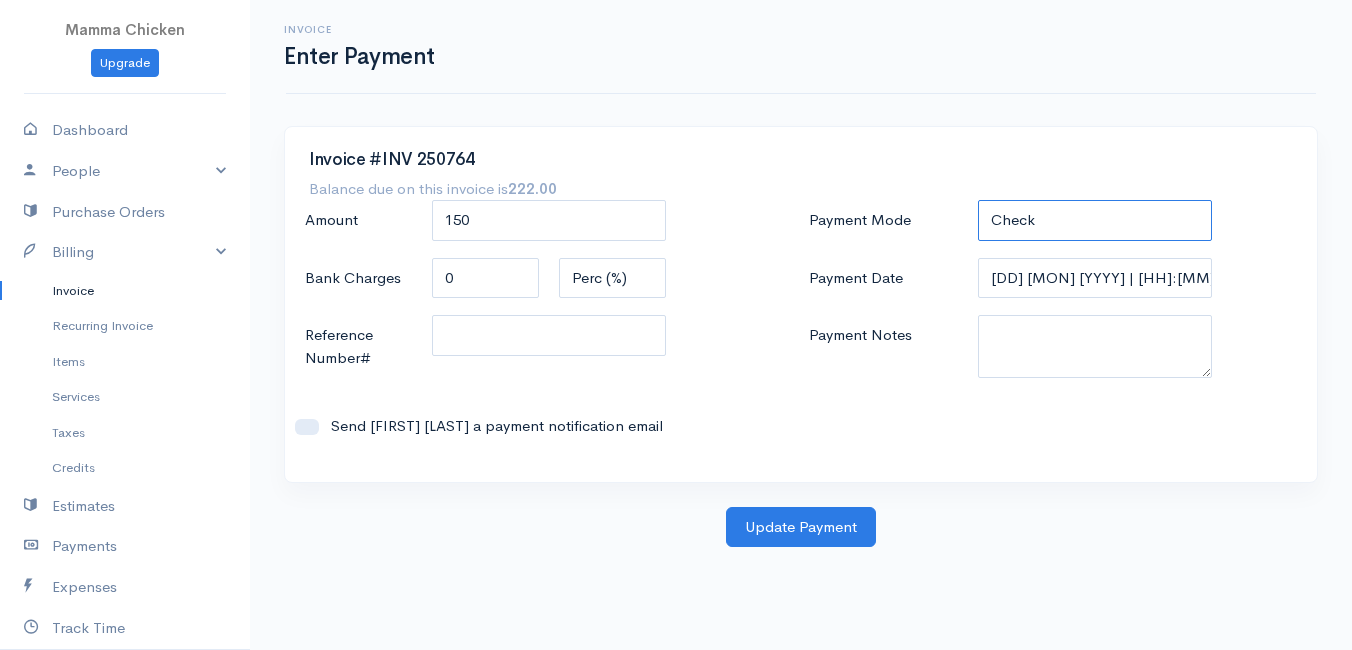 select on "Cash" 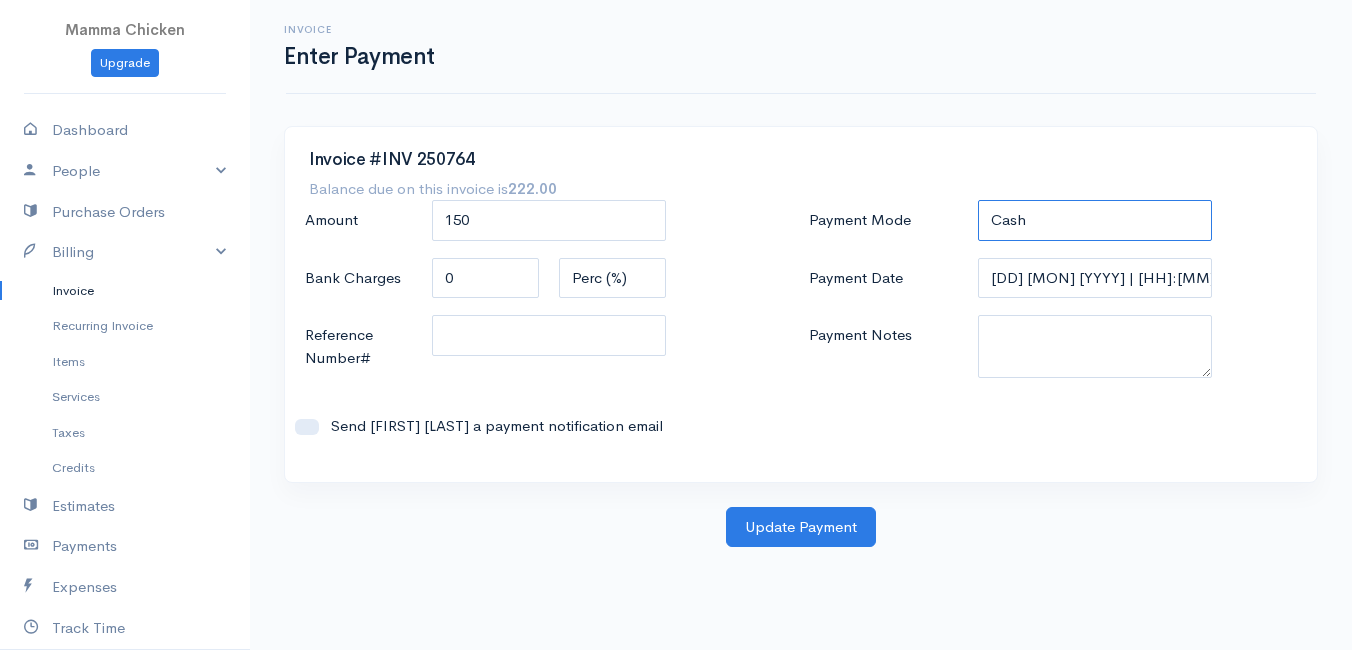 click on "Check Bank Transfer Credit Cash Debit ACH VISA MASTERCARD AMEX DISCOVER DINERS EUROCARD JCB NOVA Credit Card PayPal Google Checkout 2Checkout Amazon" at bounding box center (1095, 220) 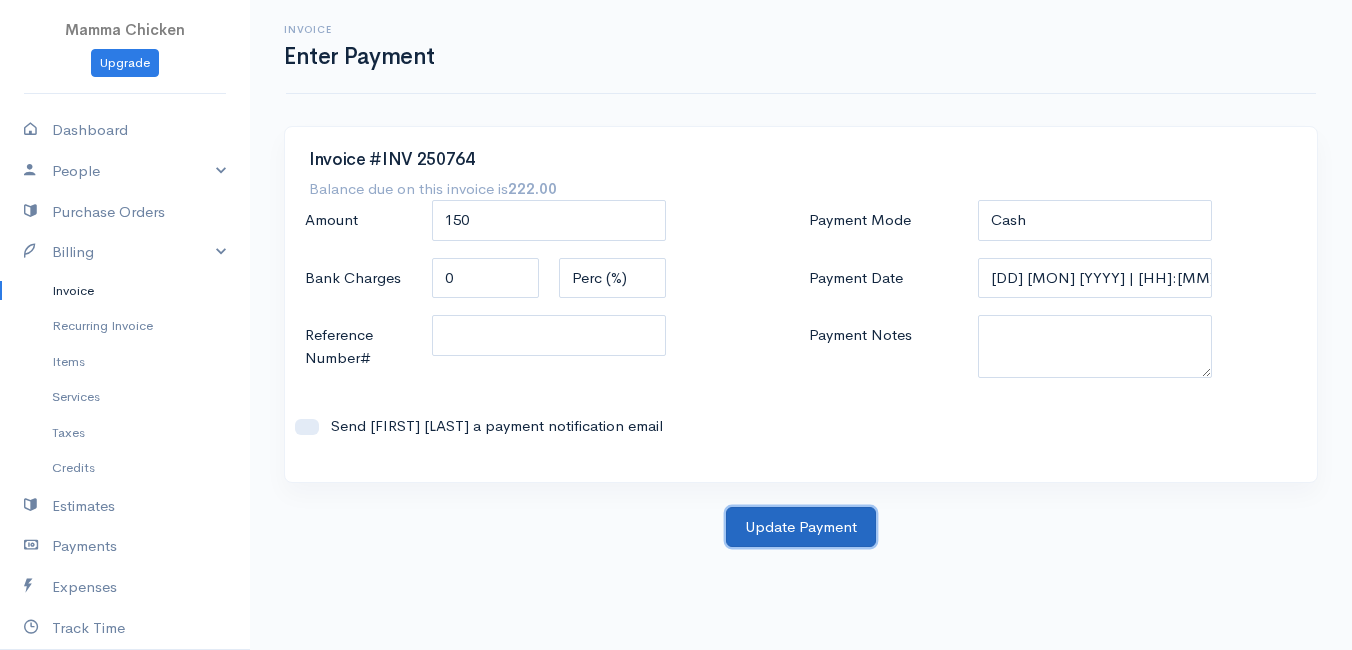 click on "Update Payment" at bounding box center [801, 527] 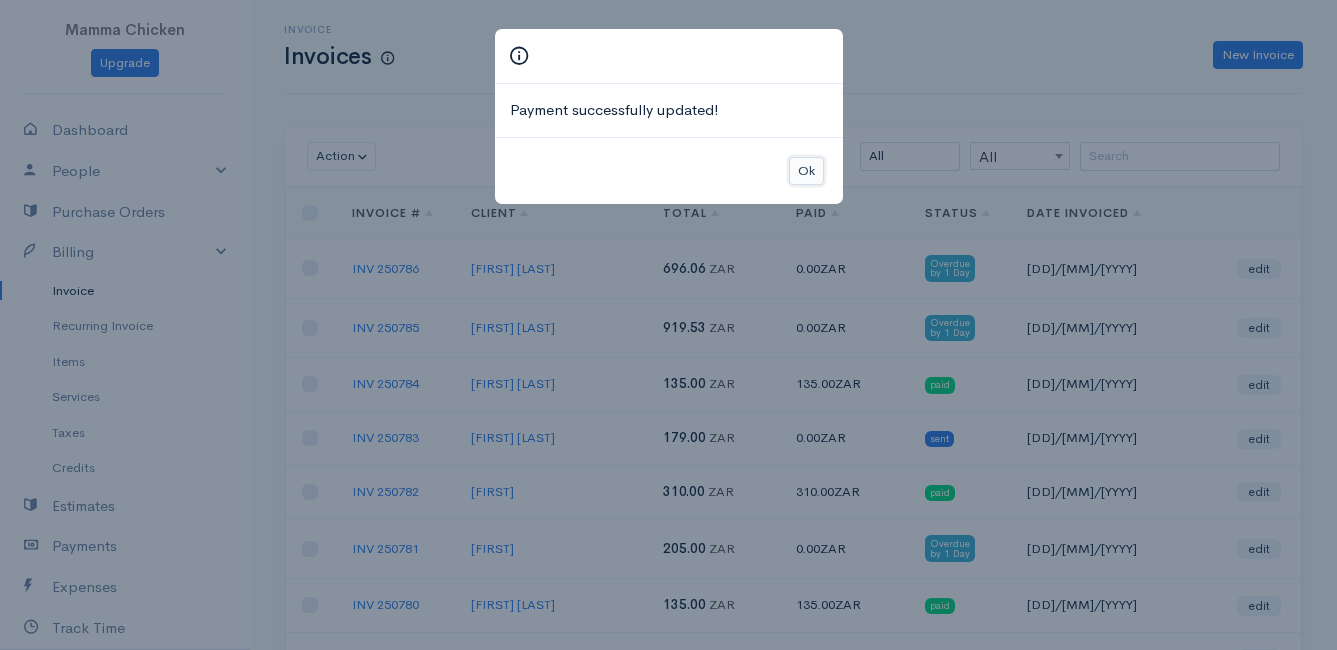 click on "Ok" at bounding box center [806, 171] 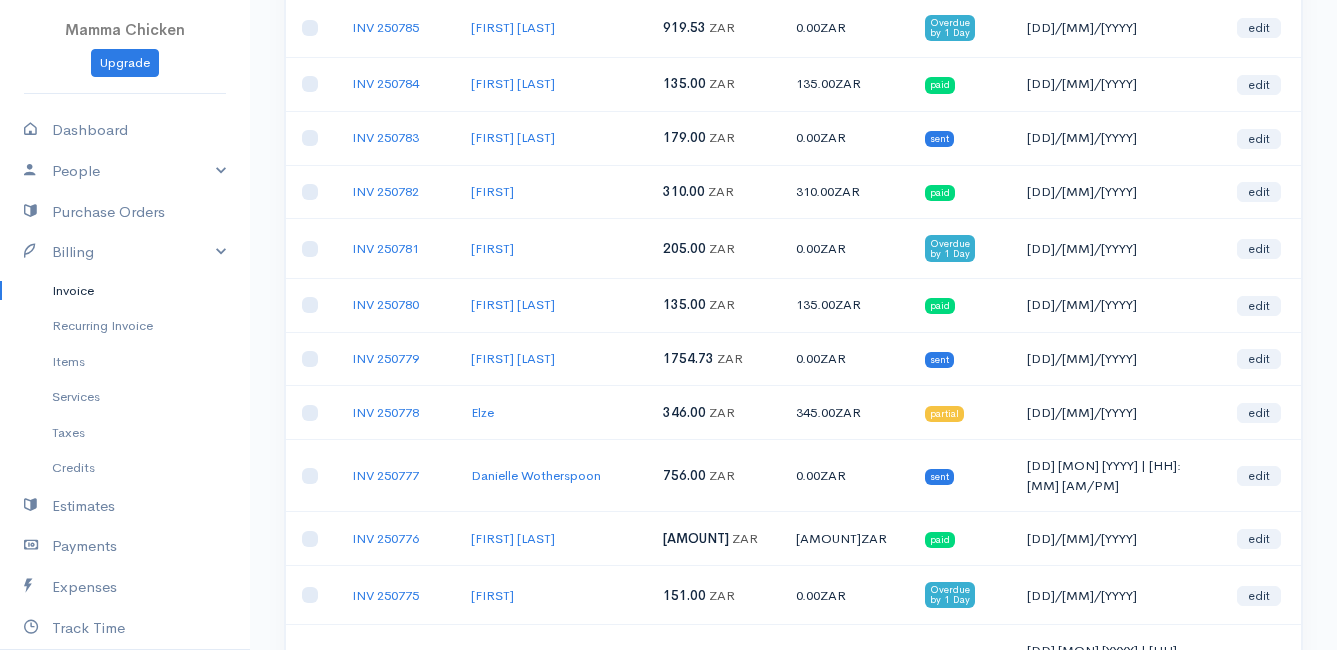 scroll, scrollTop: 0, scrollLeft: 0, axis: both 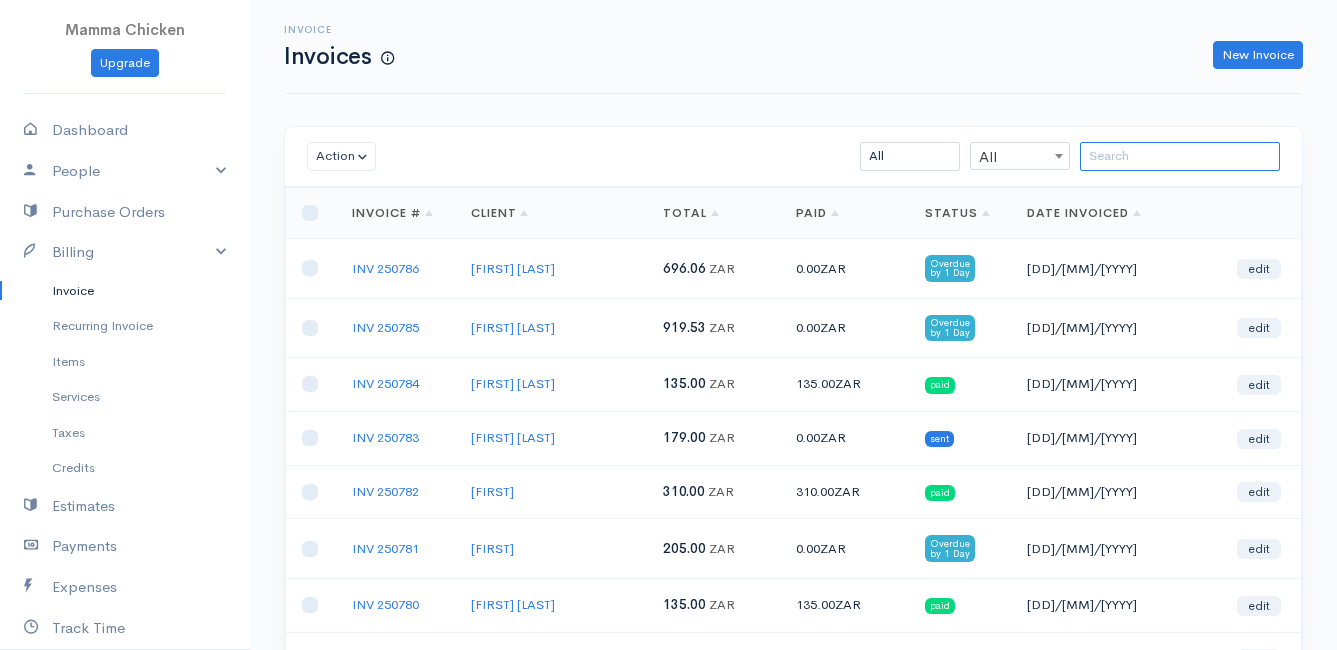 click at bounding box center [1180, 156] 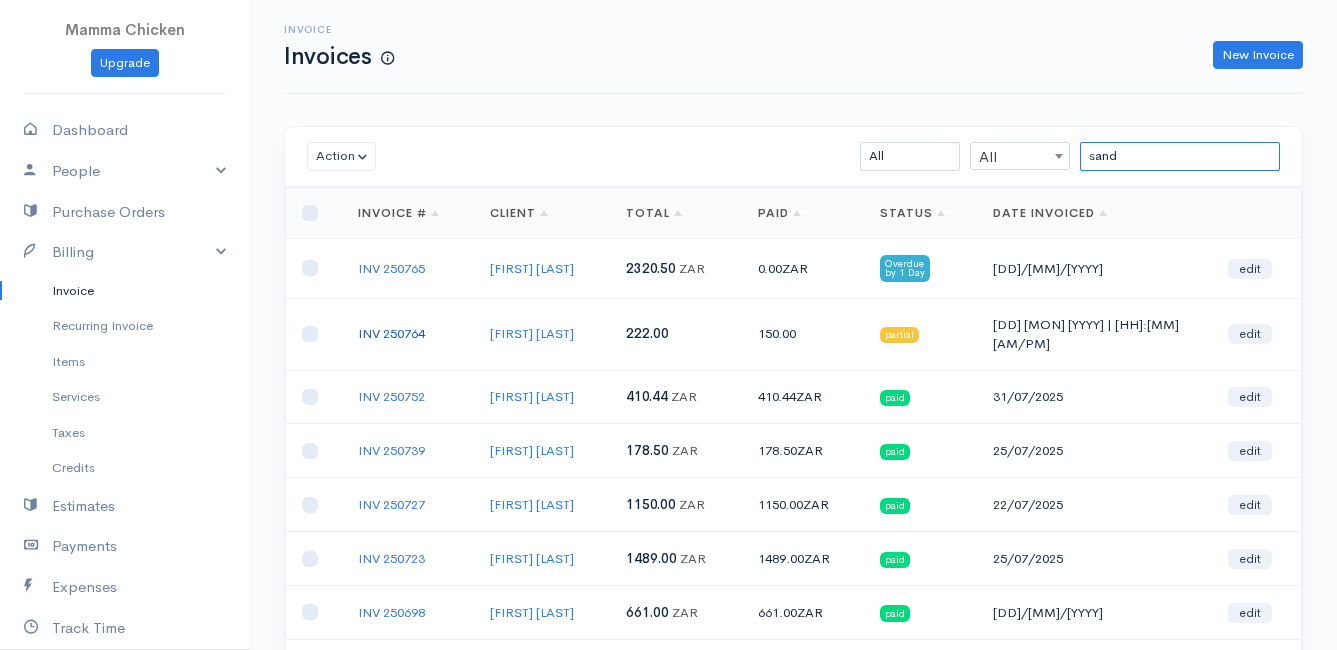 type on "sand" 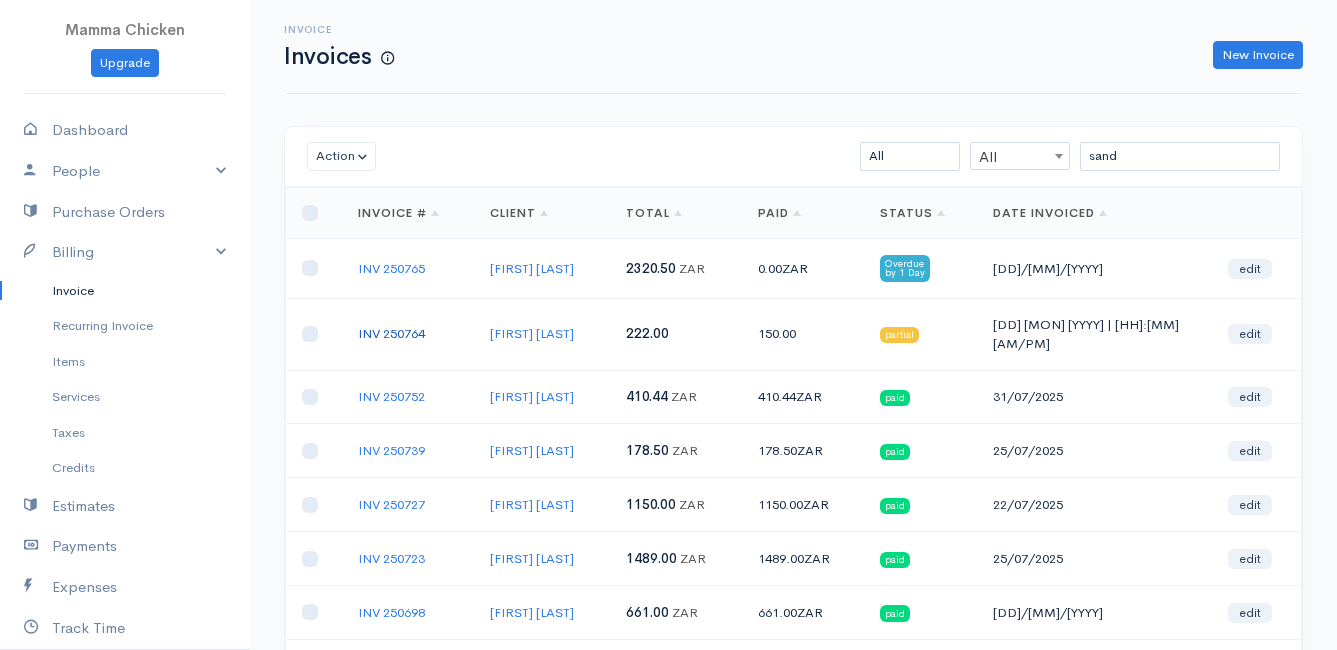 click on "INV 250764" at bounding box center (391, 333) 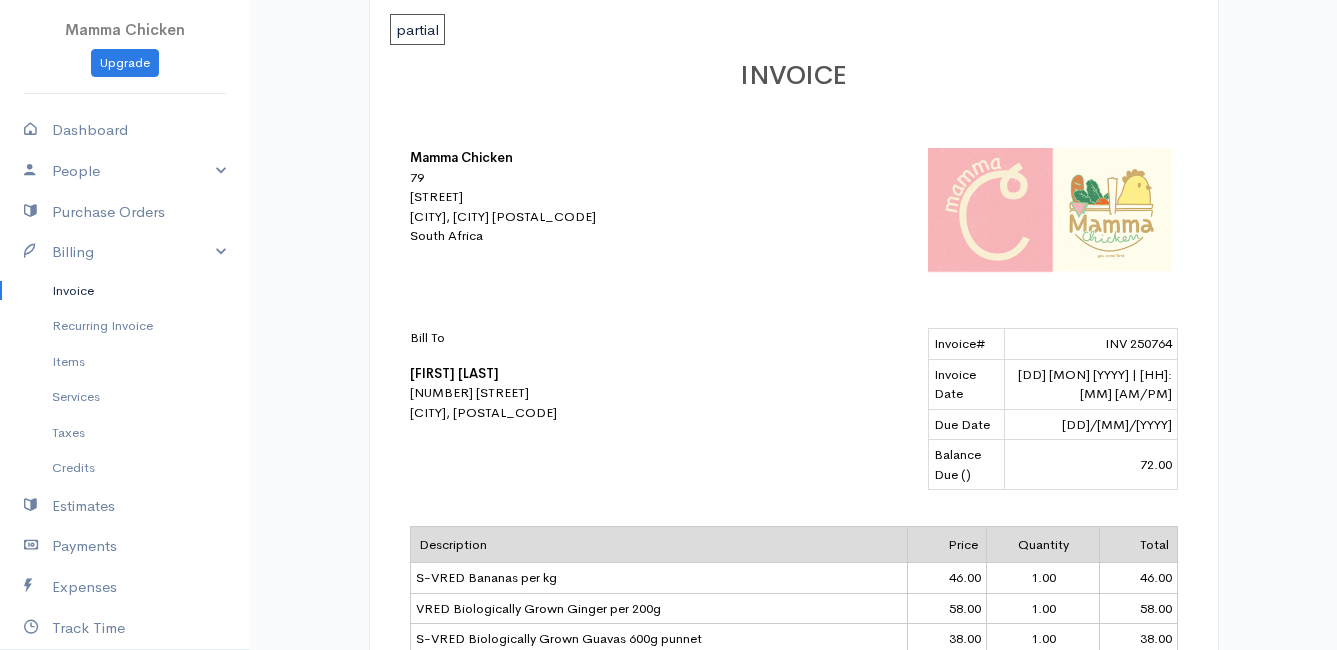 scroll, scrollTop: 0, scrollLeft: 0, axis: both 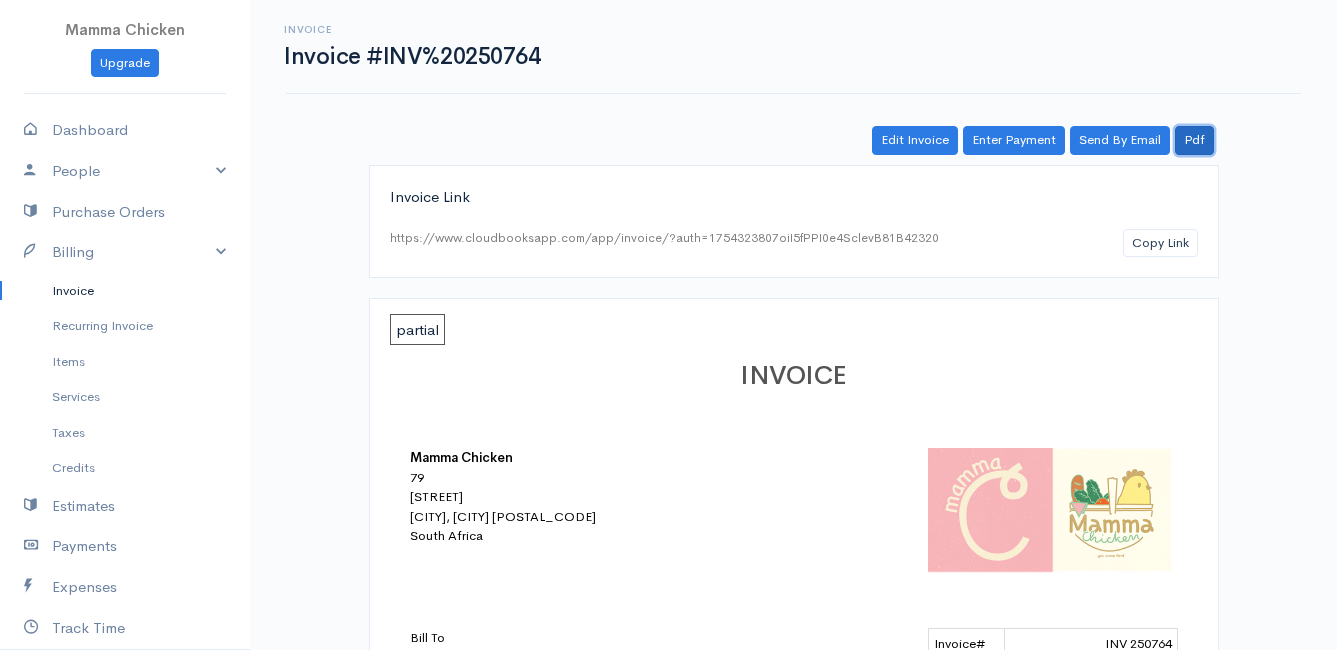 click on "Pdf" at bounding box center (1194, 140) 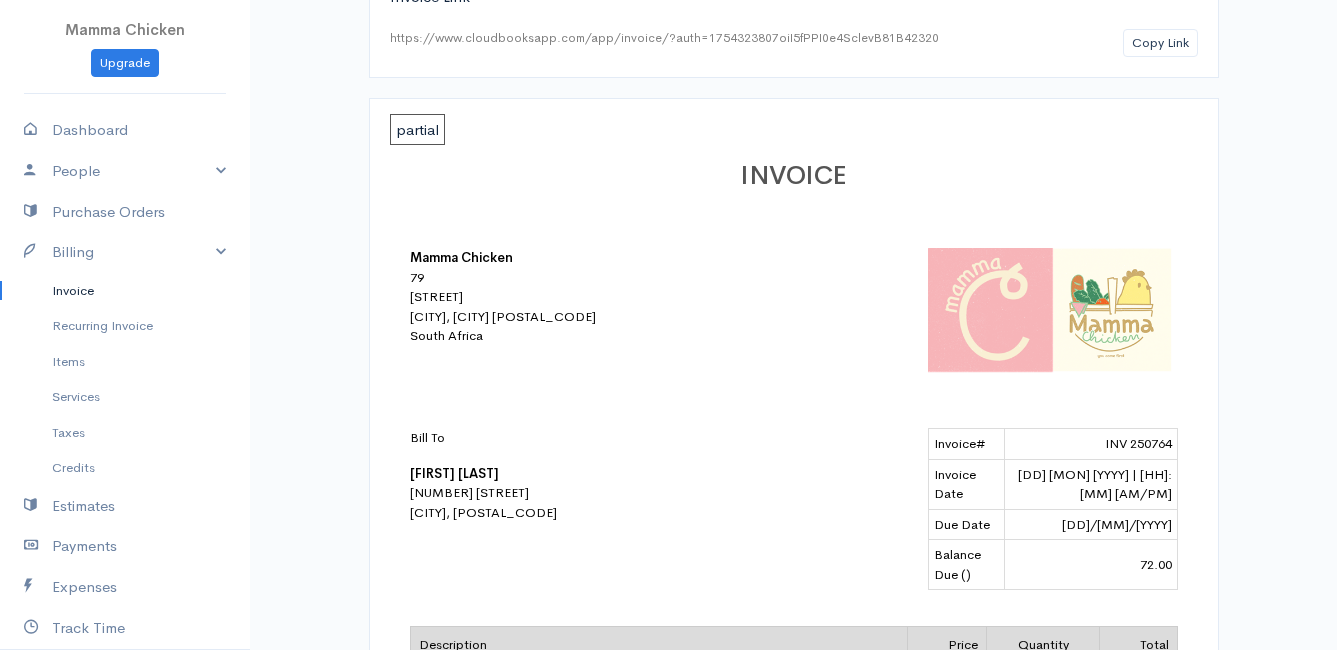 scroll, scrollTop: 0, scrollLeft: 0, axis: both 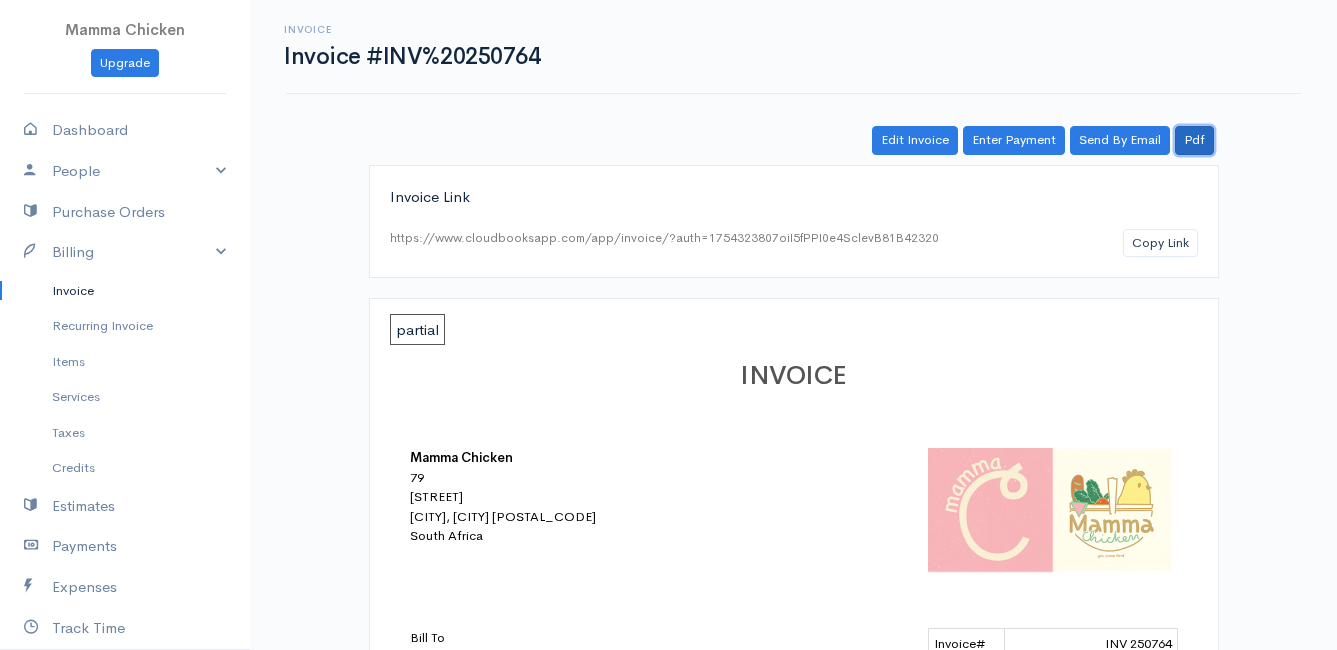 click on "Pdf" at bounding box center (1194, 140) 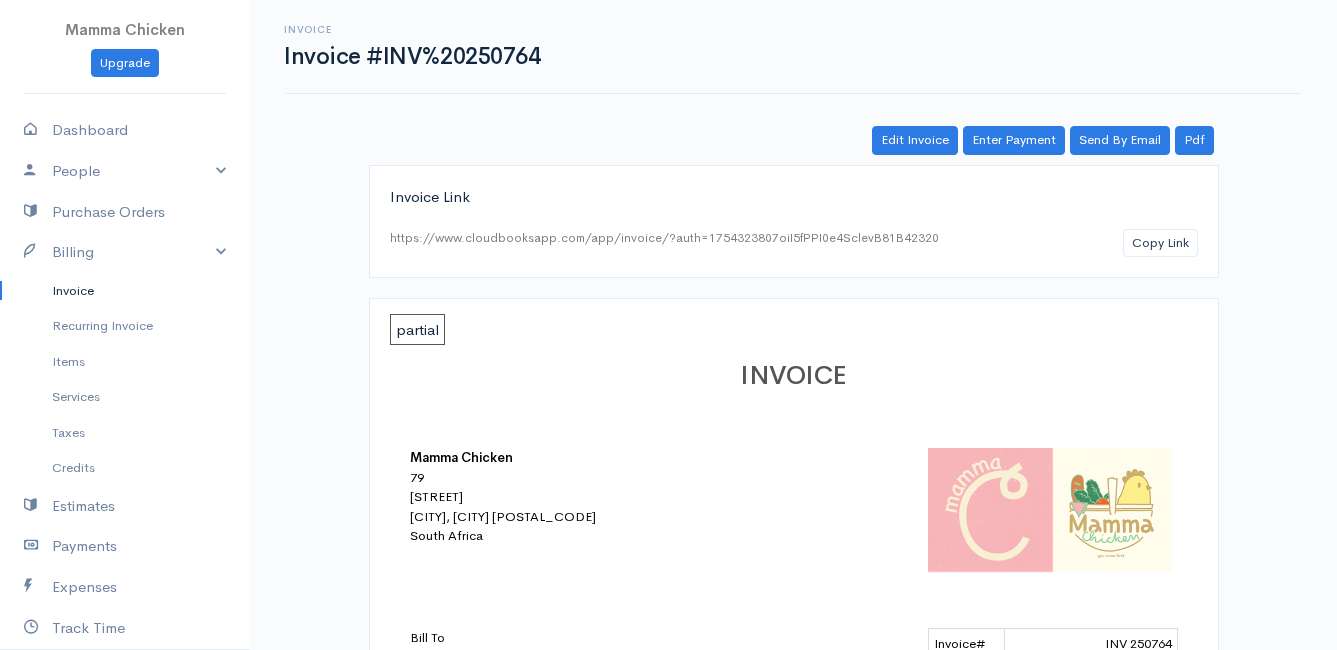 click on "Invoice" at bounding box center (125, 291) 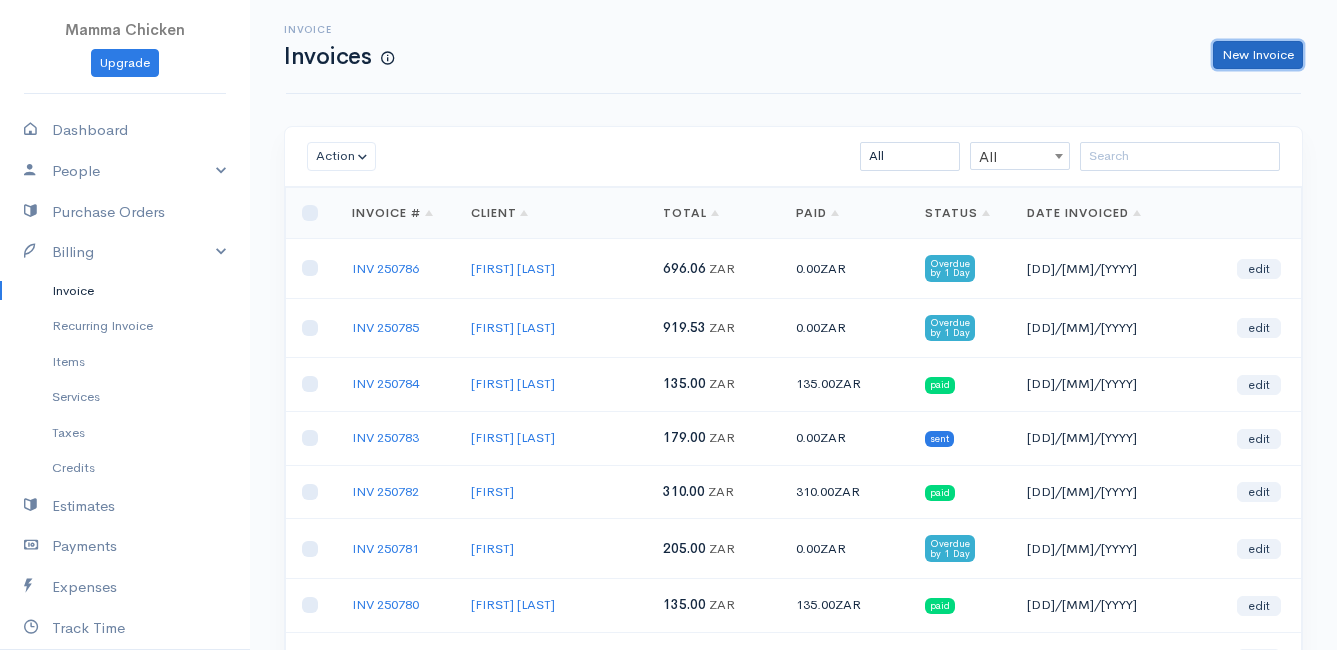 click on "New Invoice" at bounding box center (1258, 55) 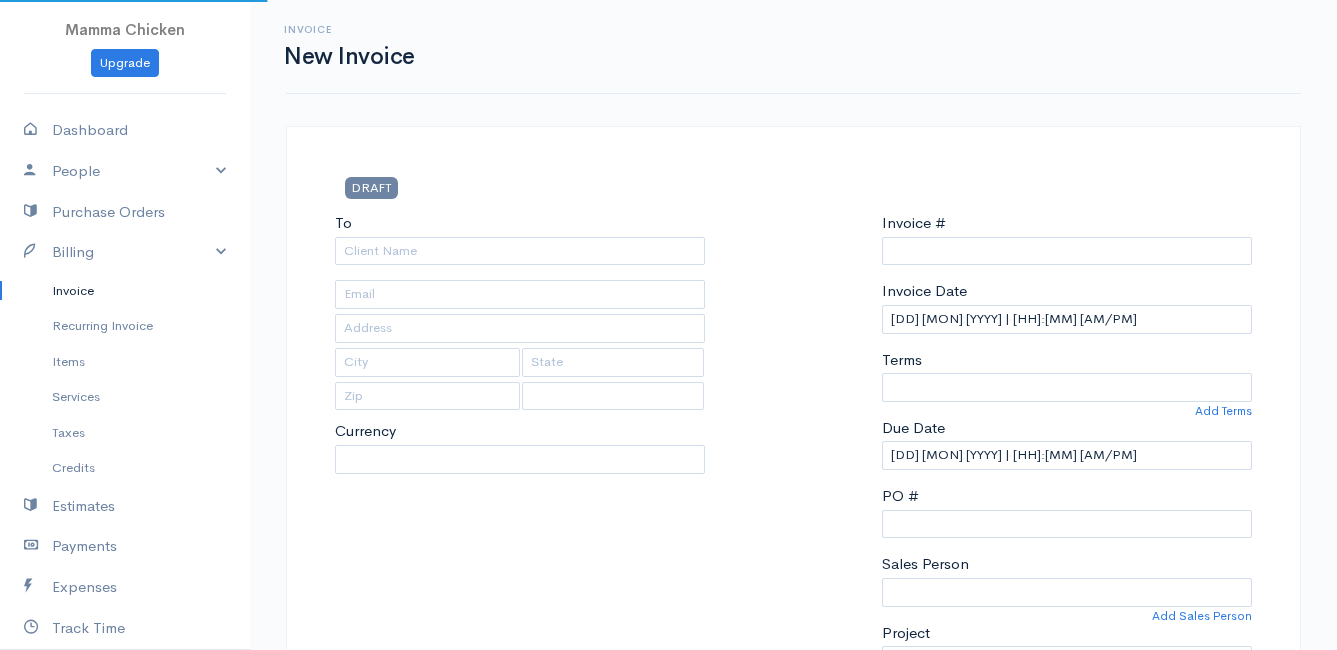 select on "ZAR" 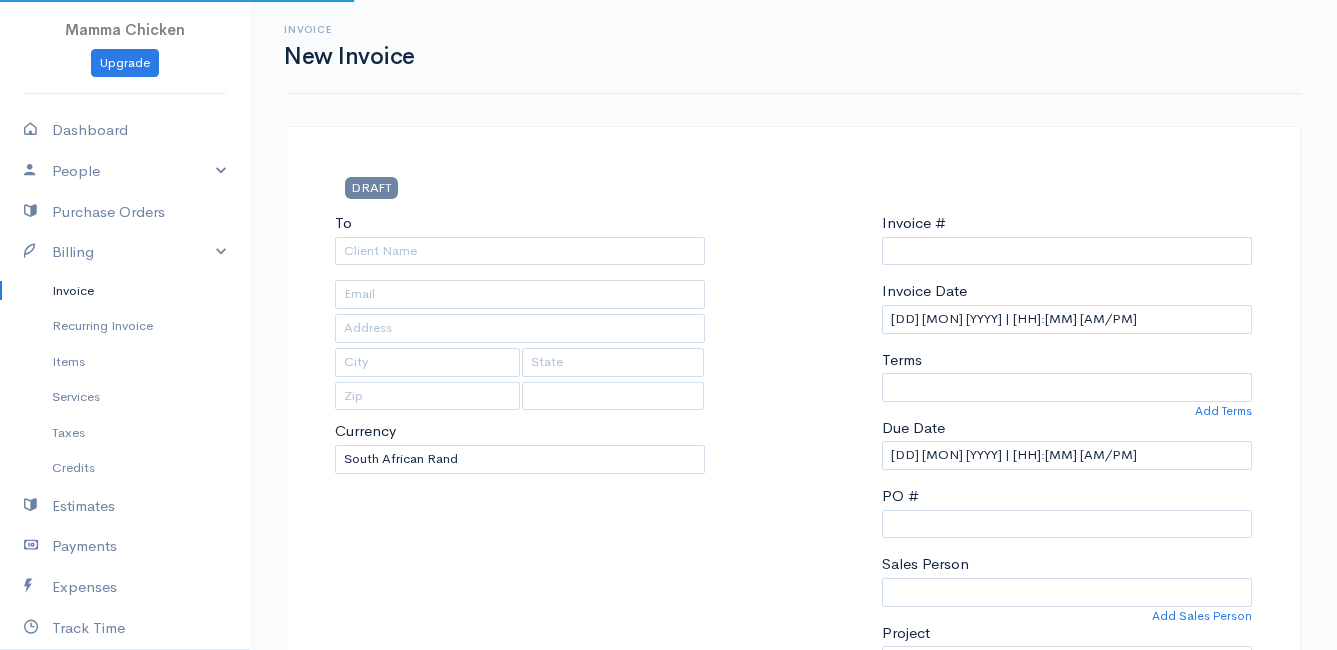 select on "South Africa" 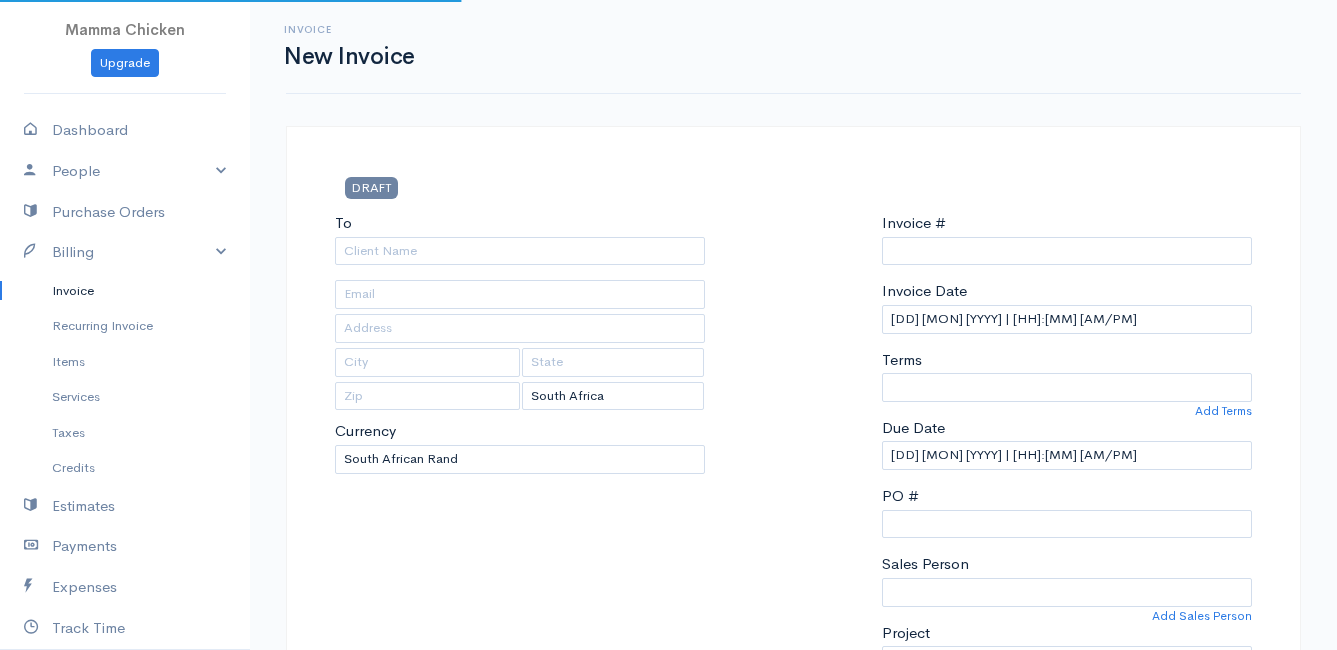 type on "INV 250787" 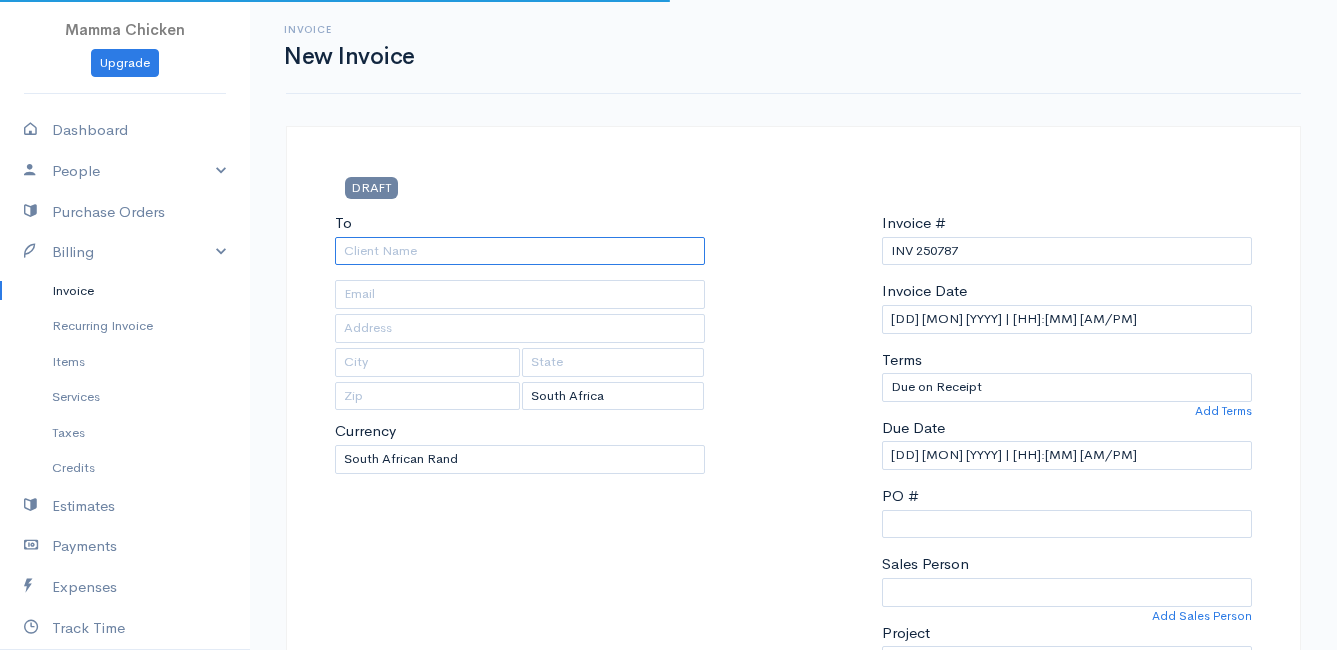 click on "To" at bounding box center (520, 251) 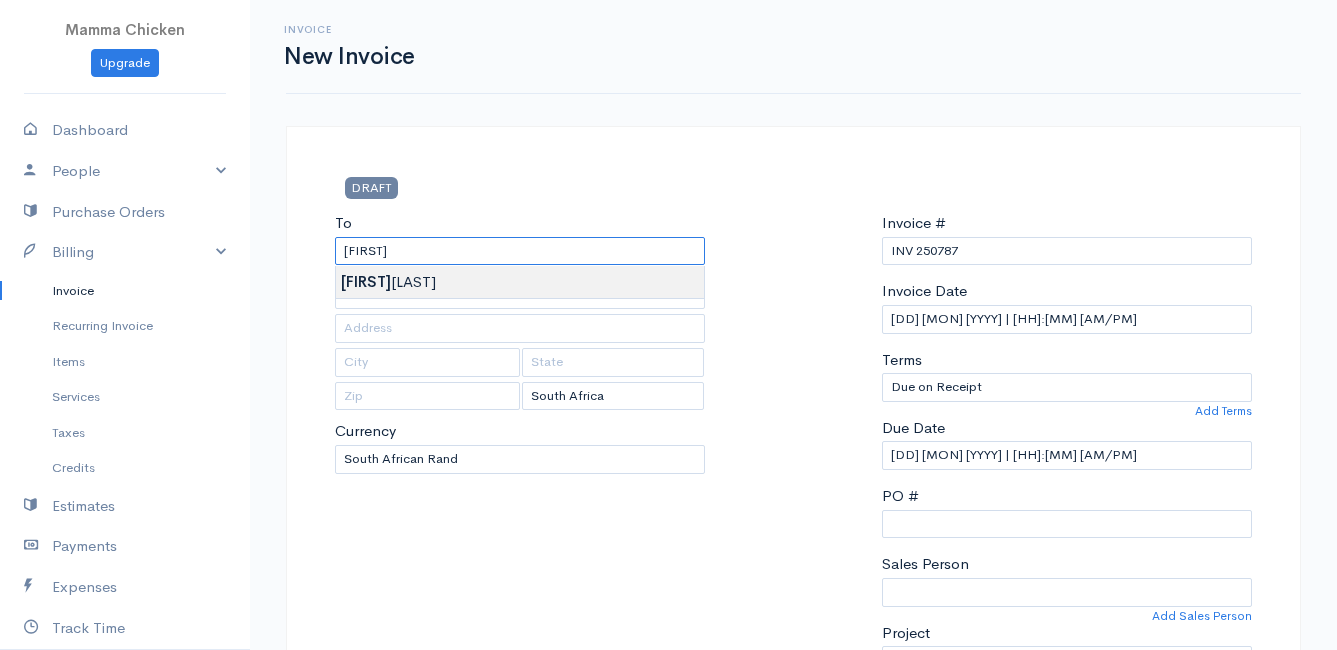 type on "[FIRST] [LAST]" 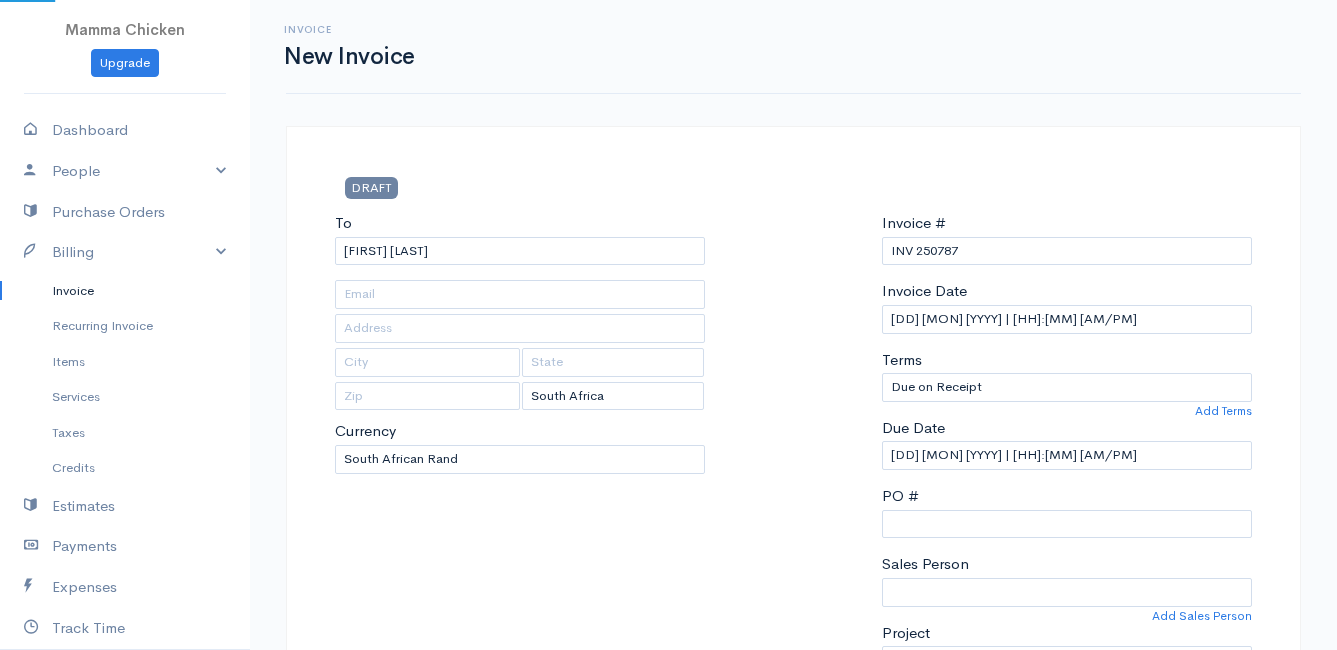 click on "DRAFT To [FIRST] [LAST] [Choose Country] [COUNTRY] [COUNTRY] [COUNTRY] [COUNTRY] [COUNTRY] [COUNTRY] [COUNTRY] [COUNTRY] [COUNTRY] [COUNTRY] [COUNTRY] [COUNTRY] [COUNTRY] [COUNTRY] [COUNTRY] [COUNTRY] [COUNTRY] [COUNTRY] [COUNTRY] [COUNTRY] [COUNTRY] [COUNTRY] [COUNTRY] [COUNTRY] [COUNTRY] [COUNTRY] [COUNTRY] [COUNTRY] [COUNTRY] [COUNTRY] [COUNTRY] [COUNTRY] [COUNTRY] [COUNTRY] [COUNTRY] [COUNTRY] [COUNTRY] [COUNTRY] [COUNTRY] [COUNTRY] [COUNTRY] [COUNTRY] [COUNTRY] [COUNTRY] [COUNTRY] [COUNTRY] [COUNTRY] [COUNTRY] [COUNTRY] [COUNTRY] [COUNTRY] [COUNTRY] [COUNTRY] [COUNTRY] [COUNTRY] [COUNTRY] [COUNTRY] [COUNTRY] [COUNTRY] [COUNTRY] [COUNTRY] [COUNTRY] [COUNTRY] [COUNTRY] [COUNTRY] [COUNTRY] [COUNTRY] [COUNTRY] [COUNTRY] [COUNTRY] [COUNTRY] [COUNTRY] [COUNTRY] [COUNTRY] [COUNTRY] [COUNTRY] [COUNTRY] [COUNTRY] [COUNTRY] [COUNTRY] [COUNTRY] [COUNTRY] [COUNTRY] [COUNTRY] [COUNTRY] [COUNTRY] [COUNTRY] [COUNTRY] [COUNTRY] [COUNTRY] [COUNTRY] [COUNTRY] [COUNTRY] [COUNTRY] [COUNTRY] [COUNTRY] [COUNTRY] [COUNTRY] [COUNTRY] [COUNTRY] [COUNTRY] [COUNTRY] [COUNTRY] [COUNTRY] [COUNTRY] [COUNTRY] [COUNTRY] [COUNTRY] [COUNTRY] [COUNTRY] [COUNTRY] [COUNTRY] [COUNTRY] [COUNTRY] [COUNTRY] [COUNTRY] [COUNTRY] [COUNTRY] [COUNTRY] [COUNTRY] [COUNTRY] [COUNTRY] [COUNTRY] [COUNTRY] [COUNTRY] [COUNTRY] [COUNTRY] [COUNTRY] [COUNTRY] [COUNTRY] [COUNTRY] [COUNTRY] [COUNTRY] [COUNTRY] [COUNTRY] [COUNTRY] [COUNTRY] [COUNTRY] [COUNTRY] [COUNTRY] [COUNTRY] [COUNTRY] [COUNTRY] [COUNTRY] [COUNTRY] [COUNTRY] [COUNTRY] [COUNTRY] [COUNTRY] [COUNTRY] [COUNTRY] [COUNTRY] [COUNTRY] [COUNTRY] [COUNTRY] [COUNTRY] [COUNTRY] [COUNTRY] [COUNTRY] [COUNTRY] [COUNTRY] [COUNTRY] [COUNTRY] [COUNTRY] [COUNTRY] [COUNTRY] [COUNTRY] [COUNTRY] [COUNTRY] [COUNTRY] [COUNTRY] [COUNTRY] [COUNTRY] [COUNTRY] [COUNTRY] [COUNTRY] [COUNTRY] [COUNTRY] [COUNTRY] [COUNTRY] [COUNTRY] [COUNTRY] [COUNTRY] [COUNTRY] [COUNTRY] [COUNTRY] [COUNTRY] [COUNTRY] [COUNTRY] [COUNTRY] [COUNTRY] [COUNTRY] [COUNTRY] [COUNTRY] [COUNTRY] [COUNTRY] [COUNTRY] [COUNTRY] [COUNTRY] [COUNTRY] [COUNTRY] [COUNTRY] [COUNTRY] [COUNTRY] [COUNTRY] [COUNTRY] [COUNTRY] [COUNTRY] [COUNTRY] [COUNTRY] [COUNTRY] [COUNTRY] [COUNTRY] [COUNTRY] [COUNTRY] [COUNTRY] [COUNTRY] [COUNTRY] [COUNTRY] [COUNTRY] [COUNTRY] [COUNTRY] [COUNTRY] [COUNTRY] [COUNTRY] [COUNTRY] [COUNTRY] [COUNTRY] [COUNTRY] [COUNTRY] [COUNTRY] [COUNTRY] [COUNTRY] [COUNTRY] [COUNTRY] [COUNTRY] [COUNTRY] [COUNTRY] [COUNTRY] [COUNTRY] [COUNTRY] [COUNTRY] [COUNTRY] [COUNTRY] [COUNTRY] [COUNTRY] [COUNTRY] [COUNTRY] [COUNTRY] [COUNTRY] [COUNTRY] [COUNTRY] [COUNTRY] [COUNTRY] [COUNTRY] [COUNTRY] [COUNTRY] [COUNTRY] [COUNTRY] [COUNTRY] [COUNTRY] [COUNTRY] [COUNTRY] [COUNTRY] [COUNTRY] [COUNTRY] [COUNTRY] [COUNTRY] [COUNTRY] [COUNTRY] [COUNTRY] [COUNTRY] [COUNTRY] [COUNTRY] [COUNTRY] [COUNTRY] [COUNTRY] [COUNTRY] [COUNTRY] [COUNTRY] [COUNTRY] [COUNTRY] [COUNTRY] [COUNTRY] [COUNTRY] [COUNTRY] [COUNTRY] [COUNTRY] [COUNTRY] [COUNTRY] [COUNTRY] [COUNTRY] [COUNTRY] [COUNTRY] [COUNTRY] [COUNTRY] [COUNTRY] [COUNTRY] [COUNTRY] [COUNTRY] [COUNTRY] [COUNTRY] [COUNTRY] [COUNTRY] [COUNTRY] [COUNTRY] [COUNTRY] [COUNTRY] [COUNTRY] [COUNTRY] [COUNTRY] [COUNTRY] [COUNTRY] [COUNTRY] [COUNTRY] [COUNTRY] [COUNTRY] [COUNTRY] [COUNTRY] [COUNTRY] [COUNTRY] [COUNTRY] [COUNTRY] [COUNTRY] [COUNTRY] [COUNTRY] [COUNTRY] [COUNTRY] [COUNTRY] [COUNTRY] [COUNTRY] [COUNTRY] [COUNTRY] [COUNTRY] [COUNTRY] [COUNTRY] [COUNTRY] [COUNTRY] [COUNTRY] [COUNTRY] [COUNTRY] [COUNTRY] [COUNTRY] [COUNTRY] [COUNTRY] [COUNTRY] [COUNTRY] [COUNTRY] [COUNTRY] [COUNTRY] [COUNTRY] [COUNTRY] [COUNTRY] [COUNTRY] [COUNTRY] [COUNTRY] [COUNTRY] [COUNTRY] [COUNTRY] [COUNTRY] [COUNTRY] [COUNTRY] [COUNTRY] [COUNTRY] [COUNTRY] [COUNTRY] [COUNTRY] [COUNTRY] [COUNTRY] [COUNTRY] [COUNTRY] [COUNTRY] [COUNTRY] [COUNTRY] [COUNTRY] [COUNTRY] [COUNTRY] [COUNTRY] [COUNTRY] [COUNTRY] [COUNTRY] [COUNTRY] [COUNTRY] [COUNTRY] [COUNTRY] [COUNTRY] [COUNTRY] [COUNTRY] [COUNTRY] [COUNTRY] [COUNTRY] [COUNTRY] [COUNTRY] [COUNTRY] [COUNTRY] [COUNTRY] [COUNTRY] [COUNTRY] [COUNTRY] [COUNTRY] [COUNTRY] [COUNTRY] [COUNTRY] [COUNTRY] [COUNTRY] [COUNTRY] [COUNTRY] [COUNTRY] [COUNTRY] [COUNTRY] [COUNTRY] [COUNTRY] [COUNTRY] [COUNTRY] [COUNTRY] [COUNTRY] [COUNTRY] [COUNTRY] [COUNTRY] [COUNTRY] [COUNTRY] [COUNTRY] [COUNTRY] [COUNTRY] [COUNTRY] [COUNTRY] [COUNTRY] [COUNTRY] [COUNTRY] [COUNTRY] [COUNTRY] [COUNTRY] [COUNTRY] [COUNTRY] [COUNTRY] [COUNTRY] [COUNTRY] [COUNTRY] [COUNTRY] [COUNTRY] [COUNTRY] [COUNTRY] [COUNTRY] [COUNTRY] [COUNTRY] [COUNTRY] [COUNTRY] [COUNTRY] [COUNTRY] [COUNTRY] [COUNTRY] [COUNTRY] [COUNTRY] [COUNTRY] [COUNTRY] [COUNTRY] [COUNTRY] [COUNTRY] [COUNTRY] [COUNTRY] [COUNTRY] [COUNTRY] [COUNTRY] [COUNTRY] [COUNTRY] [COUNTRY] [COUNTRY] [COUNTRY] [COUNTRY] [COUNTRY] [COUNTRY] [COUNTRY] [COUNTRY] [COUNTRY] [COUNTRY] [COUNTRY] [COUNTRY] [COUNTRY] [COUNTRY] [COUNTRY] [COUNTRY] [COUNTRY] [COUNTRY] [COUNTRY] [COUNTRY] [COUNTRY] [COUNTRY] [COUNTRY] [COUNTRY] [COUNTRY] [COUNTRY] [COUNTRY] [COUNTRY] [COUNTRY] [COUNTRY] [COUNTRY] [COUNTRY] [COUNTRY] [COUNTRY] [COUNTRY] [COUNTRY] [COUNTRY] [COUNTRY] [COUNTRY] [COUNTRY] [COUNTRY] [COUNTRY] [COUNTRY] [COUNTRY] [COUNTRY] [COUNTRY] [COUNTRY] [COUNTRY] [COUNTRY] [COUNTRY] [COUNTRY] [COUNTRY] [COUNTRY] [COUNTRY] [COUNTRY] [COUNTRY] [COUNTRY] [COUNTRY] [COUNTRY] [COUNTRY] [COUNTRY] [COUNTRY] [COUNTRY] [COUNTRY] [COUNTRY] [COUNTRY] [COUNTRY] [COUNTRY] [COUNTRY] [COUNTRY] [COUNTRY] [COUNTRY] [COUNTRY] [COUNTRY] [COUNTRY] [COUNTRY] [COUNTRY] [COUNTRY] [COUNTRY] [COUNTRY] [COUNTRY] [COUNTRY] [COUNTRY] [COUNTRY] [COUNTRY] [COUNTRY] [COUNTRY] [COUNTRY] [COUNTRY] [COUNTRY] [COUNTRY] [COUNTRY] [COUNTRY] [COUNTRY] [COUNTRY] [COUNTRY] [COUNTRY] [COUNTRY] [COUNTRY] [COUNTRY] [COUNTRY] [COUNTRY] [COUNTRY] [COUNTRY] [COUNTRY] [COUNTRY] [COUNTRY] [COUNTRY] [COUNTRY] [COUNTRY] [COUNTRY] [COUNTRY] [COUNTRY] [COUNTRY] [COUNTRY] [COUNTRY] [COUNTRY] [COUNTRY] [COUNTRY] [COUNTRY] [COUNTRY] [COUNTRY] [COUNTRY] [COUNTRY] [COUNTRY] [COUNTRY] [COUNTRY] [COUNTRY] [COUNTRY] [COUNTRY] [COUNTRY] [COUNTRY] [COUNTRY] [COUNTRY] [COUNTRY] [COUNTRY] [COUNTRY] [COUNTRY] [COUNTRY] [COUNTRY] [COUNTRY] [COUNTRY] [COUNTRY] [COUNTRY] [COUNTRY] [COUNTRY] [COUNTRY] [COUNTRY] [COUNTRY] [COUNTRY] [COUNTRY] [COUNTRY] [COUNTRY] [COUNTRY] [COUNTRY] [COUNTRY] [COUNTRY] [COUNTRY] [COUNTRY] [COUNTRY] [COUNTRY] [COUNTRY] [COUNTRY] [COUNTRY] [COUNTRY] [COUNTRY] [COUNTRY] [COUNTRY] [COUNTRY] [COUNTRY] [COUNTRY] [COUNTRY] [COUNTRY] [COUNTRY] [COUNTRY] [COUNTRY] [COUNTRY] [COUNTRY] [COUNTRY] [COUNTRY] [COUNTRY] [COUNTRY] [COUNTRY] [COUNTRY] [COUNTRY] [COUNTRY] [COUNTRY] [COUNTRY] [COUNTRY] [COUNTRY] [COUNTRY] [COUNTRY] [COUNTRY] [COUNTRY] [COUNTRY] [COUNTRY] [COUNTRY] [COUNTRY] [COUNTRY] [COUNTRY] [COUNTRY] [COUNTRY] [COUNTRY] [COUNTRY] [COUNTRY] [COUNTRY] [COUNTRY] [COUNTRY] [COUNTRY] [COUNTRY] [COUNTRY] [COUNTRY] [COUNTRY] [COUNTRY] [COUNTRY] [COUNTRY] [COUNTRY] [COUNTRY] [COUNTRY] [COUNTRY] [COUNTRY] [COUNTRY] [COUNTRY] [COUNTRY] [COUNTRY] [COUNTRY] [COUNTRY] [COUNTRY] [COUNTRY] [COUNTRY] [COUNTRY] [COUNTRY] [COUNTRY] [COUNTRY] [COUNTRY] [COUNTRY] [COUNTRY] [COUNTRY] [COUNTRY] [COUNTRY] [COUNTRY] [COUNTRY] [COUNTRY] [COUNTRY] [COUNTRY] [COUNTRY] [COUNTRY] [COUNTRY] [COUNTRY] [COUNTRY] [COUNTRY] [COUNTRY] [COUNTRY] [COUNTRY] [COUNTRY] [COUNTRY] [COUNTRY] [COUNTRY] [COUNTRY] [COUNTRY] [COUNTRY] [COUNTRY] [COUNTRY] [COUNTRY] [COUNTRY] [COUNTRY] [COUNTRY] [COUNTRY] [COUNTRY] [COUNTRY] [COUNTRY] [COUNTRY] [COUNTRY] [COUNTRY] [COUNTRY] [COUNTRY] [COUNTRY] [COUNTRY] [COUNTRY] [COUNTRY] [COUNTRY] [COUNTRY] [COUNTRY] [COUNTRY] [COUNTRY] [COUNTRY] [COUNTRY] [COUNTRY] [COUNTRY] [COUNTRY] [COUNTRY] [COUNTRY] [COUNTRY] [COUNTRY] [COUNTRY] [COUNTRY] [COUNTRY] [COUNTRY] [COUNTRY] [COUNTRY] [COUNTRY] [COUNTRY] [COUNTRY] [COUNTRY] [COUNTRY] [COUNTRY] [COUNTRY] [COUNTRY] [COUNTRY] [COUNTRY] [COUNTRY] [COUNTRY] [COUNTRY] [COUNTRY] [COUNTRY] [COUNTRY] [COUNTRY] [COUNTRY] [COUNTRY] [COUNTRY] [COUNTRY] [COUNTRY] [COUNTRY] [COUNTRY] [COUNTRY] [COUNTRY] [COUNTRY] [COUNTRY] [COUNTRY] [COUNTRY] [COUNTRY] [COUNTRY] [COUNTRY] [COUNTRY] [COUNTRY] [COUNTRY] [COUNTRY] [COUNTRY] [COUNTRY] [COUNTRY] [COUNTRY] [COUNTRY] [COUNTRY] [COUNTRY] [COUNTRY] [COUNTRY] [COUNTRY] [COUNTRY] [COUNTRY] [COUNTRY] [COUNTRY] [COUNTRY] [COUNTRY] [COUNTRY] [COUNTRY] [COUNTRY] [COUNTRY] [COUNTRY] [COUNTRY] [COUNTRY] [COUNTRY] [COUNTRY] [COUNTRY] [COUNTRY] [COUNTRY] [COUNTRY] [COUNTRY] [COUNTRY] [COUNTRY] [COUNTRY] [COUNTRY] [COUNTRY] [COUNTRY] [COUNTRY] [COUNTRY] [COUNTRY] [COUNTRY] [COUNTRY] [COUNTRY] [COUNTRY] [COUNTRY] [COUNTRY] [COUNTRY] [COUNTRY] [COUNTRY] [COUNTRY] [COUNTRY] [COUNTRY] [COUNTRY] [COUNTRY] [COUNTRY] [COUNTRY] [COUNTRY] [COUNTRY] [COUNTRY] [COUNTRY] [COUNTRY] [COUNTRY] [COUNTRY] [COUNTRY] [COUNTRY] [COUNTRY] [COUNTRY] [COUNTRY] [COUNTRY] [COUNTRY] [COUNTRY] [COUNTRY] [COUNTRY] [COUNTRY] [COUNTRY] [COUNTRY] [COUNTRY] [COUNTRY] [COUNTRY] [COUNTRY] [COUNTRY] [COUNTRY] [COUNTRY] [COUNTRY] [COUNTRY] [COUNTRY] [COUNTRY] [COUNTRY] [COUNTRY] [COUNTRY] [COUNTRY] [COUNTRY] [COUNTRY] [COUNTRY] [COUNTRY] [COUNTRY] [COUNTRY] [COUNTRY] [COUNTRY] [COUNTRY] [COUNTRY] [COUNTRY] [COUNTRY] [COUNTRY] [COUNTRY] [COUNTRY] [COUNTRY] [COUNTRY] [COUNTRY] [COUNTRY] [COUNTRY] [COUNTRY] [COUNTRY] [COUNTRY] [COUNTRY] [COUNTRY] [COUNTRY] [COUNTRY] [COUNTRY] [COUNTRY] [COUNTRY] [COUNTRY] [COUNTRY] [COUNTRY] [COUNTRY] [COUNTRY] [COUNTRY] [COUNTRY] [COUNTRY] [COUNTRY] [COUNTRY] [COUNTRY] [COUNTRY] [COUNTRY] [COUNTRY] [COUNTRY] [COUNTRY] [COUNTRY] [COUNTRY] [COUNTRY] [COUNTRY] [COUNTRY] [COUNTRY] [COUNTRY] [COUNTRY] [COUNTRY] [COUNTRY] [COUNTRY] [COUNTRY] [COUNTRY] [COUNTRY] [COUNTRY] [COUNTRY] [COUNTRY] [COUNTRY] [COUNTRY] [COUNTRY] [COUNTRY] [COUNTRY] [COUNTRY] [COUNTRY] [COUNTRY] [COUNTRY] [COUNTRY] [COUNTRY] [COUNTRY] [COUNTRY] [COUNTRY] [COUNTRY] [COUNTRY] [COUNTRY] [COUNTRY] [COUNTRY] [COUNTRY] [COUNTRY] [COUNTRY] [COUNTRY] [COUNTRY] [COUNTRY] [COUNTRY] [COUNTRY] [COUNTRY] [COUNTRY] [COUNTRY] [COUNTRY] [COUNTRY] [COUNTRY] [COUNTRY] [COUNTRY] [COUNTRY] [COUNTRY] [COUNTRY] [COUNTRY] [COUNTRY] [COUNTRY] [COUNTRY] [COUNTRY] [COUNTRY] [COUNTRY] [COUNTRY] [COUNTRY] [COUNTRY] [COUNTRY] [COUNTRY] [COUNTRY] [COUNTRY] [COUNTRY] [COUNTRY] [COUNTRY] [COUNTRY] [COUNTRY] [COUNTRY] [COUNTRY] [COUNTRY] [COUNTRY] [COUNTRY] [COUNTRY] [COUNTRY] [COUNTRY] [COUNTRY] [COUNTRY] [COUNTRY] [COUNTRY] [COUNTRY] [COUNTRY] [COUNTRY] [COUNTRY] [COUNTRY] [COUNTRY] [COUNTRY] [COUNTRY] [COUNTRY] [COUNTRY] [COUNTRY] [COUNTRY] [COUNTRY] [COUNTRY] [COUNTRY] [COUNTRY] [COUNTRY] [COUNTRY] [COUNTRY] [COUNTRY] [COUNTRY] [COUNTRY] [COUNTRY] [COUNTRY] [COUNTRY] [COUNTRY] [COUNTRY] [COUNTRY] [COUNTRY] [COUNTRY] [COUNTRY] [COUNTRY] [COUNTRY] [COUNTRY] [COUNTRY] [COUNTRY] [COUNTRY] [COUNTRY] [COUNTRY] [COUNTRY] [COUNTRY] [COUNTRY] [COUNTRY] [COUNTRY] [COUNTRY] [COUNTRY] [COUNTRY] [COUNTRY] [COUNTRY] [COUNTRY] [COUNTRY] [COUNTRY] [COUNTRY] [COUNTRY] [COUNTRY] [COUNTRY] [COUNTRY] [COUNTRY] [COUNTRY] [COUNTRY] [COUNTRY] [COUNTRY] [COUNTRY] [COUNTRY] [COUNTRY] [COUNTRY] [COUNTRY] [COUNTRY] [COUNTRY] [COUNTRY] [COUNTRY] [COUNTRY] [COUNTRY] [COUNTRY] [COUNTRY] [COUNTRY] [COUNTRY] [COUNTRY] [COUNTRY] [COUNTRY] [COUNTRY] [COUNTRY] [COUNTRY] [COUNTRY] [COUNTRY] [COUNTRY] [COUNTRY] [COUNTRY] [COUNTRY] [COUNTRY] [COUNTRY] [COUNTRY] [COUNTRY] [COUNTRY] [COUNTRY] [COUNTRY] [COUNTRY] [COUNTRY] [COUNTRY] [COUNTRY] [COUNTRY] [COUNTRY] [COUNTRY] [COUNTRY] [COUNTRY] [COUNTRY] [COUNTRY] [COUNTRY] [COUNTRY] [COUNTRY] [COUNTRY] [COUNTRY] [COUNTRY] [COUNTRY] [COUNTRY] [COUNTRY] [COUNTRY] [COUNTRY] [COUNTRY] [COUNTRY] [COUNTRY] [COUNTRY] [COUNTRY] [COUNTRY] [COUNTRY] [COUNTRY] [COUNTRY] [COUNTRY] [COUNTRY] [COUNTRY] [COUNTRY] [COUNTRY] [COUNTRY] [COUNTRY] [COUNTRY] [COUNTRY] [COUNTRY] [COUNTRY] [COUNTRY] [COUNTRY] [COUNTRY] [COUNTRY] [COUNTRY] [COUNTRY] [COUNTRY] [COUNTRY] [COUNTRY] [COUNTRY] [COUNTRY] [COUNTRY] [COUNTRY] [COUNTRY] [COUNTRY] [COUNTRY] [COUNTRY] [COUNTRY] [COUNTRY] [COUNTRY] [COUNTRY] [COUNTRY] [COUNTRY] [COUNTRY] [COUNTRY] [COUNTRY] [COUNTRY] [COUNTRY] [COUNTRY] [COUNTRY] [COUNTRY] [COUNTRY] [COUNTRY] [COUNTRY] [COUNTRY] [COUNTRY] [COUNTRY] [COUNTRY] [COUNTRY] [COUNTRY] [COUNTRY] [COUNTRY] [COUNTRY] [COUNTRY] [COUNTRY] [COUNTRY] [COUNTRY] [COUNTRY] [COUNTRY] [COUNTRY] [COUNTRY] [COUNTRY] [COUNTRY] [COUNTRY] [COUNTRY] [COUNTRY] [COUNTRY] [COUNTRY] [COUNTRY] [COUNTRY] [COUNTRY] [COUNTRY] [COUNTRY] [COUNTRY] [COUNTRY] [COUNTRY] [COUNTRY] [COUNTRY] [COUNTRY] [COUNTRY] [COUNTRY] [COUNTRY] [COUNTRY] [COUNTRY] [COUNTRY] [COUNTRY] [COUNTRY] [COUNTRY] [COUNTRY] [COUNTRY] [COUNTRY] [COUNTRY] [COUNTRY] [COUNTRY] [COUNTRY] [COUNTRY] [COUNTRY] [COUNTRY] [COUNTRY] [COUNTRY] [COUNTRY] [COUNTRY] [COUNTRY] [COUNTRY] [COUNTRY] [COUNTRY] [COUNTRY] [COUNTRY] [COUNTRY] [COUNTRY] [COUNTRY] [COUNTRY] [COUNTRY] [COUNTRY] [COUNTRY] [COUNTRY] [COUNTRY] [COUNTRY] [COUNTRY] [COUNTRY] [COUNTRY] [COUNTRY] [COUNTRY] [COUNTRY] [COUNTRY] [COUNTRY] [COUNTRY] [COUNTRY] [COUNTRY] [COUNTRY] [COUNTRY] [COUNTRY] [COUNTRY] [COUNTRY] [COUNTRY] [COUNTRY] [COUNTRY] [COUNTRY] [COUNTRY] [COUNTRY] [COUNTRY] [COUNTRY] [COUNTRY] [COUNTRY] [COUNTRY] [COUNTRY] [COUNTRY] [COUNTRY] [COUNTRY] [COUNTRY] [COUNTRY] [COUNTRY] [COUNTRY] [COUNTRY] [COUNTRY] [COUNTRY] [COUNTRY] [COUNTRY] [COUNTRY] [COUNTRY] [COUNTRY] [COUNTRY] [COUNTRY] [COUNTRY] [COUNTRY] [COUNTRY] [COUNTRY] [COUNTRY] [COUNTRY] [COUNTRY] [COUNTRY] [COUNTRY] [COUNTRY] [COUNTRY] [COUNTRY] [COUNTRY] [COUNTRY] [COUNTRY] [COUNTRY] [COUNTRY] [COUNTRY] [COUNTRY] [COUNTRY] [COUNTRY] [COUNTRY] [COUNTRY] [COUNTRY] [COUNTRY] [COUNTRY] [COUNTRY] [COUNTRY] [COUNTRY] [COUNTRY] [COUNTRY] [COUNTRY] [COUNTRY] [COUNTRY] [COUNTRY] [COUNTRY] [COUNTRY] [COUNTRY] [COUNTRY] [COUNTRY] [COUNTRY] [COUNTRY] [COUNTRY] [COUNTRY] [COUNTRY] [COUNTRY] [COUNTRY] [COUNTRY] [COUNTRY] [COUNTRY] [COUNTRY] [COUNTRY] [COUNTRY] [COUNTRY] [COUNTRY] [COUNTRY] [COUNTRY] [COUNTRY] [COUNTRY] [COUNTRY] [COUNTRY] [COUNTRY] [COUNTRY] [COUNTRY] [COUNTRY] [COUNTRY] [COUNTRY] [COUNTRY] [COUNTRY] [COUNTRY] [COUNTRY] [COUNTRY] [COUNTRY] [COUNTRY] [COUNTRY] [COUNTRY] [COUNTRY] [COUNTRY] [COUNTRY] [COUNTRY] [COUNTRY] [COUNTRY] [COUNTRY] [COUNTRY] [COUNTRY] [COUNTRY] [COUNTRY] [COUNTRY] [COUNTRY] [COUNTRY] [COUNTRY] [COUNTRY] [COUNTRY] [COUNTRY] [COUNTRY] [COUNTRY] [COUNTRY] [COUNTRY] [COUNTRY] [COUNTRY] [COUNTRY] [COUNTRY] [COUNTRY] [COUNTRY] [COUNTRY] [COUNTRY] [COUNTRY] [COUNTRY] [COUNTRY] [COUNTRY] [COUNTRY] [COUNTRY] [COUNTRY] [COUNTRY] [COUNTRY] [COUNTRY] [COUNTRY] [COUNTRY] [COUNTRY] [COUNTRY] [COUNTRY] [COUNTRY] [COUNTRY] [COUNTRY] [COUNTRY] [COUNTRY] [COUNTRY] [COUNTRY] [COUNTRY] [COUNTRY] [COUNTRY] [COUNTRY] [COUNTRY] [COUNTRY] [COUNTRY] [COUNTRY] [COUNTRY] [COUNTRY] [COUNTRY] [COUNTRY] [COUNTRY] [COUNTRY] [COUNTRY] [COUNTRY] [COUNTRY] [COUNTRY] [COUNTRY] [COUNTRY] [COUNTRY] [COUNTRY] [COUNTRY] [COUNTRY] [COUNTRY] [COUNTRY] [COUNTRY] [COUNTRY] [COUNTRY] [COUNTRY] [COUNTRY] [COUNTRY] [COUNTRY] [COUNTRY] [COUNTRY] [COUNTRY] [COUNTRY] [COUNTRY] [COUNTRY] [COUNTRY] [COUNTRY] [COUNTRY] [COUNTRY] [COUNTRY] [COUNTRY] [COUNTRY] [COUNTRY] [COUNTRY] [COUNTRY] [COUNTRY] [COUNTRY] [COUNTRY] [COUNTRY] [COUNTRY] [COUNTRY] [COUNTRY] [COUNTRY] [COUNTRY] [COUNTRY] [COUNTRY] [COUNTRY] [COUNTRY] [COUNTRY] [COUNTRY] [COUNTRY] [COUNTRY] [COUNTRY] [COUNTRY] [COUNTRY] [COUNTRY] [COUNTRY] [COUNTRY] [COUNTRY] [COUNTRY] [COUNTRY] [COUNTRY] [COUNTRY] [COUNTRY] [COUNTRY] [COUNTRY] [COUNTRY] [COUNTRY] [COUNTRY] [COUNTRY] [COUNTRY] [COUNTRY] [COUNTRY] [COUNTRY] [COUNTRY] [COUNTRY] [COUNTRY] [COUNTRY] [COUNTRY] [COUNTRY] [COUNTRY] [COUNTRY] [COUNTRY] [COUNTRY] [COUNTRY] [COUNTRY] [COUNTRY] [COUNTRY] [COUNTRY] [COUNTRY] [COUNTRY] [COUNTRY] [COUNTRY] [COUNTRY] [COUNTRY] [COUNTRY] [COUNTRY] [COUNTRY] [COUNTRY] [COUNTRY] [COUNTRY] [COUNTRY] [COUNTRY] [COUNTRY] [COUNTRY] [COUNTRY] [COUNTRY] [COUNTRY] [COUNTRY] [COUNTRY] [COUNTRY] [COUNTRY] [COUNTRY] [COUNTRY] [COUNTRY] [COUNTRY] [COUNTRY] [COUNTRY] [COUNTRY] [COUNTRY] [COUNTRY] [COUNTRY] [COUNTRY] [COUNTRY] [COUNTRY] [COUNTRY] [COUNTRY] [COUNTRY] [COUNTRY] [COUNTRY] [COUNTRY] [COUNTRY] [COUNTRY] [COUNTRY] [COUNTRY] [COUNTRY] [COUNTRY] [COUNTRY] [COUNTRY] [COUNTRY] [COUNTRY] [COUNTRY] [COUNTRY] [COUNTRY] [COUNTRY] [COUNTRY] [COUNTRY] [COUNTRY] [COUNTRY] [COUNTRY] [COUNTRY] [COUNTRY] [COUNTRY] [COUNTRY] [COUNTRY] [COUNTRY] [COUNTRY] [COUNTRY] [COUNTRY] [COUNTRY] [COUNTRY] [COUNTRY] [COUNTRY] [COUNTRY] [COUNTRY] [COUNTRY] [COUNTRY] [COUNTRY] [COUNTRY] [COUNTRY] [COUNTRY] [COUNTRY] [COUNTRY] [COUNTRY] [COUNTRY] [COUNTRY] [COUNTRY] [COUNTRY] [COUNTRY] [COUNTRY] [COUNTRY] [COUNTRY] [COUNTRY] [COUNTRY] [COUNTRY] [COUNTRY] [COUNTRY] [COUNTRY] [COUNTRY] [COUNTRY] [COUNTRY] [COUNTRY] [COUNTRY] [COUNTRY] [COUNTRY] [COUNTRY] [COUNTRY] [COUNTRY] [COUNTRY] [COUNTRY] [COUNTRY] [COUNTRY] [COUNTRY] [COUNTRY] [COUNTRY] [COUNTRY] [COUNTRY] [COUNTRY] [COUNTRY] [COUNTRY] [COUNTRY] [COUNTRY] [COUNTRY] [COUNTRY] [COUNTRY] [COUNTRY] [COUNTRY] [COUNTRY] [COUNTRY] [COUNTRY] [COUNTRY] [COUNTRY] [COUNTRY] [COUNTRY] [COUNTRY] [COUNTRY] [COUNTRY] [COUNTRY] [COUNTRY] [COUNTRY] [COUNTRY] [COUNTRY] [COUNTRY] [COUNTRY] [COUNTRY] [COUNTRY] [COUNTRY] [COUNTRY] [COUNTRY] [COUNTRY] [COUNTRY] [COUNTRY] [COUNTRY] [COUNTRY] [COUNTRY] [COUNTRY] [COUNTRY] [COUNTRY] [COUNTRY] [COUNTRY] [COUNTRY] [COUNTRY] [COUNTRY] [COUNTRY] [COUNTRY] [COUNTRY] [COUNTRY] [COUNTRY] [COUNTRY] [COUNTRY] [COUNTRY] [COUNTRY] [COUNTRY] [COUNTRY] [COUNTRY] [COUNTRY] [COUNTRY] [COUNTRY] [COUNTRY] [COUNTRY] [COUNTRY] [COUNTRY] [COUNTRY] [COUNTRY] [COUNTRY] [COUNTRY] [COUNTRY] [COUNTRY] [COUNTRY] [COUNTRY] [COUNTRY] [COUNTRY] [COUNTRY] [COUNTRY] [COUNTRY] [COUNTRY] [COUNTRY] [COUNTRY] [COUNTRY] [COUNTRY] [COUNTRY] [COUNTRY] [COUNTRY] [COUNTRY] [COUNTRY] [COUNTRY] [COUNTRY] [COUNTRY] [COUNTRY] [COUNTRY] [COUNTRY] [COUNTRY] [COUNTRY] [COUNTRY] [COUNTRY] [COUNTRY] [COUNTRY] [COUNTRY] [COUNTRY] [COUNTRY] [COUNTRY] [COUNTRY] [COUNTRY] [COUNTRY] [COUNTRY] [COUNTRY] [COUNTRY] [COUNTRY] [COUNTRY] [COUNTRY] [COUNTRY] [COUNTRY] [COUNTRY] [COUNTRY] [COUNTRY] [COUNTRY] [COUNTRY] [COUNTRY] [COUNTRY] [COUNTRY] [COUNTRY] [COUNTRY] [COUNTRY] [COUNTRY] [COUNTRY] [COUNTRY] [COUNTRY] [COUNTRY] [COUNTRY] [COUNTRY] [COUNTRY] [COUNTRY] [COUNTRY] [COUNTRY] [COUNTRY] [COUNTRY] [COUNTRY] [COUNTRY] [COUNTRY] [COUNTRY] [COUNTRY] [COUNTRY] [COUNTRY] [COUNTRY] [COUNTRY] [COUNTRY] [COUNTRY] [COUNTRY] [COUNTRY] [COUNTRY] [COUNTRY] [COUNTRY] [COUNTRY] [COUNTRY] [COUNTRY] [COUNTRY] [COUNTRY] [COUNTRY] [COUNTRY] [COUNTRY] [COUNTRY] [COUNTRY] [COUNTRY] [COUNTRY] [COUNTRY] [COUNTRY] [1]" at bounding box center [668, 864] 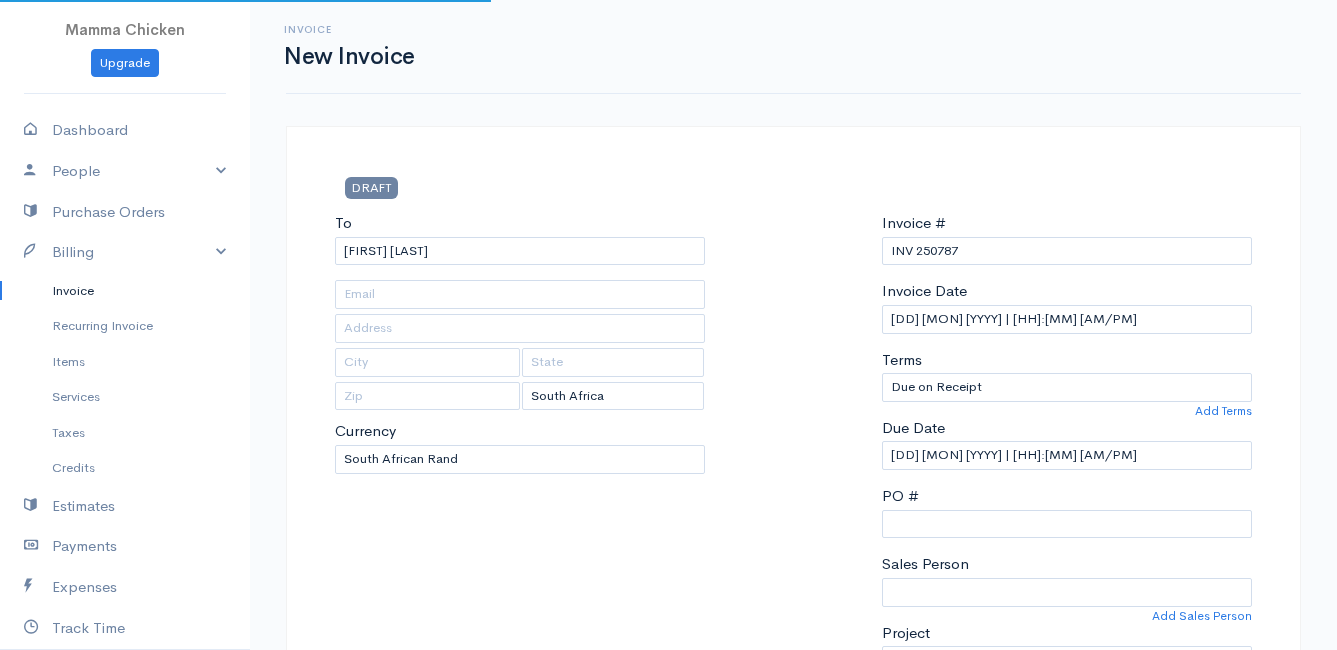 type on "[NUMBER] [STREET]" 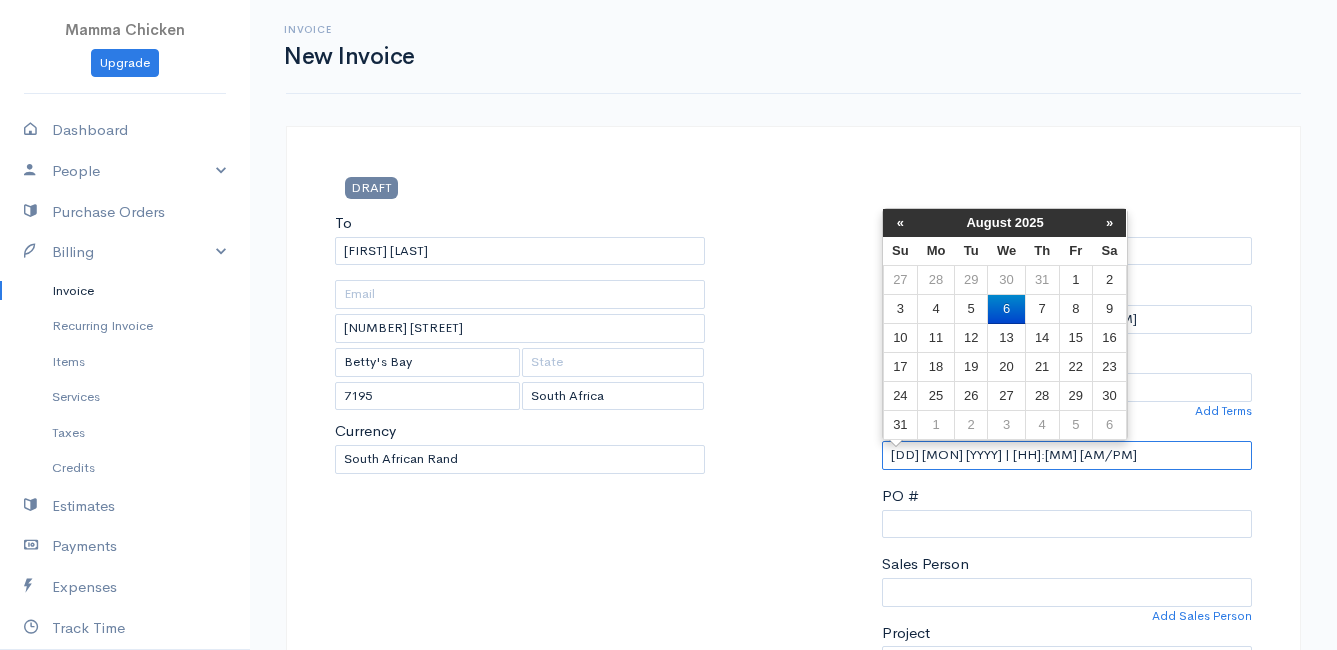 click on "[DD] [MON] [YYYY] | [HH]:[MM] [AM/PM]" at bounding box center (1067, 455) 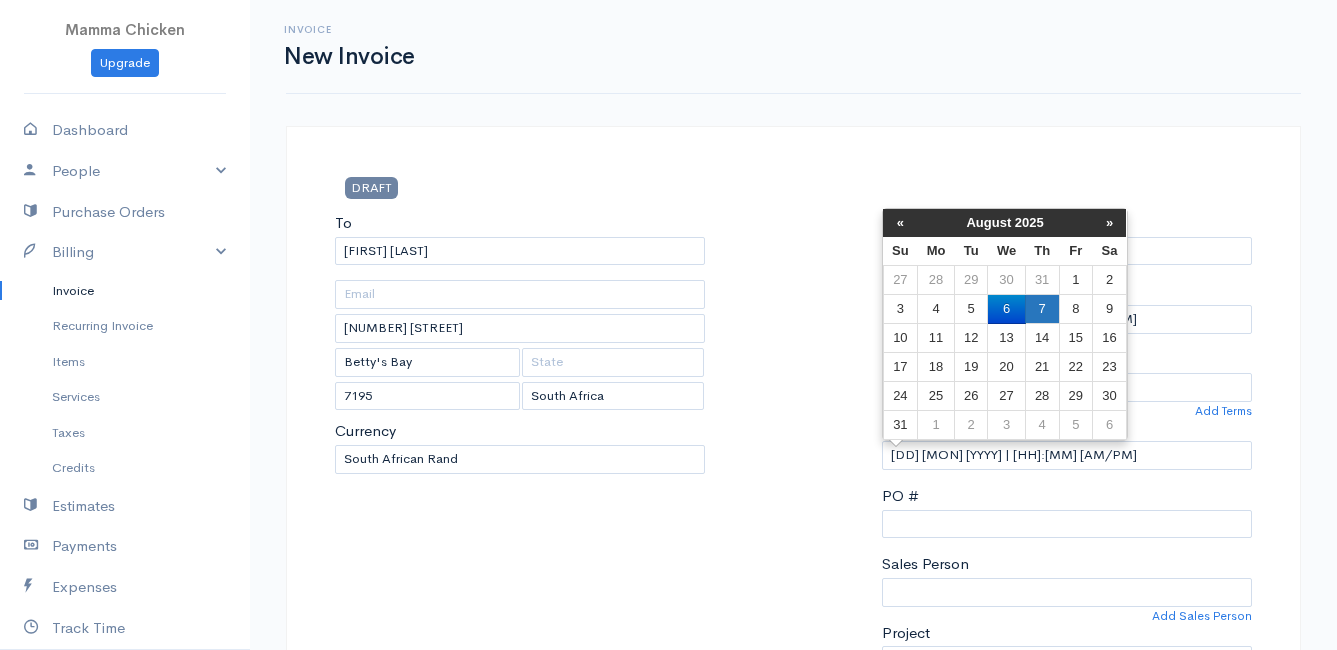 click on "7" at bounding box center [1042, 309] 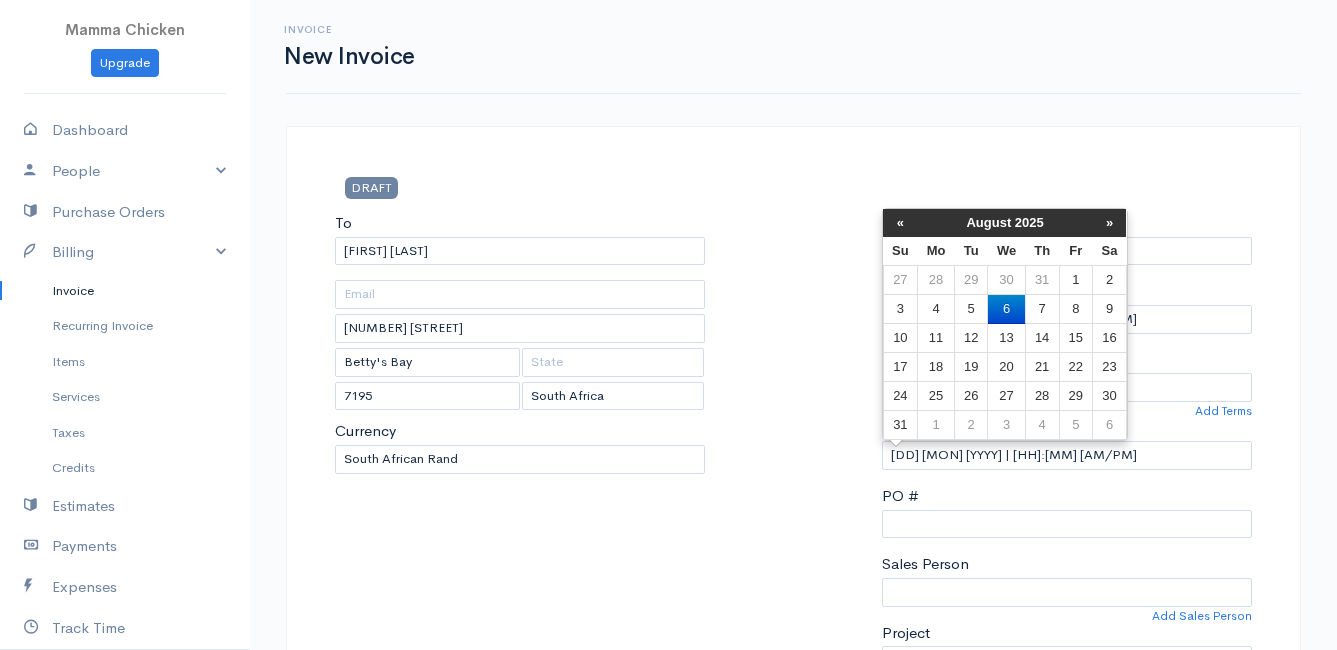 type on "[DD]/[MM]/[YYYY]" 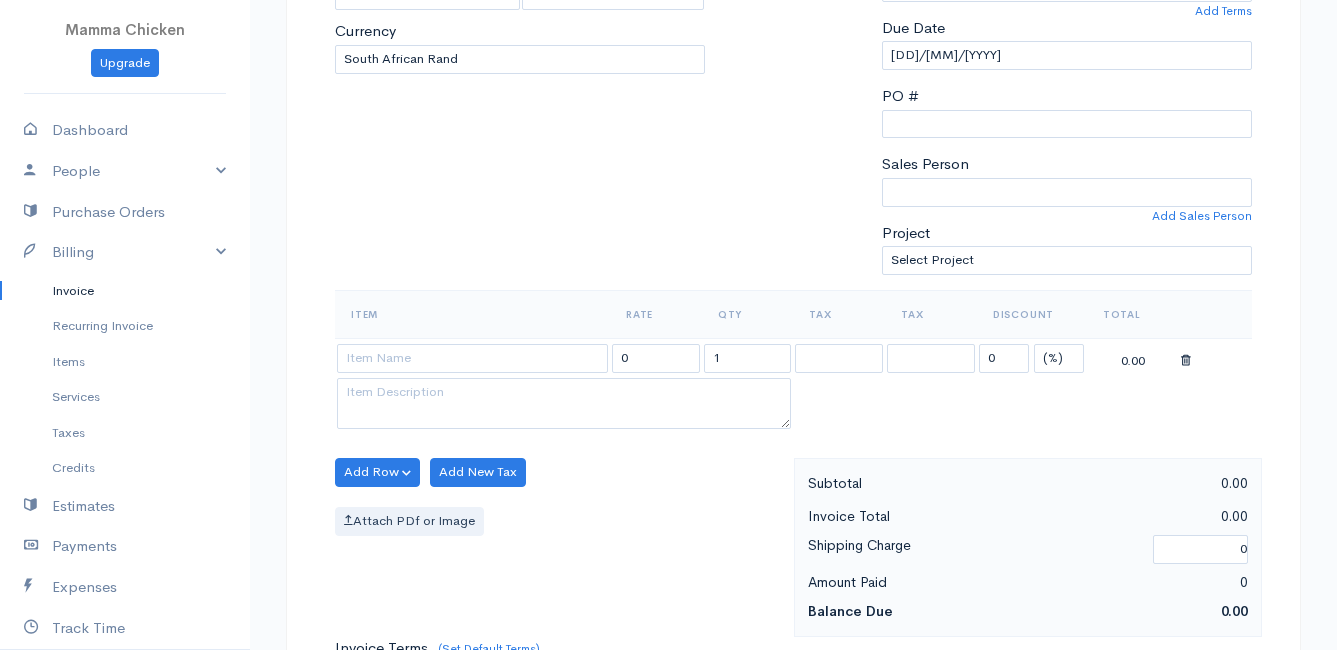 scroll, scrollTop: 500, scrollLeft: 0, axis: vertical 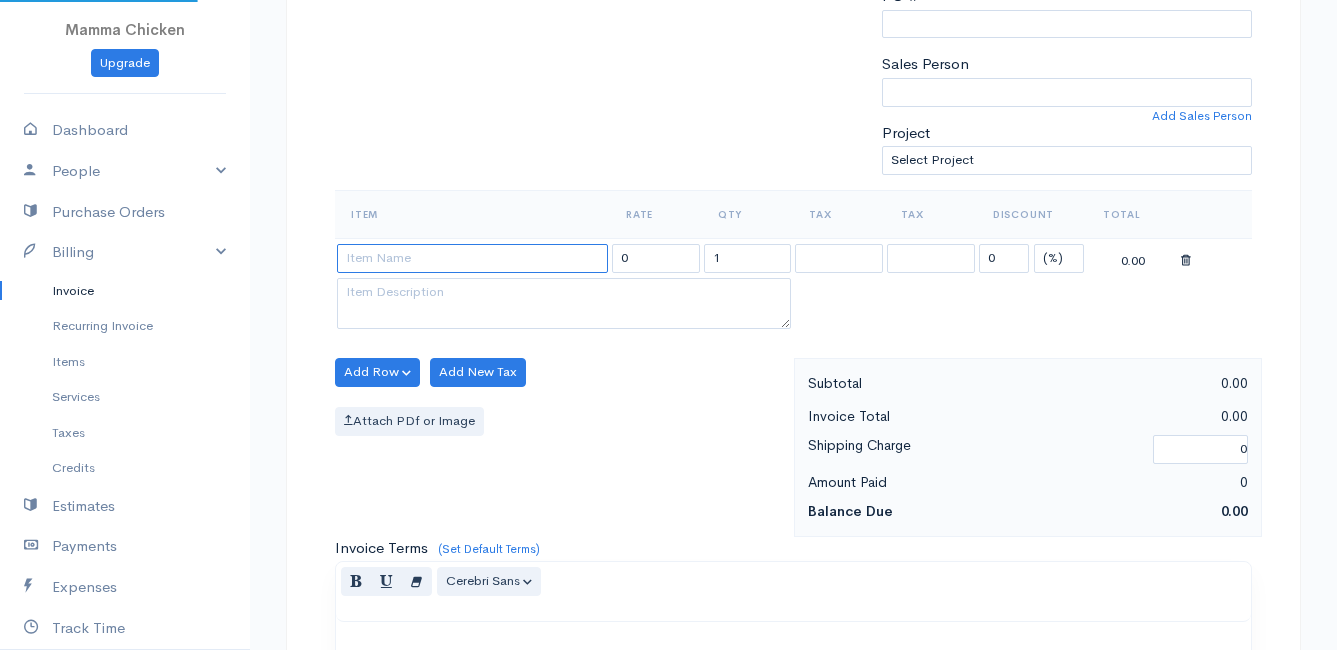 click at bounding box center (472, 258) 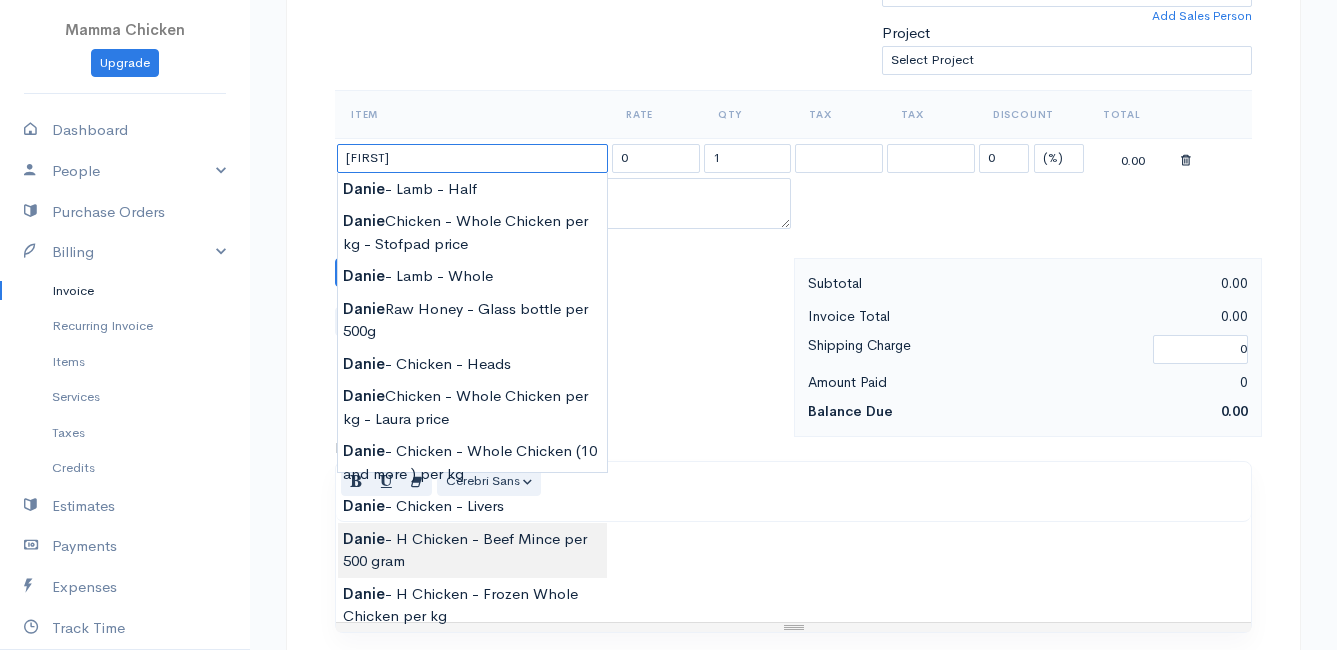 scroll, scrollTop: 700, scrollLeft: 0, axis: vertical 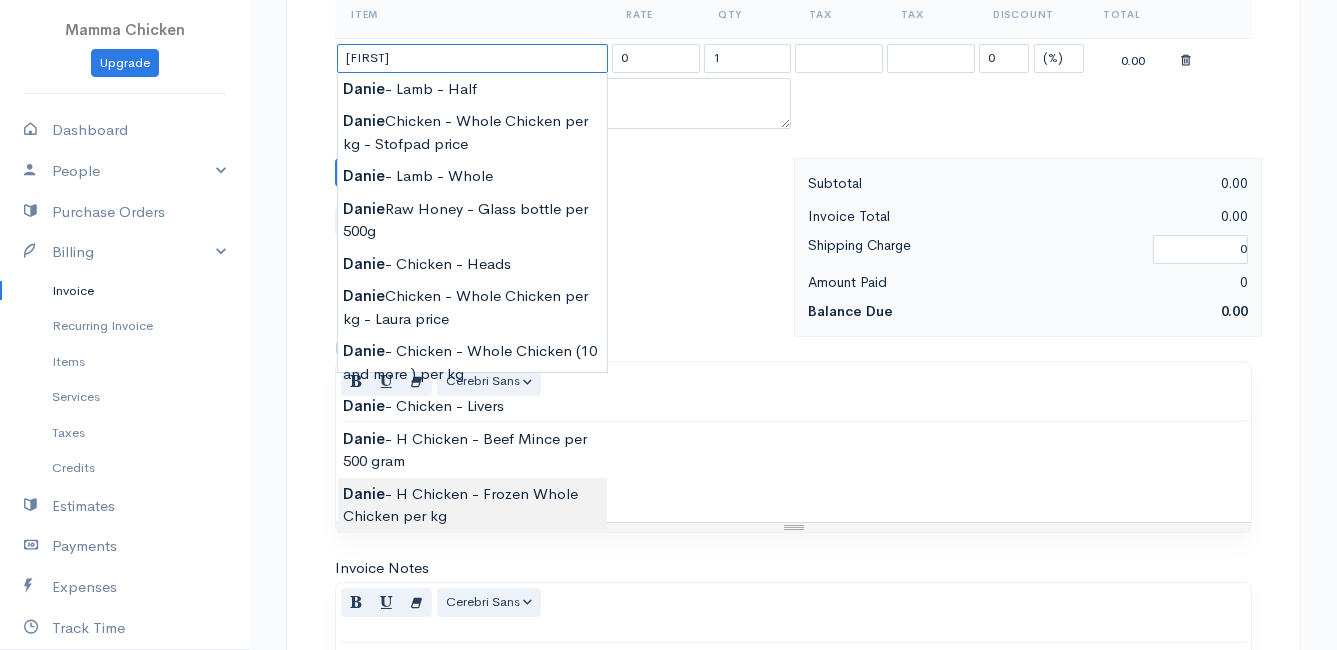 type on "Danie - H Chicken - Frozen Whole Chicken per kg" 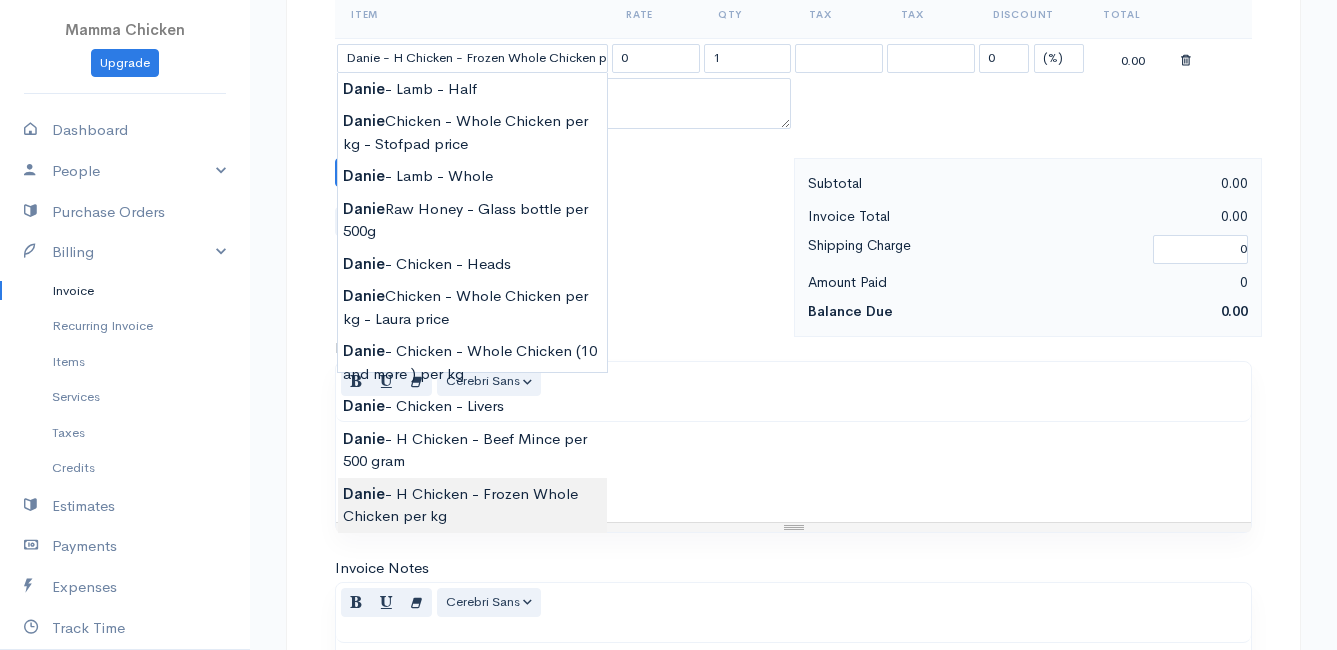 type on "100.00" 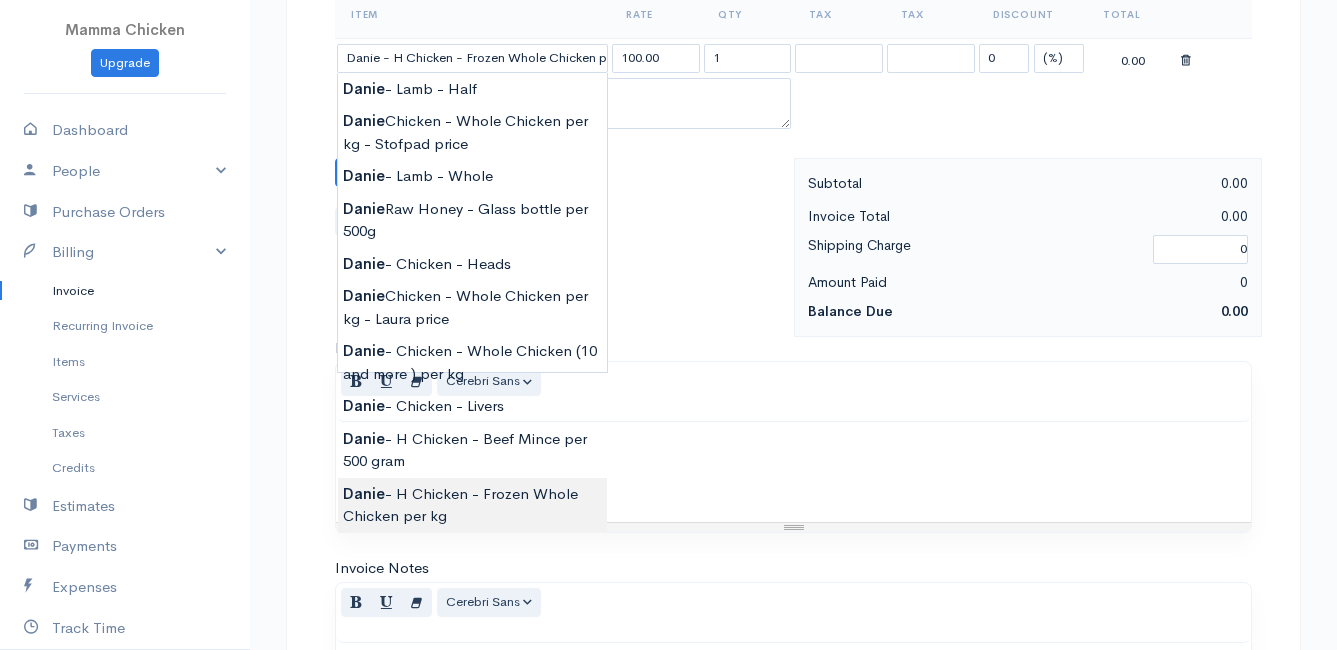 click on "To [FIRST] [LAST] [NUMBER] [STREET] [CITY] [POSTAL_CODE] [Choose Country] United States Canada United Kingdom Afghanistan Albania Algeria American Samoa Andorra Anguilla Angola Antarctica Antigua and Barbuda Argentina Armenia Aruba Australia Austria Azerbaijan Bahamas Bahrain Bangladesh Barbados Belgium Belize Benin Bermuda Bhutan Bolivia Bosnia and Herzegovina Botswana Bouvet Island Brazil British Indian Ocean Territory Brunei Darussalam Bulgaria Burkina Faso Burundi Cambodia Cameroon Canada Cape Verde Cayman Islands Central African Republic Chad Chile China Christmas Island Cocos (Keeling Islands) Colombia Comoros Congo Cook Islands Costa Rica Cote D'Ivoire (Ivory Coast) Croatia (Hrvatska) Cuba Curacao Cyprus Czech Republic Democratic Republic of the Congo Denmark Djibouti Dominica Dominican Republic East Timor Egypt El Salvador Ecuador Equatorial Guinea Eritrea Estonia Ethiopia Falkland Islands (Malvinas) Faroe Islands Federated States of Micronesia Fiji Finland France France, Metropolitan French Guiana Gabon" at bounding box center [668, 164] 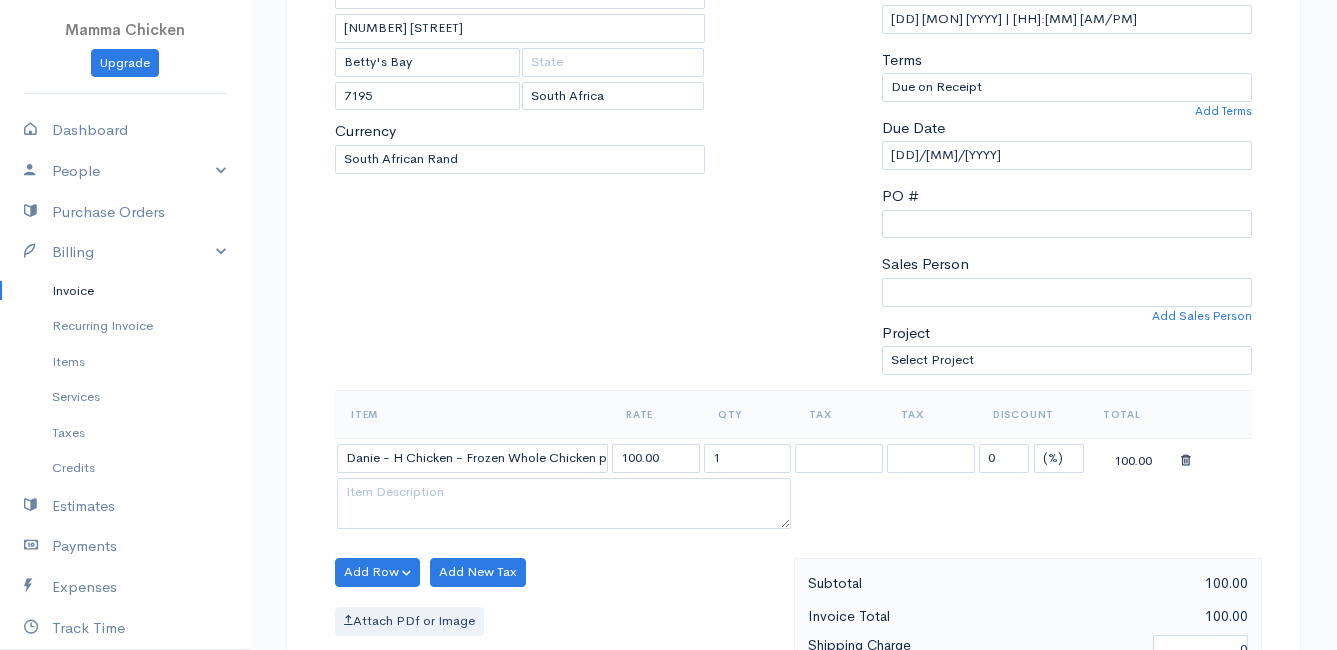 scroll, scrollTop: 200, scrollLeft: 0, axis: vertical 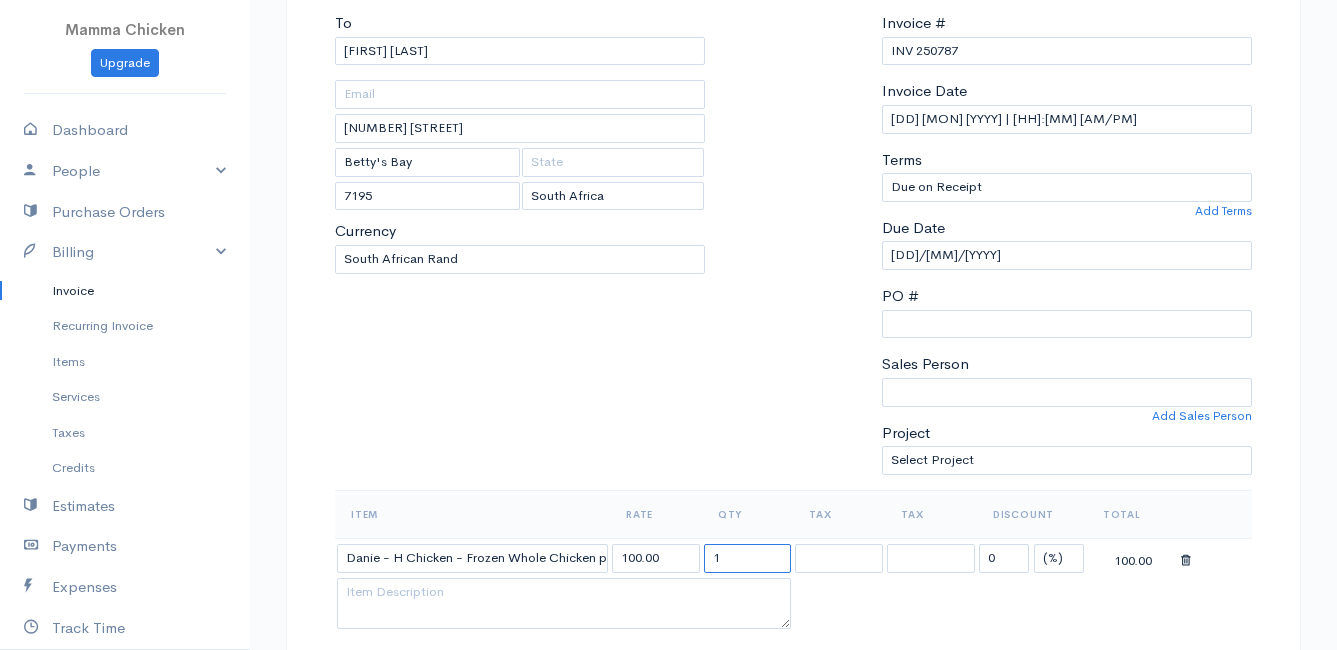 click on "1" at bounding box center [748, 558] 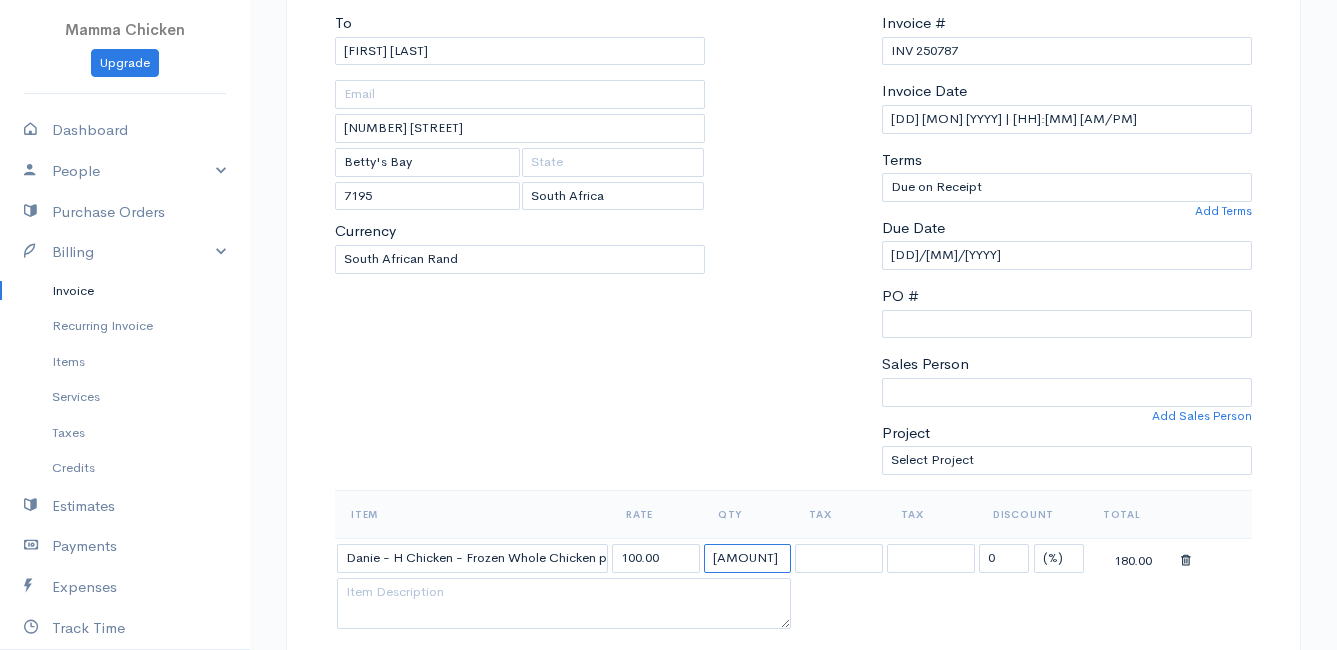 type on "[AMOUNT]" 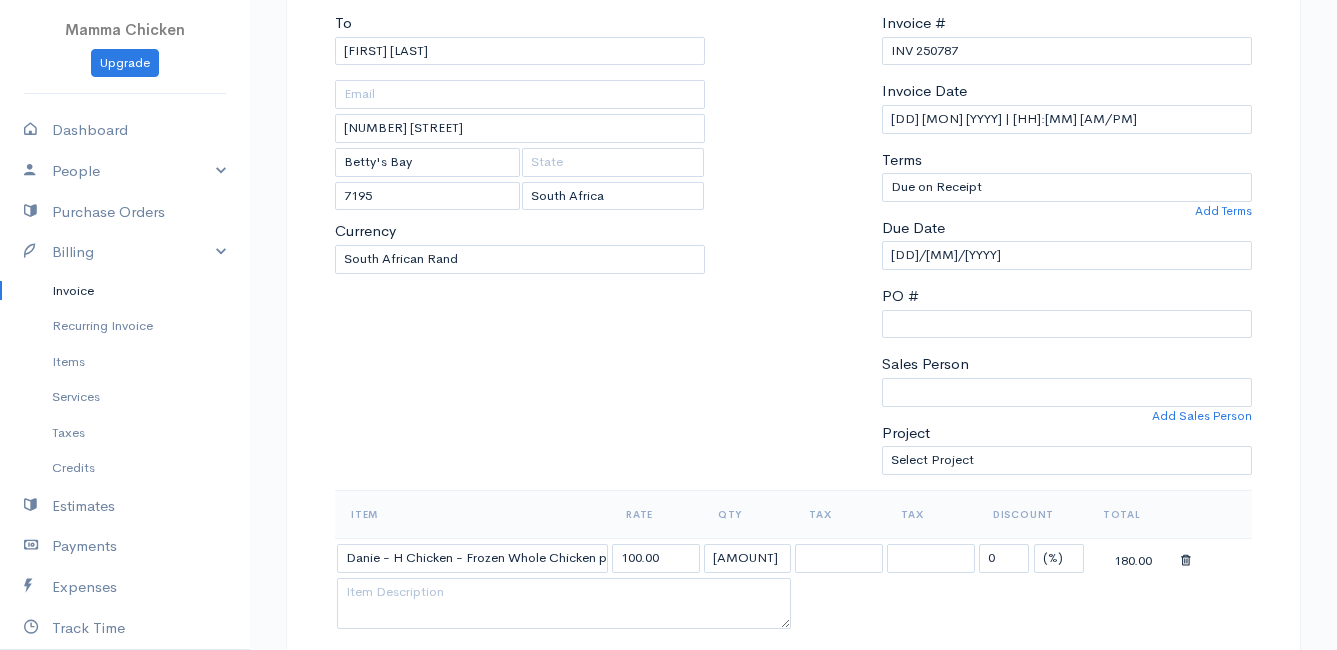 click on "To [FIRST] [LAST] [NUMBER] [STREET] [CITY] [POSTAL_CODE] [Choose Country] United States Canada United Kingdom Afghanistan Albania Algeria American Samoa Andorra Anguilla Angola Antarctica Antigua and Barbuda Argentina Armenia Aruba Australia Austria Azerbaijan Bahamas Bahrain Bangladesh Barbados Belgium Belize Benin Bermuda Bhutan Bolivia Bosnia and Herzegovina Botswana Bouvet Island Brazil British Indian Ocean Territory Brunei Darussalam Bulgaria Burkina Faso Burundi Cambodia Cameroon Canada Cape Verde Cayman Islands Central African Republic Chad Chile China Christmas Island Cocos (Keeling Islands) Colombia Comoros Congo Cook Islands Costa Rica Cote D'Ivoire (Ivory Coast) Croatia (Hrvatska) Cuba Curacao Cyprus Czech Republic Democratic Republic of the Congo Denmark Djibouti Dominica Dominican Republic East Timor Egypt El Salvador Ecuador Equatorial Guinea Eritrea Estonia Ethiopia Falkland Islands (Malvinas) Faroe Islands Federated States of Micronesia Fiji Finland France France, Metropolitan French Guiana Gabon" at bounding box center [520, 251] 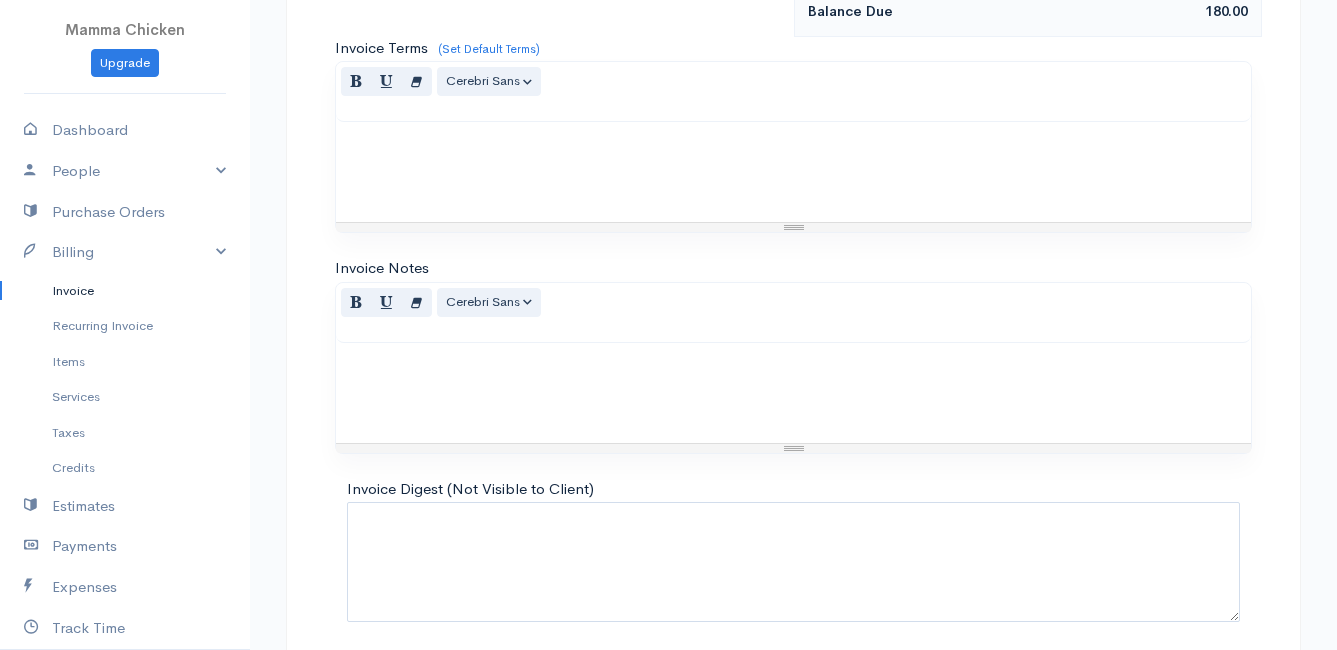 scroll, scrollTop: 1079, scrollLeft: 0, axis: vertical 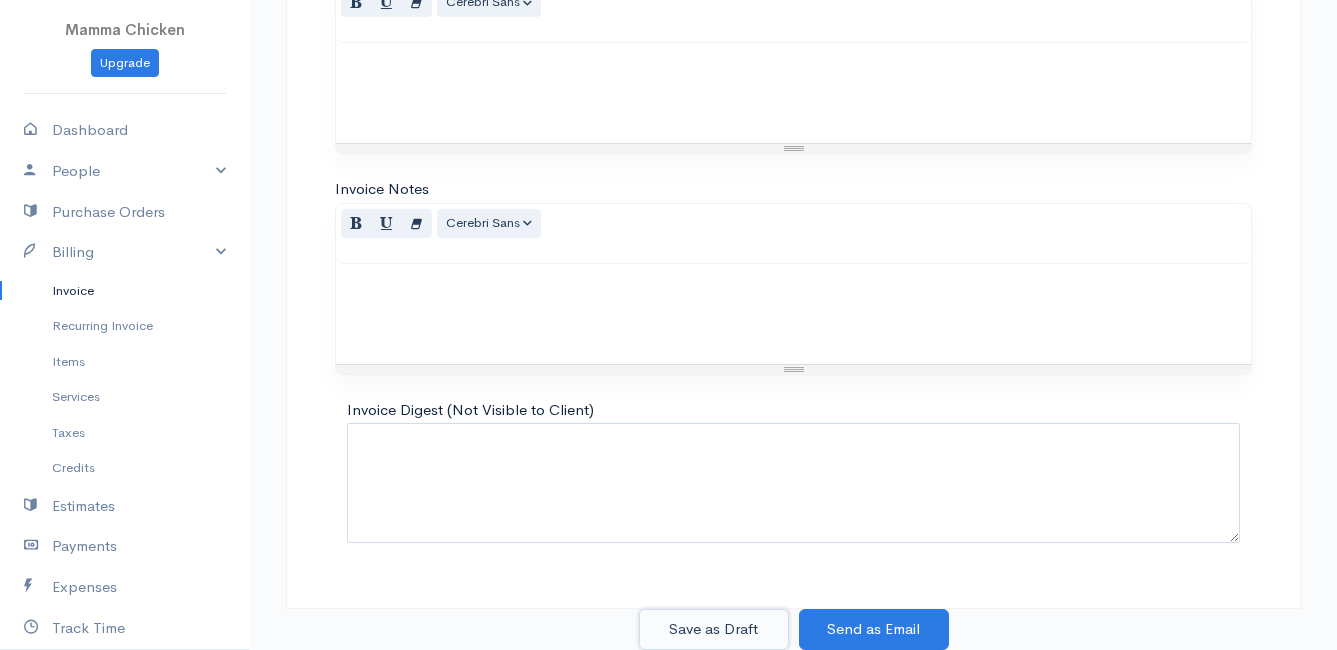 click on "Save as Draft" at bounding box center (714, 629) 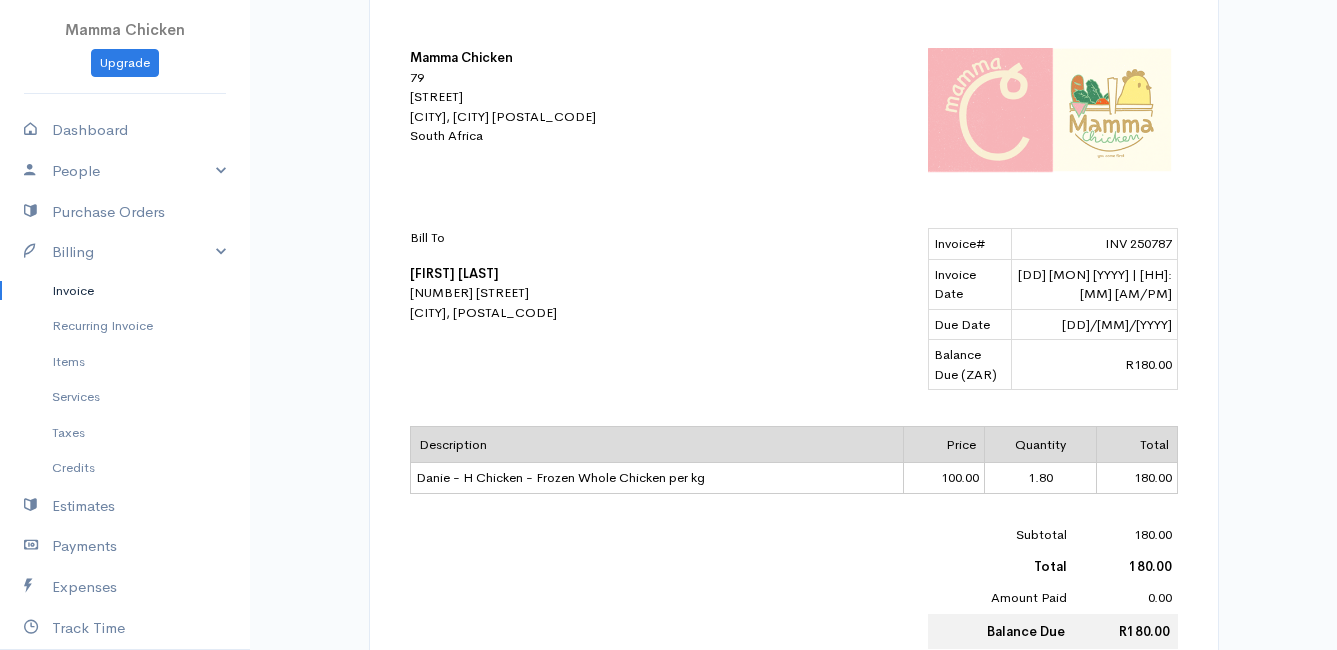 scroll, scrollTop: 0, scrollLeft: 0, axis: both 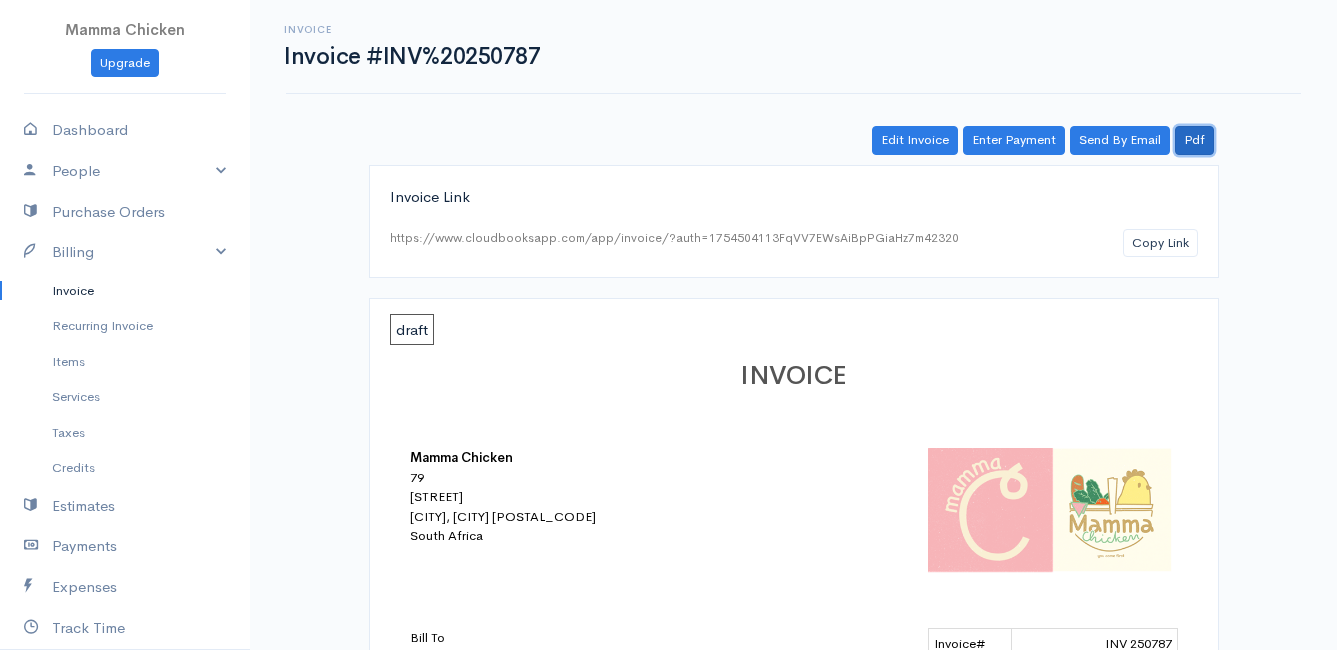 click on "Pdf" at bounding box center [1194, 140] 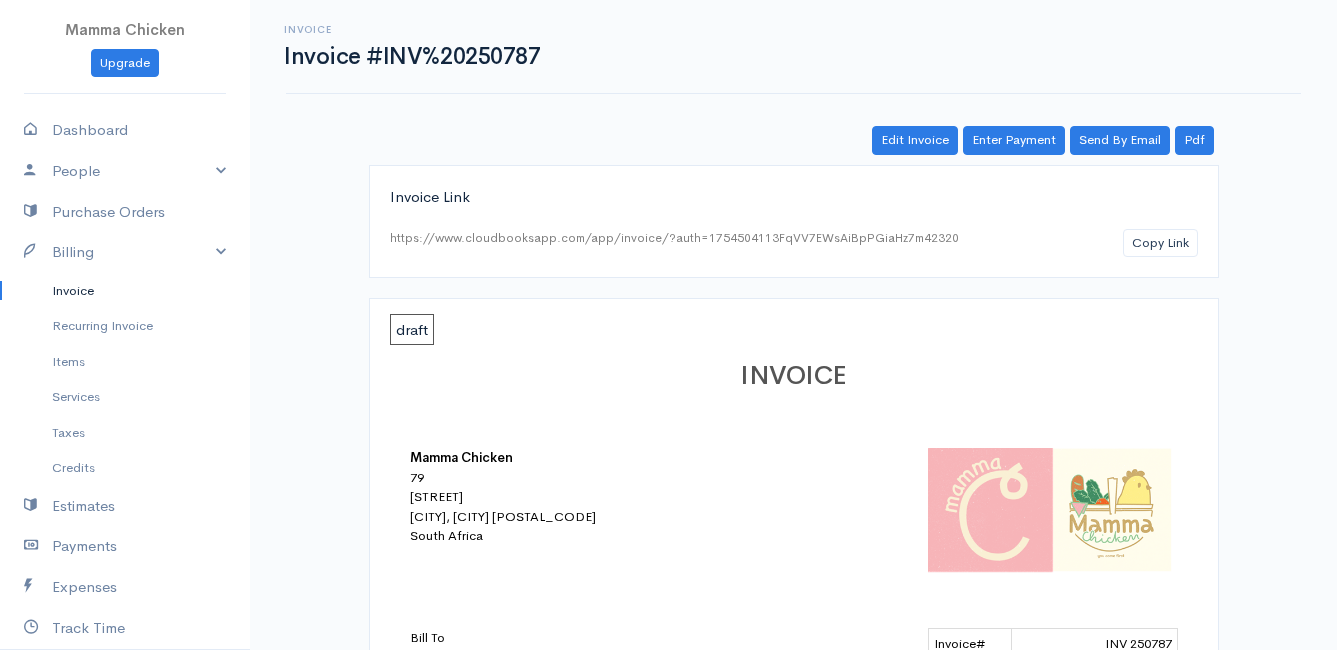 click on "Invoice" at bounding box center (125, 291) 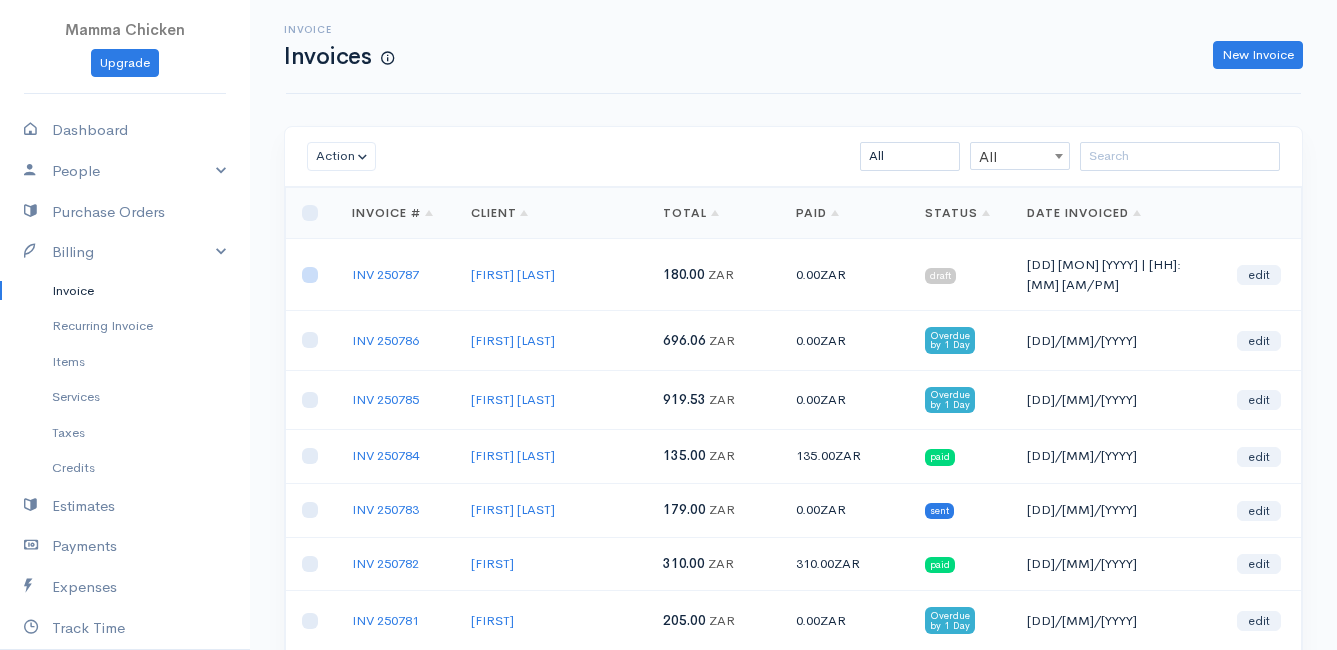 click at bounding box center (310, 275) 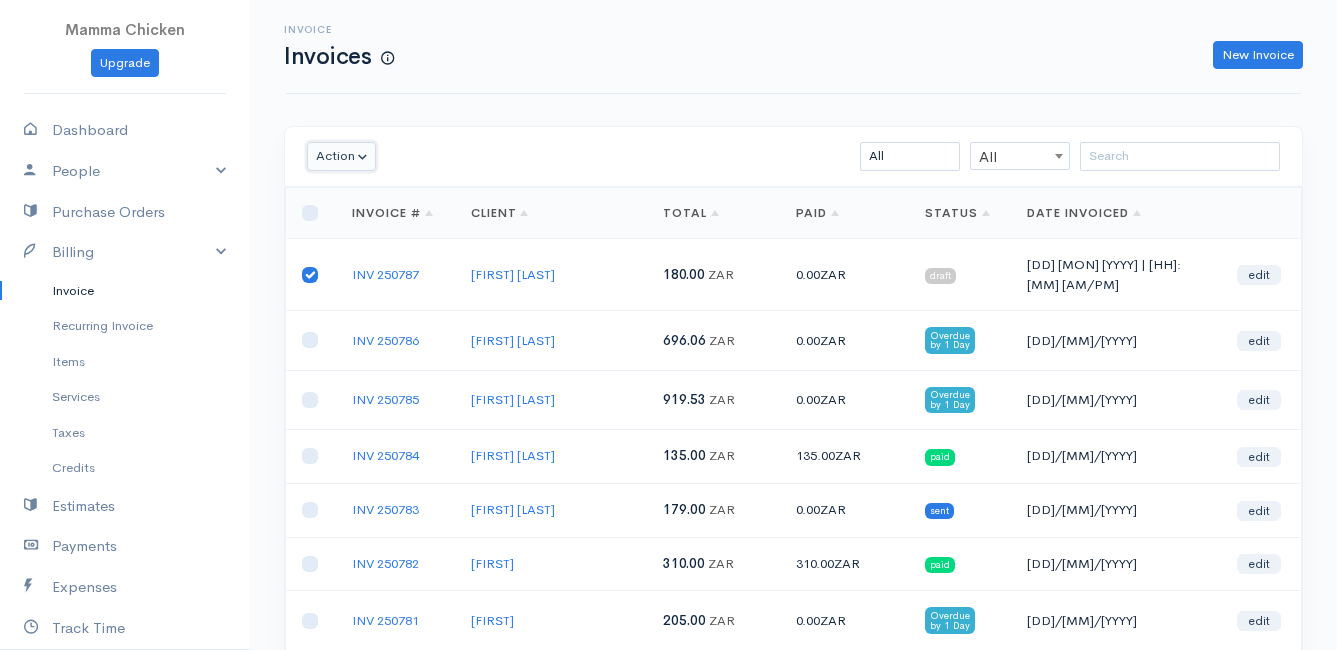 click on "Action" at bounding box center [341, 156] 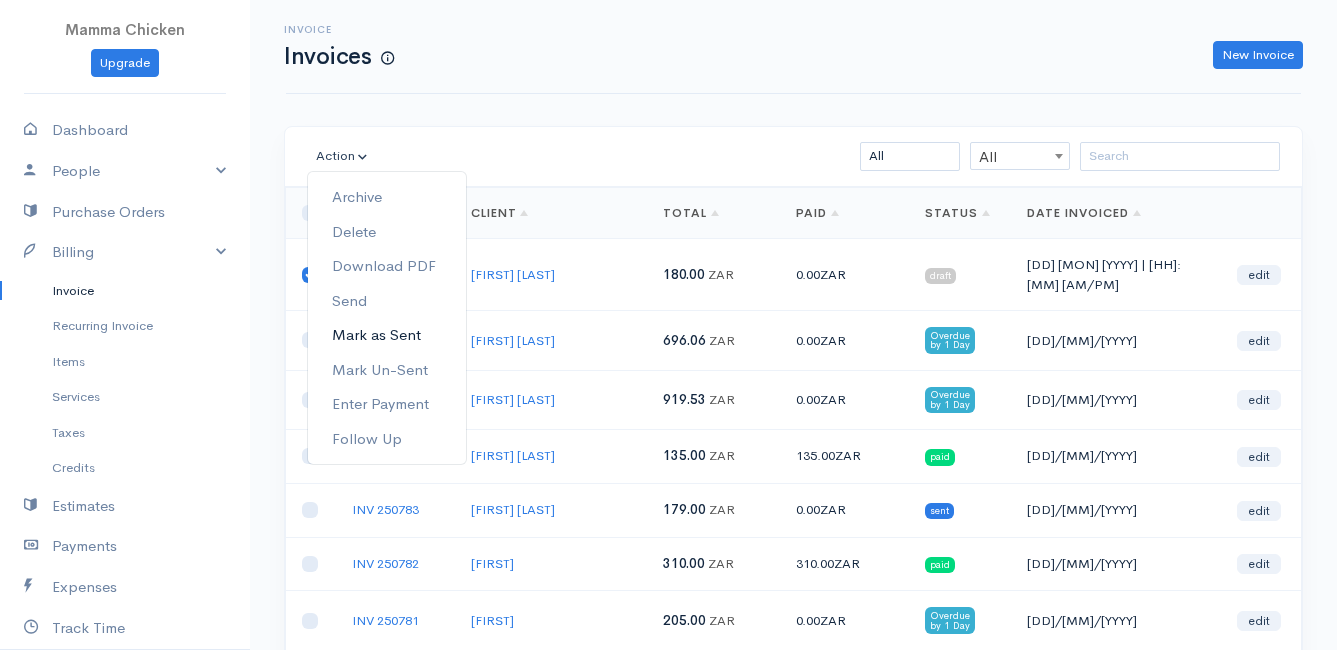 click on "Mark as Sent" at bounding box center (387, 335) 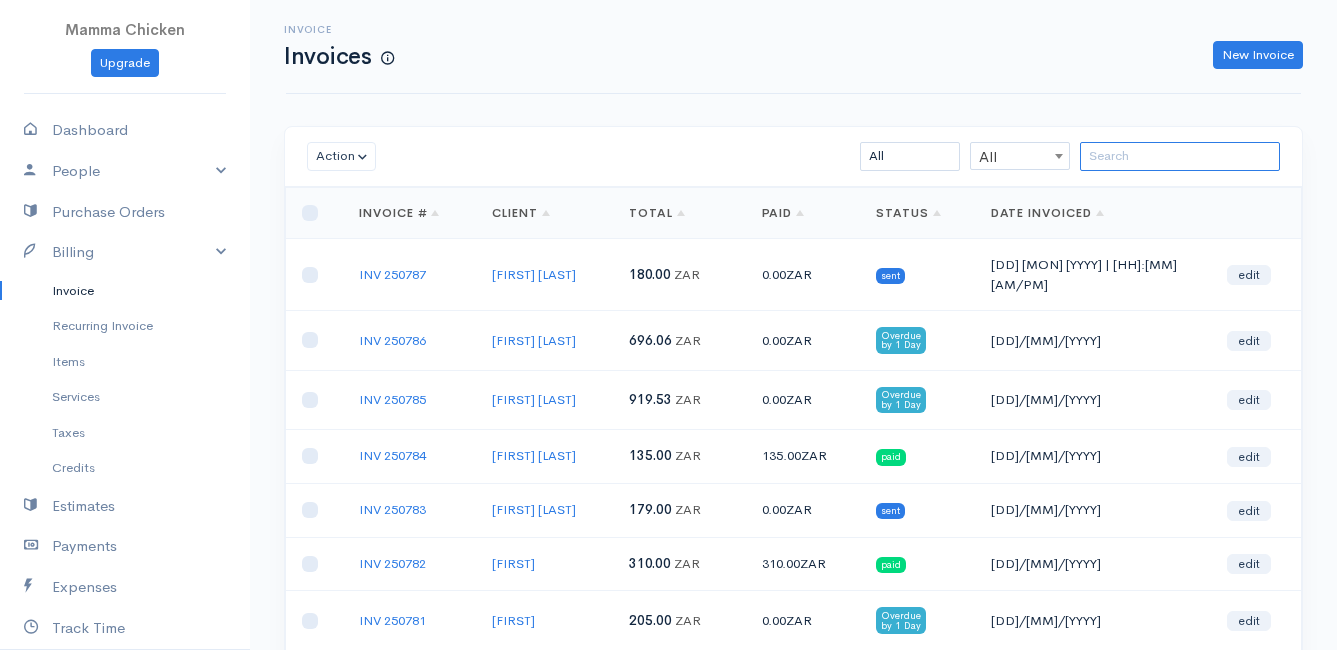click at bounding box center (1180, 156) 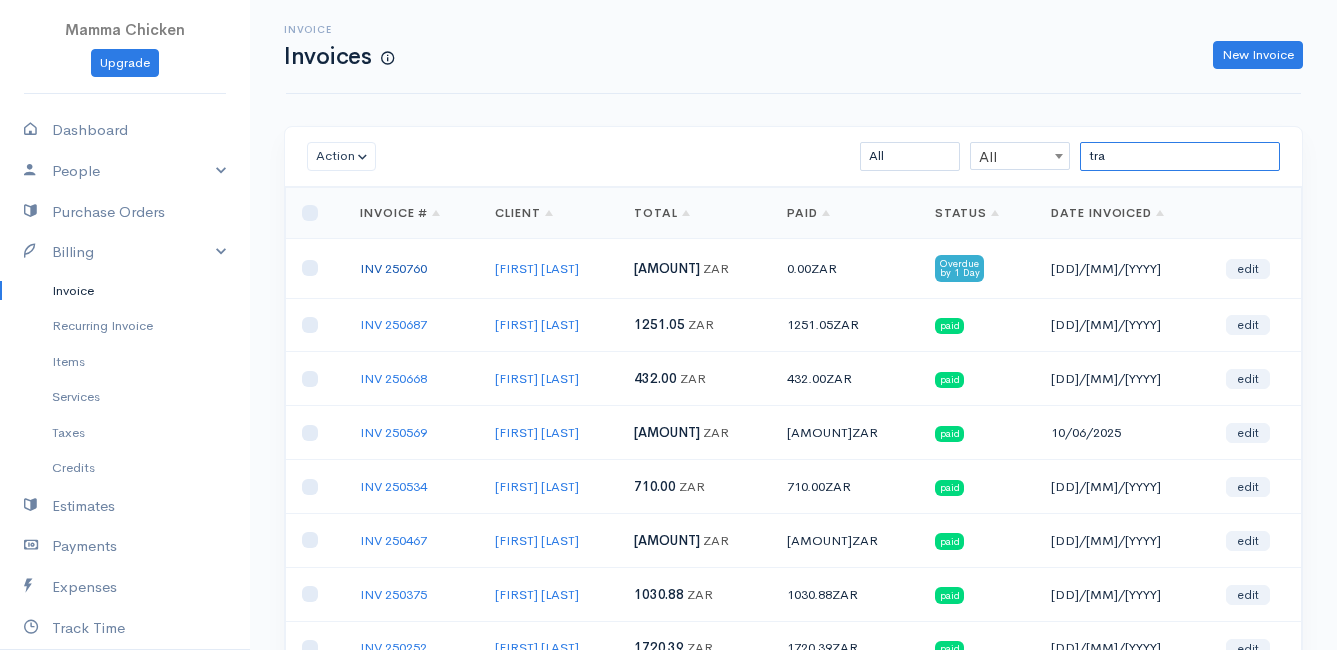 type on "tra" 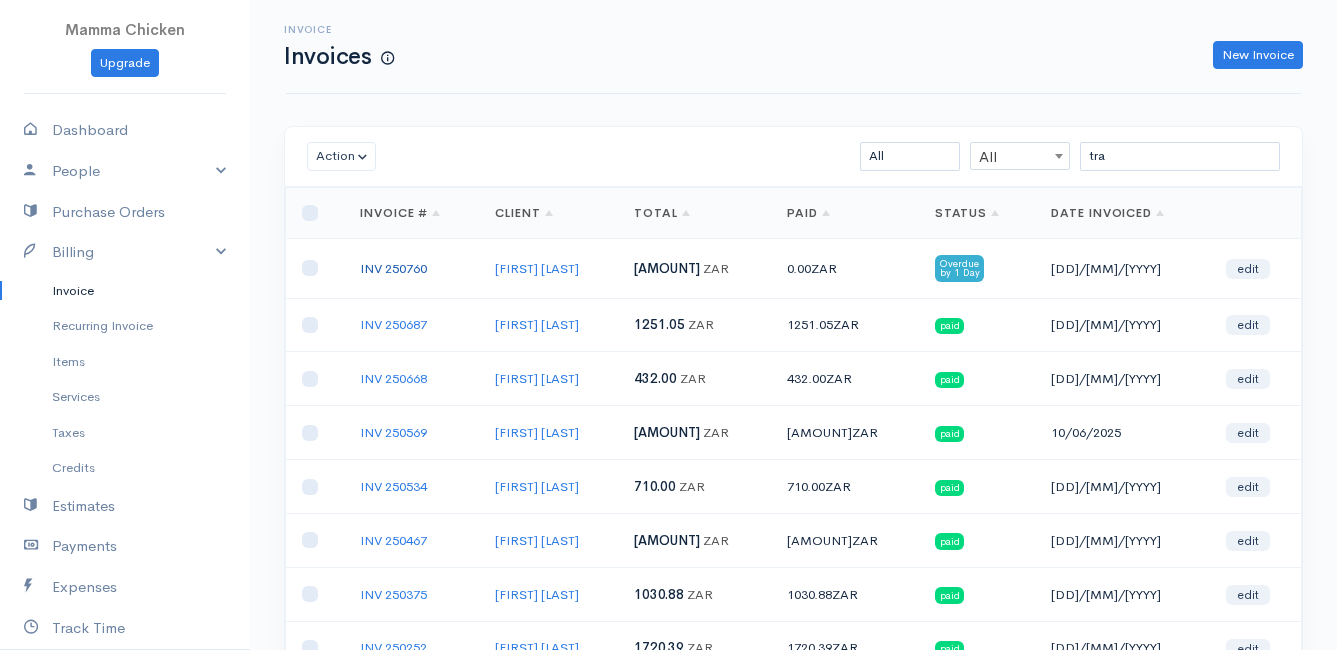 click on "INV 250760" at bounding box center [393, 268] 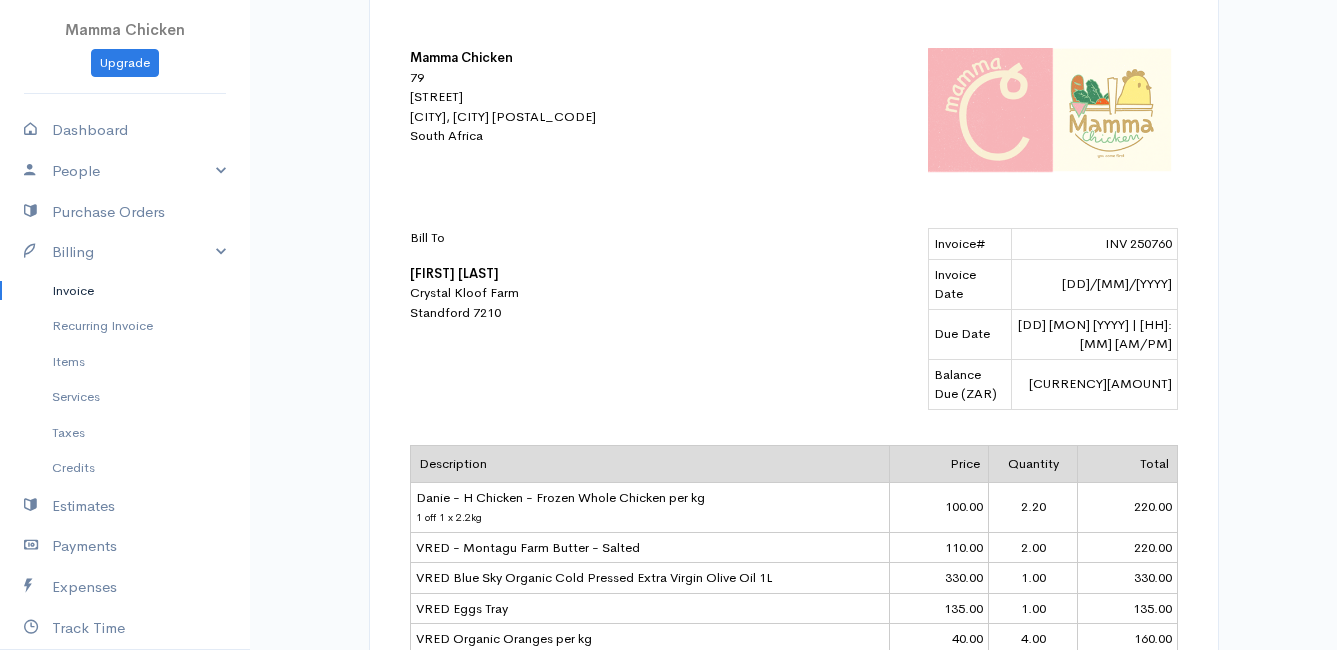 scroll, scrollTop: 0, scrollLeft: 0, axis: both 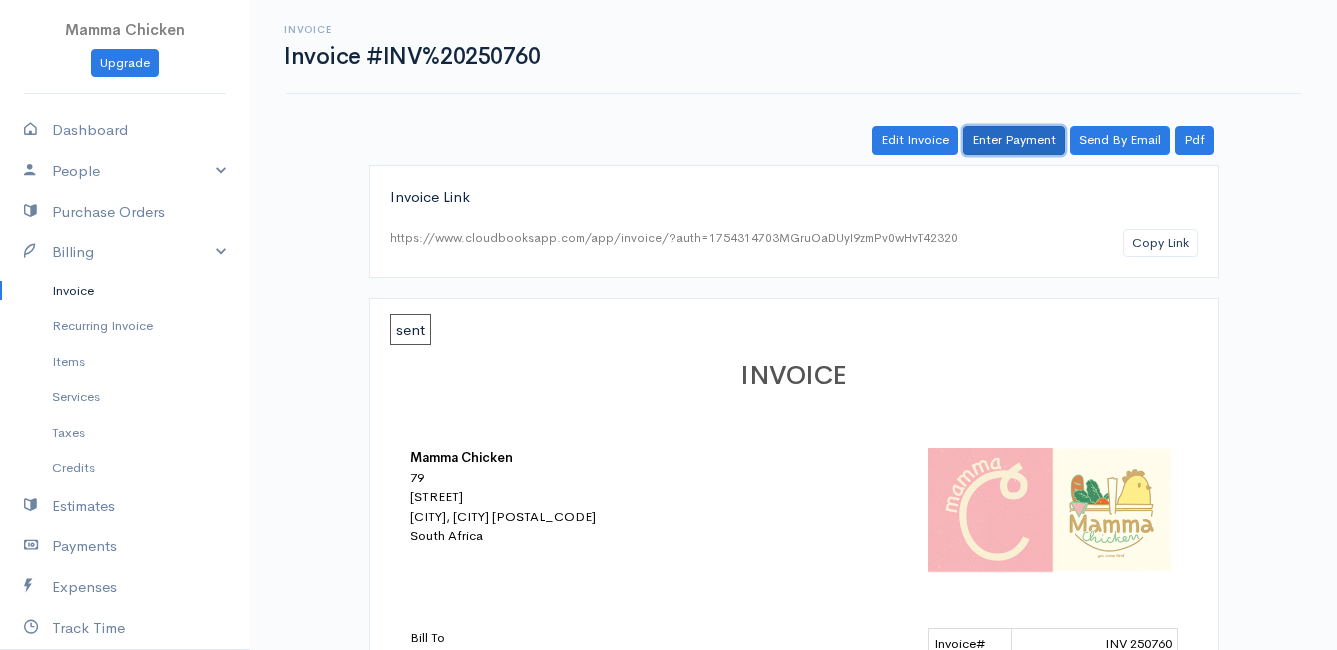 click on "Enter Payment" at bounding box center [1014, 140] 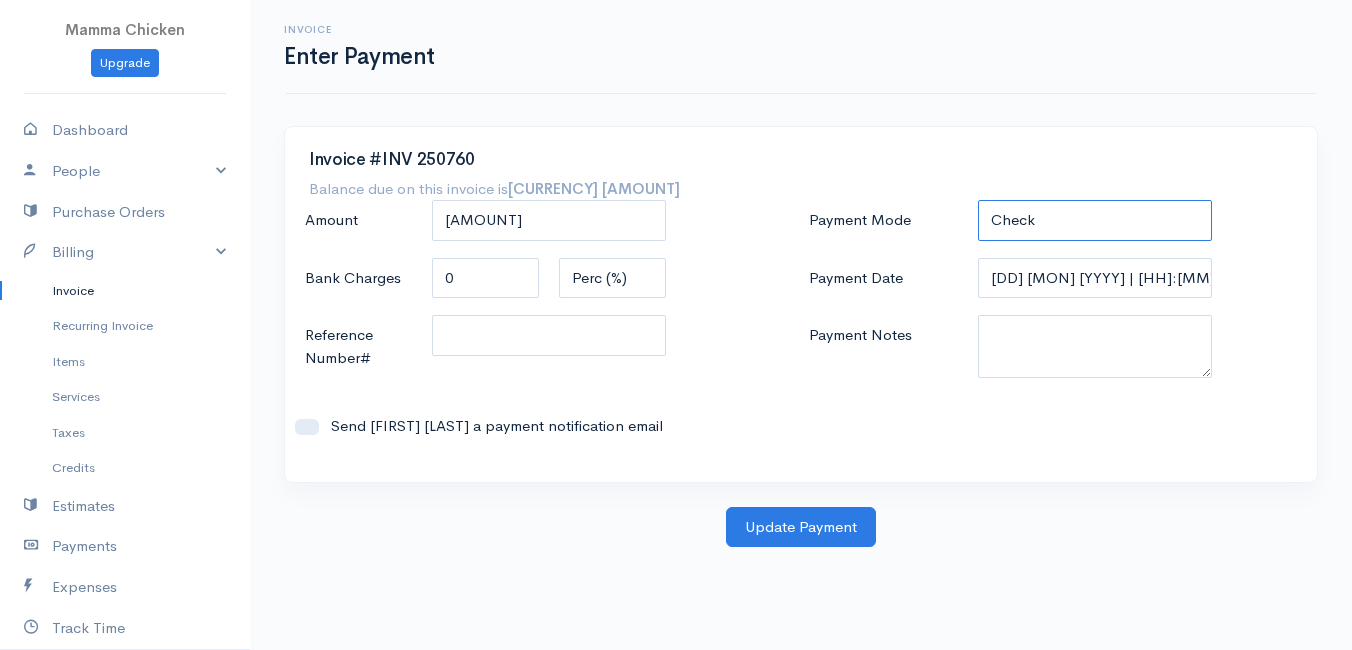 click on "Check Bank Transfer Credit Cash Debit ACH VISA MASTERCARD AMEX DISCOVER DINERS EUROCARD JCB NOVA Credit Card PayPal Google Checkout 2Checkout Amazon" at bounding box center (1095, 220) 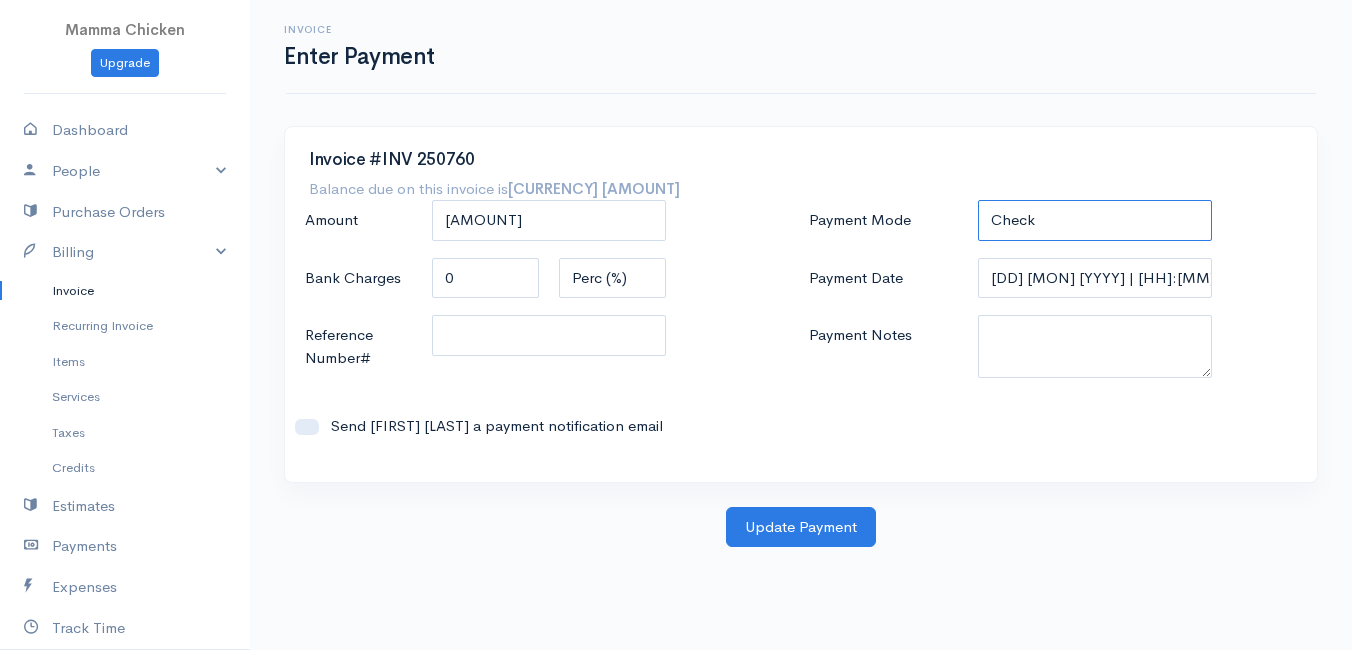 select on "Bank Transfer" 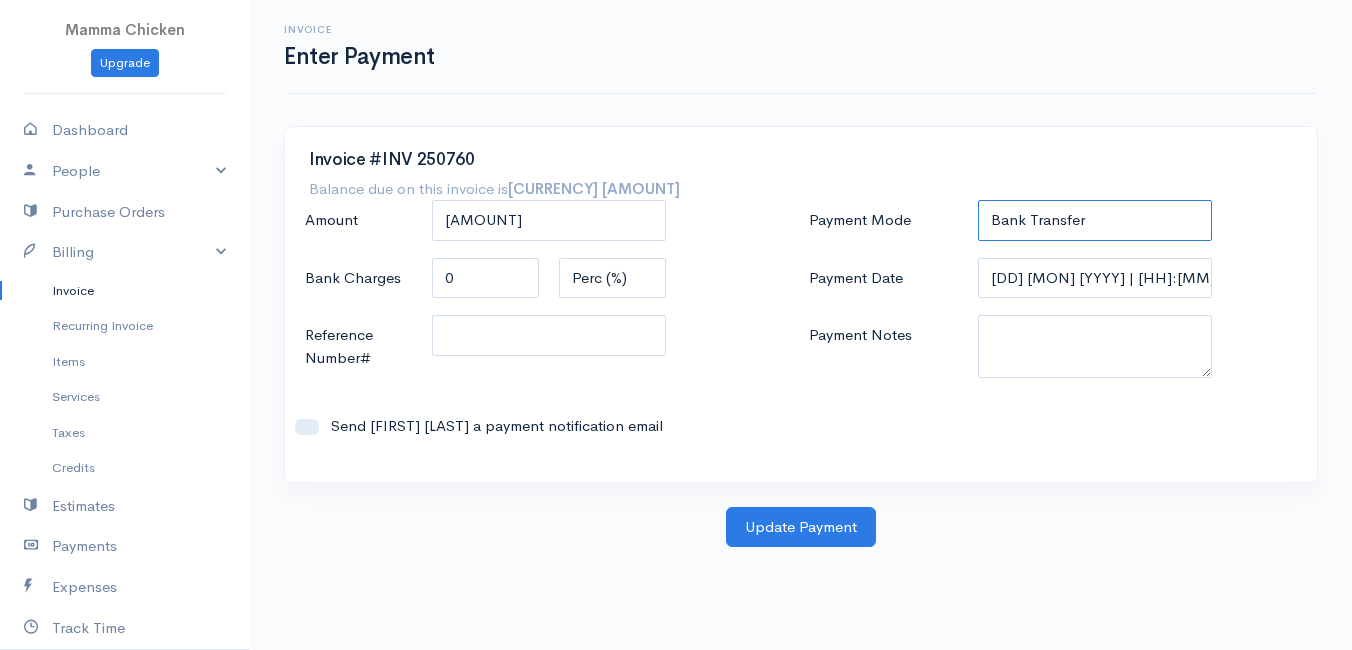 click on "Check Bank Transfer Credit Cash Debit ACH VISA MASTERCARD AMEX DISCOVER DINERS EUROCARD JCB NOVA Credit Card PayPal Google Checkout 2Checkout Amazon" at bounding box center (1095, 220) 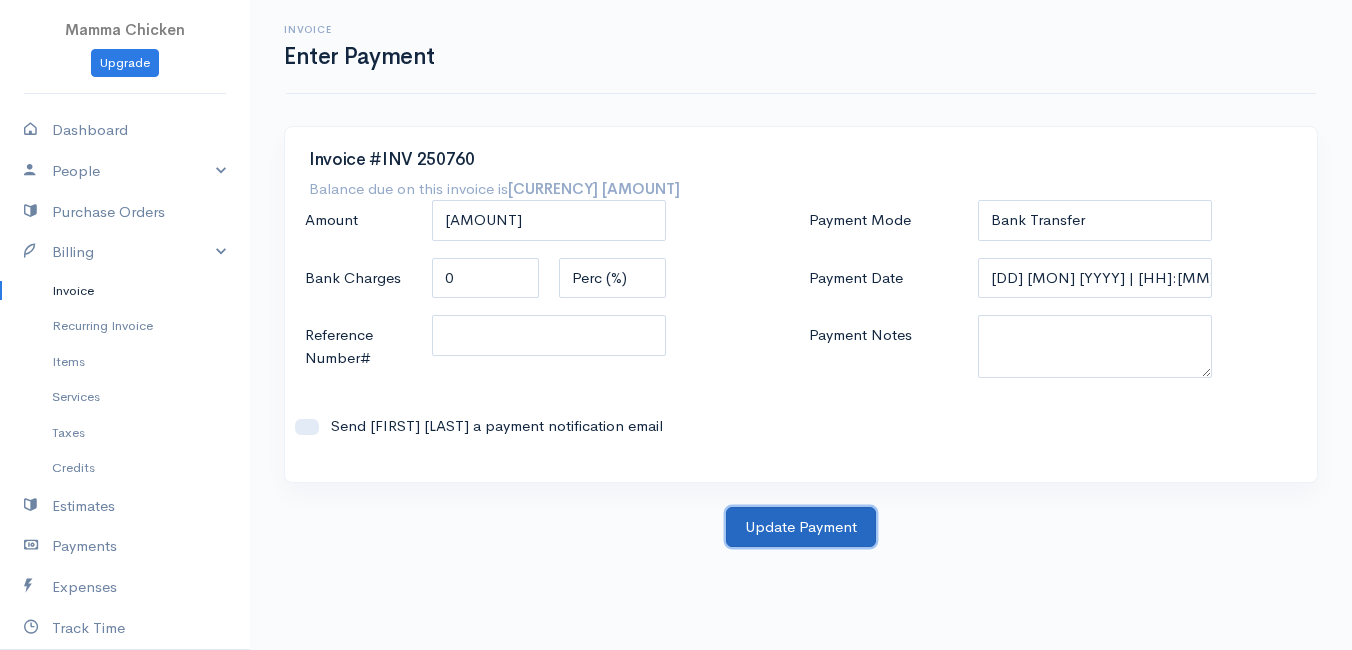 click on "Update Payment" at bounding box center [801, 527] 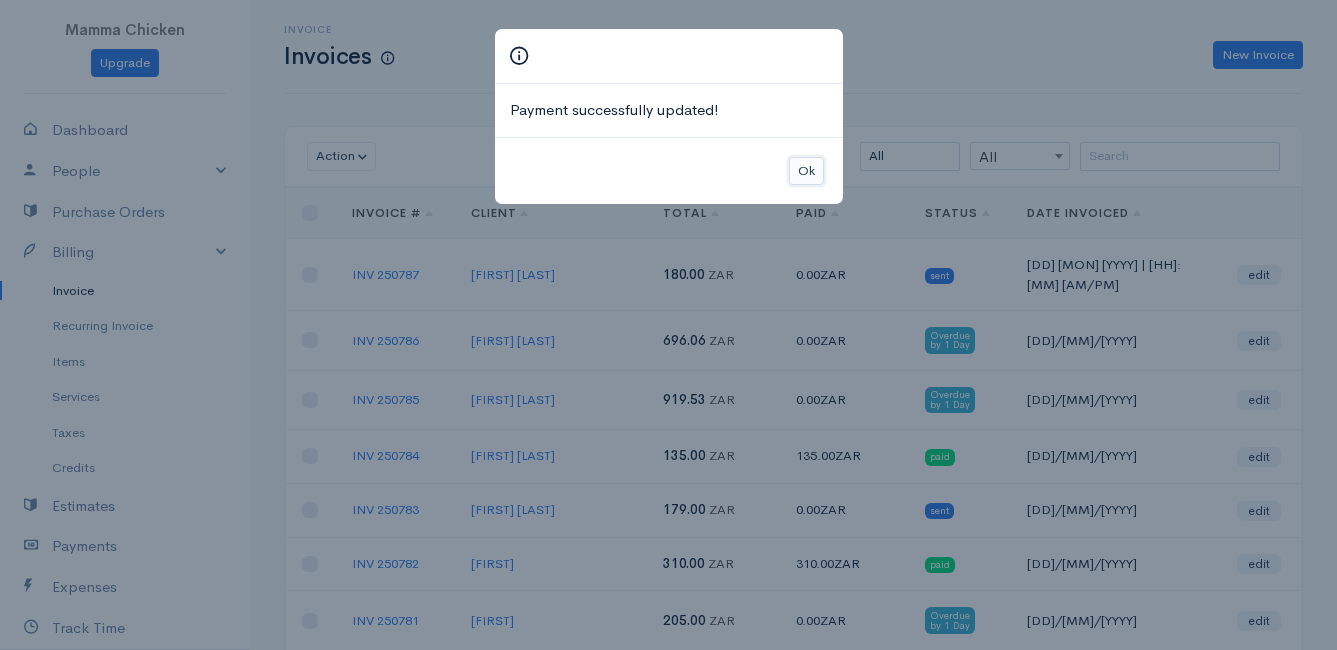 click on "Ok" at bounding box center (806, 171) 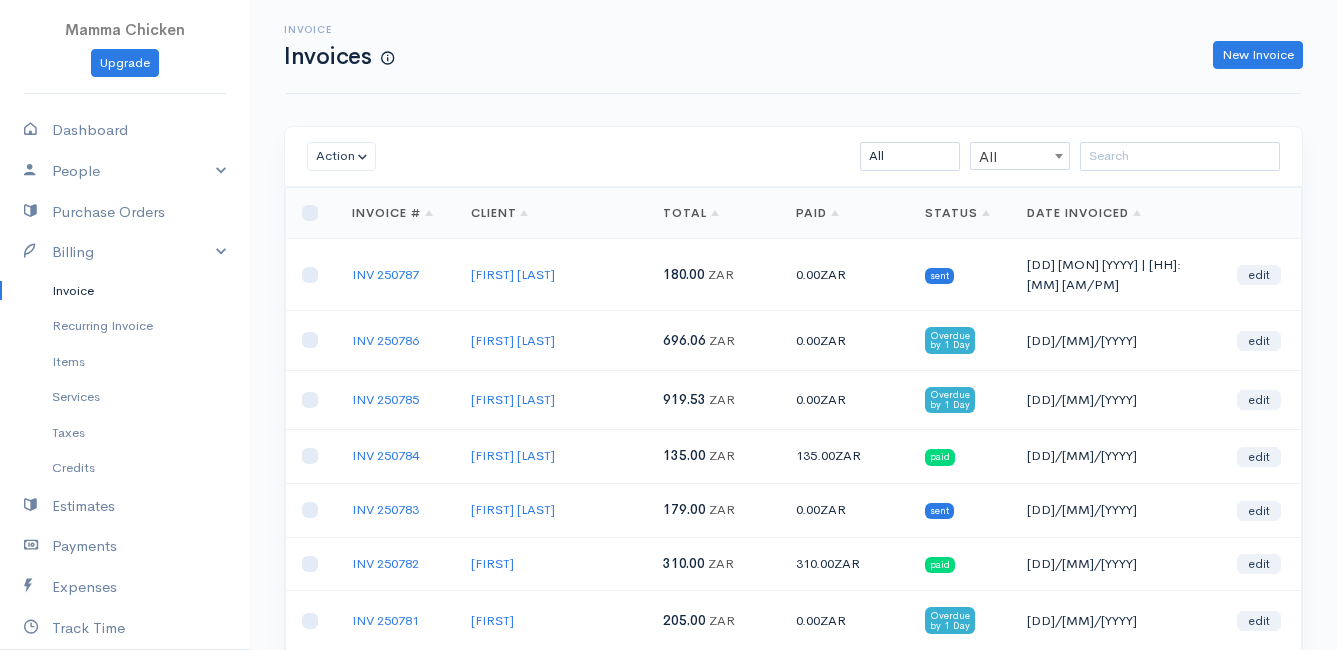 scroll, scrollTop: 200, scrollLeft: 0, axis: vertical 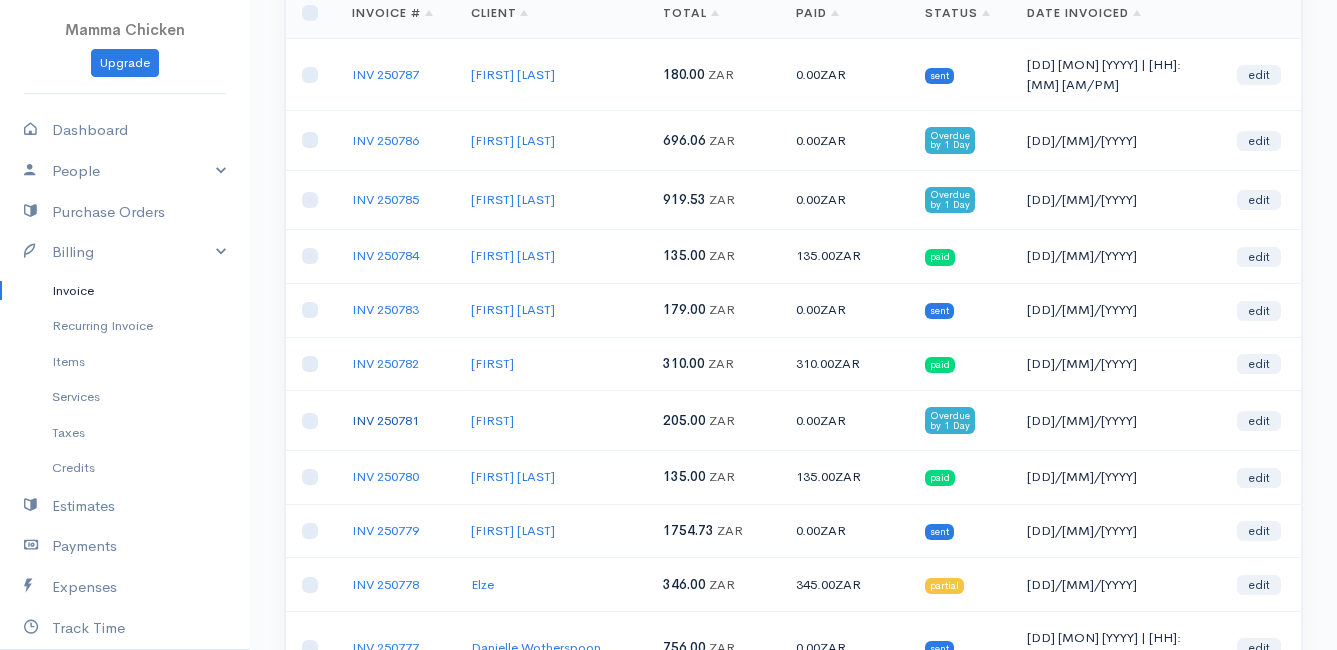 click on "INV 250781" at bounding box center [385, 420] 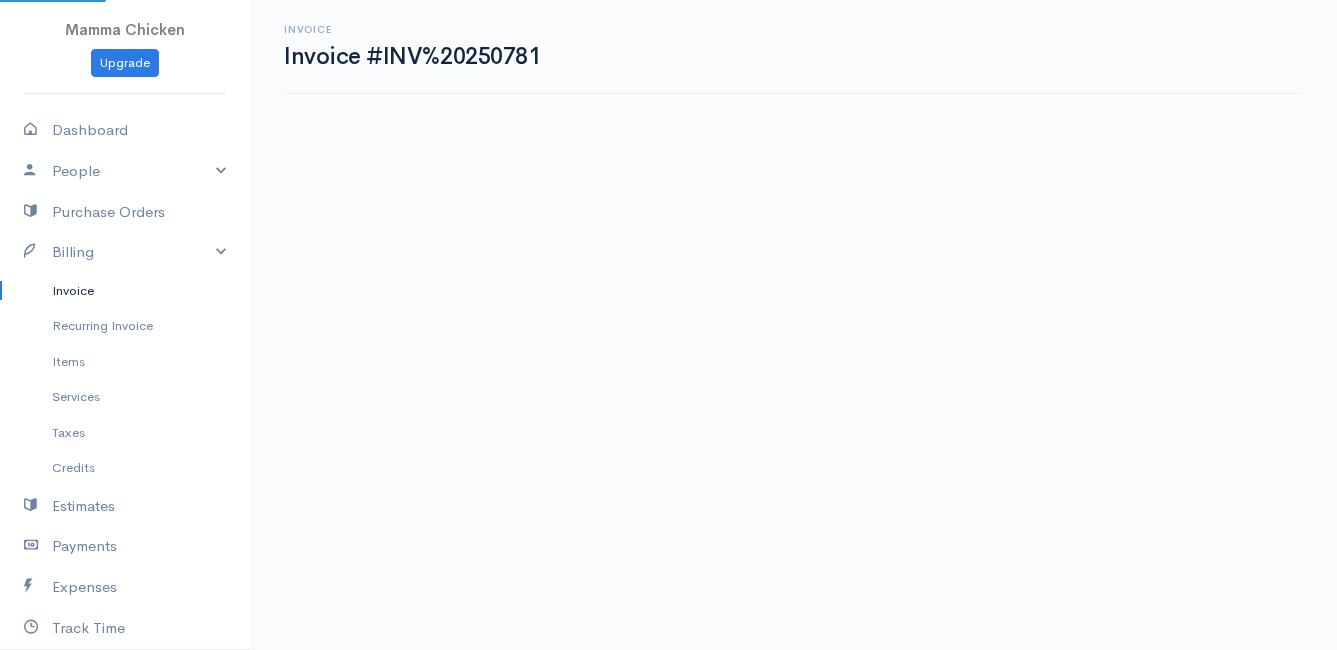 scroll, scrollTop: 0, scrollLeft: 0, axis: both 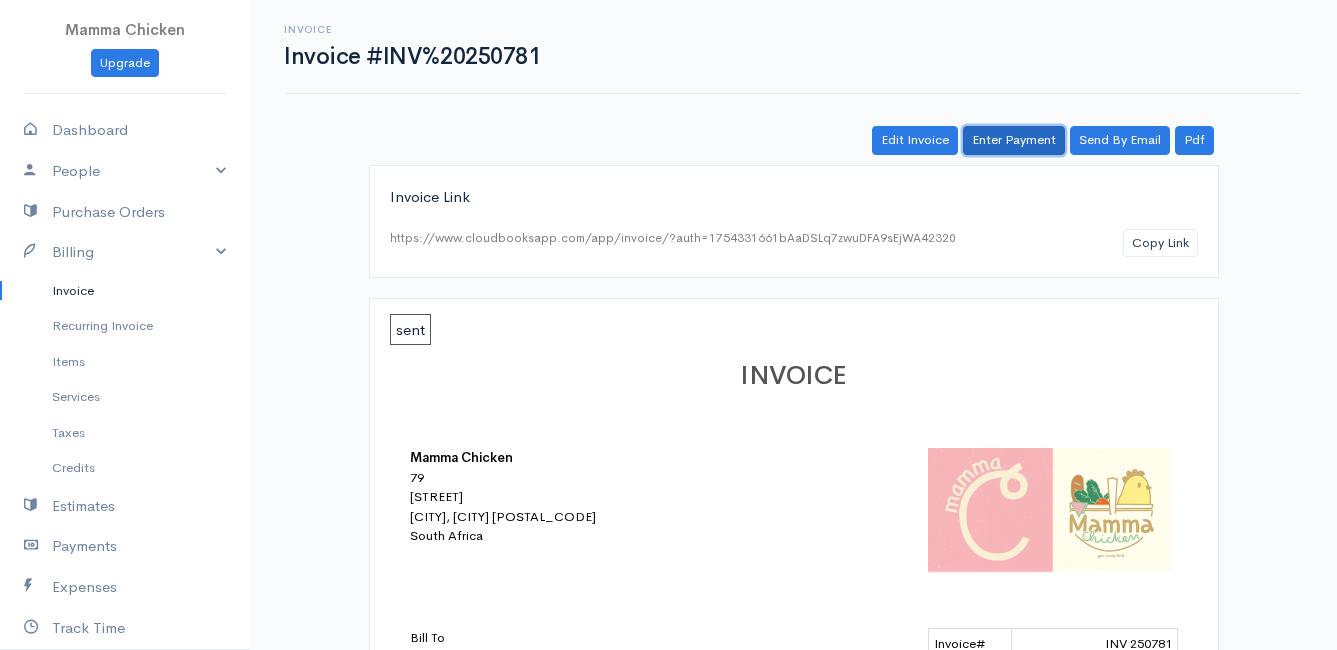 click on "Enter Payment" at bounding box center [1014, 140] 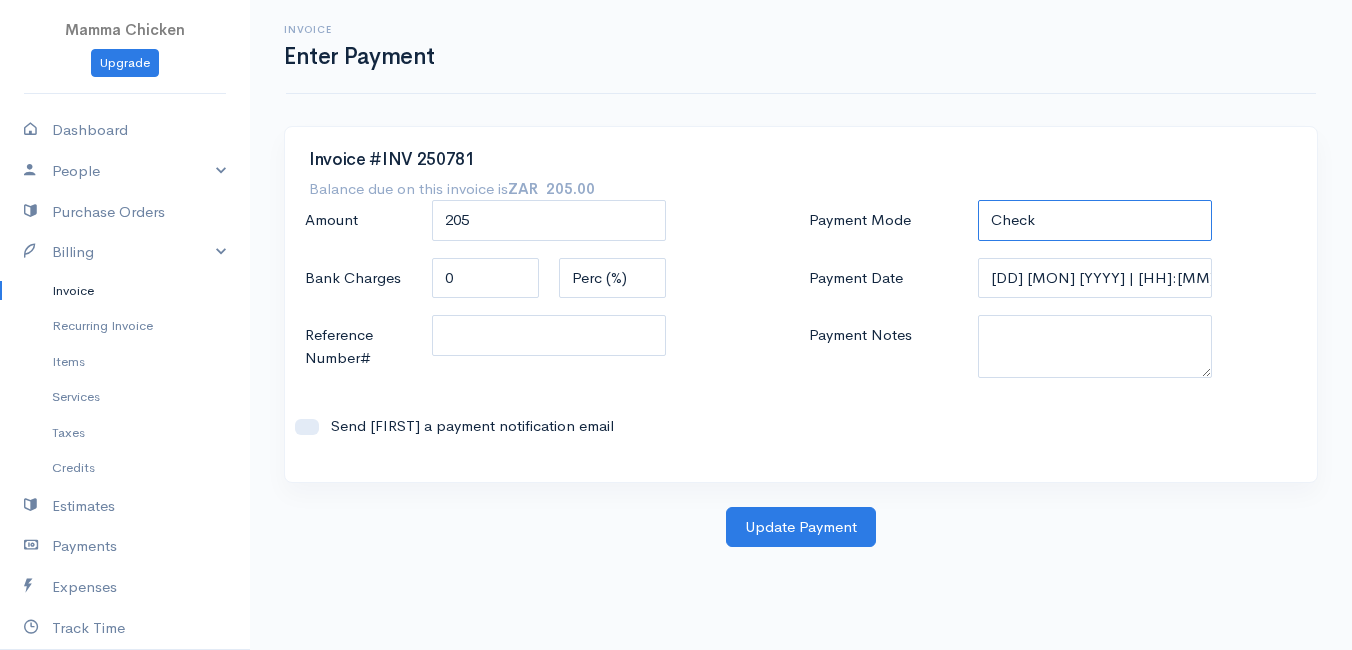click on "Check Bank Transfer Credit Cash Debit ACH VISA MASTERCARD AMEX DISCOVER DINERS EUROCARD JCB NOVA Credit Card PayPal Google Checkout 2Checkout Amazon" at bounding box center (1095, 220) 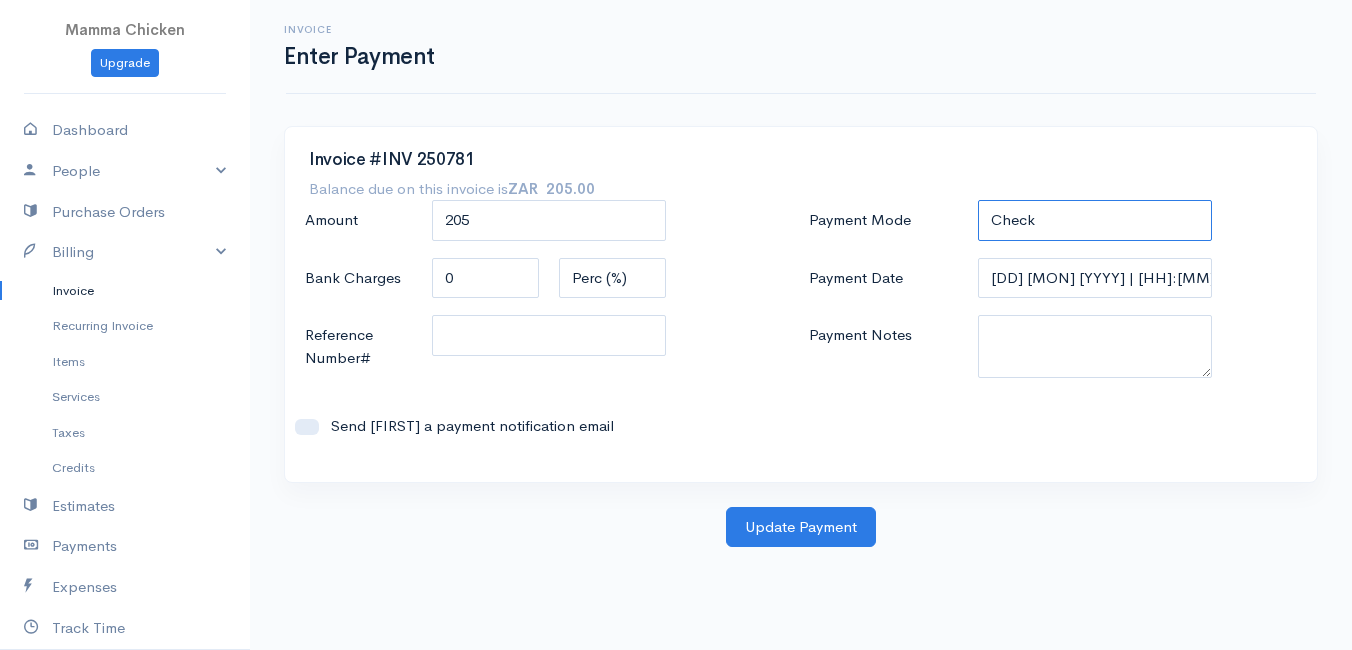 select on "Bank Transfer" 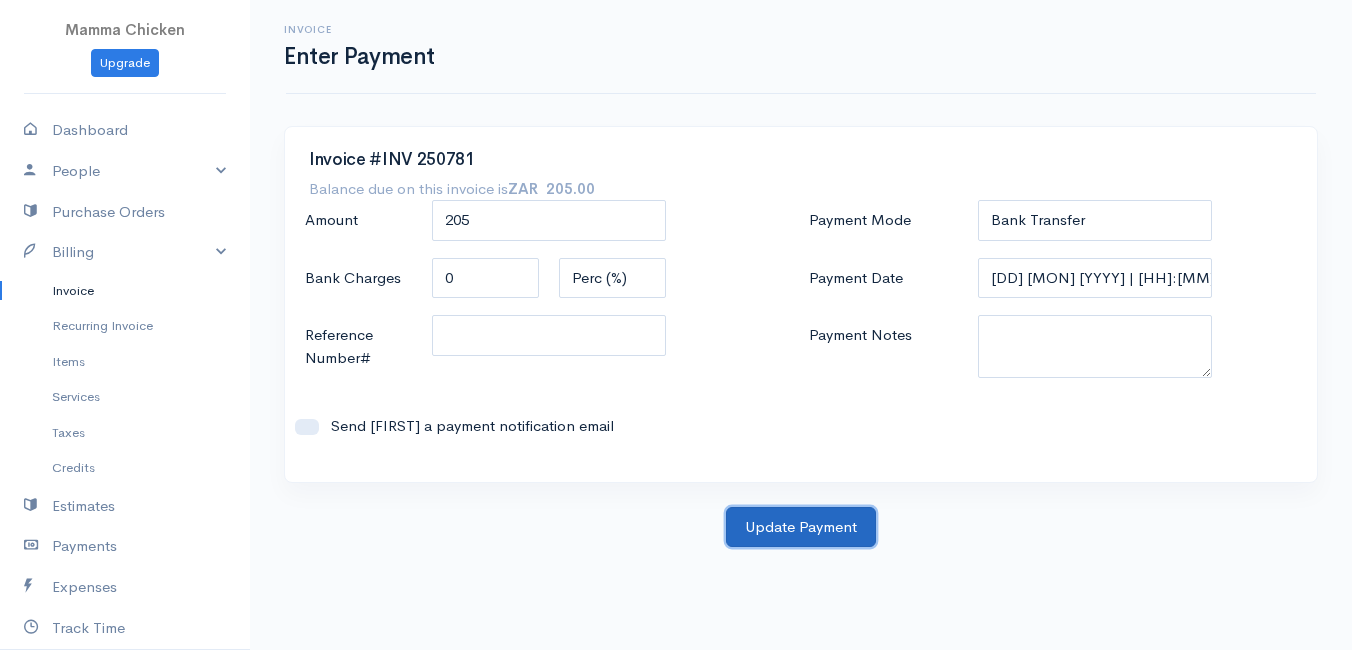 click on "Update Payment" at bounding box center [801, 527] 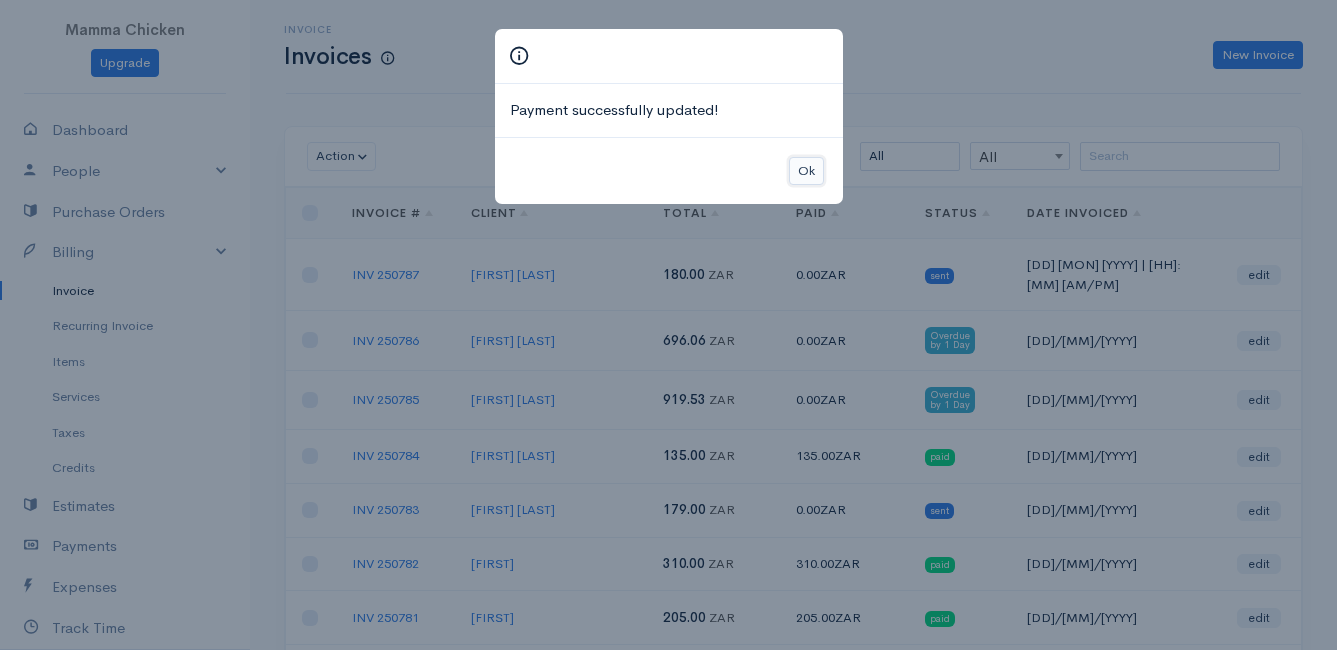 click on "Ok" at bounding box center (806, 171) 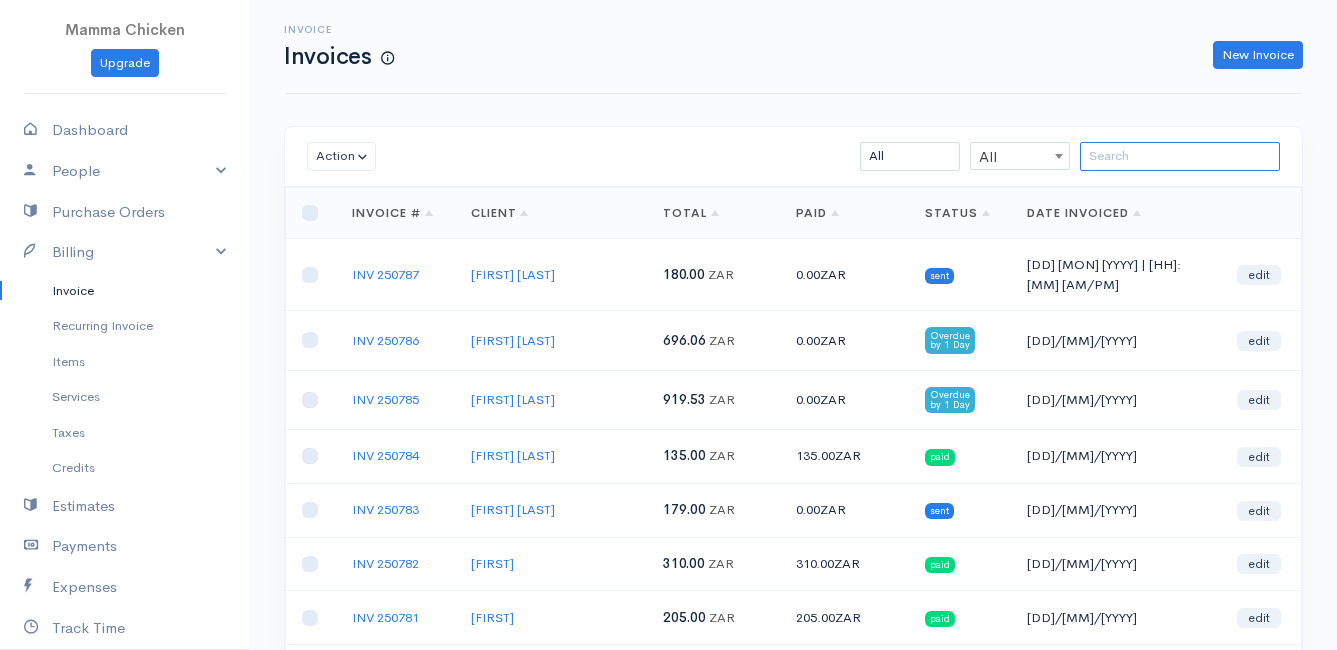 click at bounding box center (1180, 156) 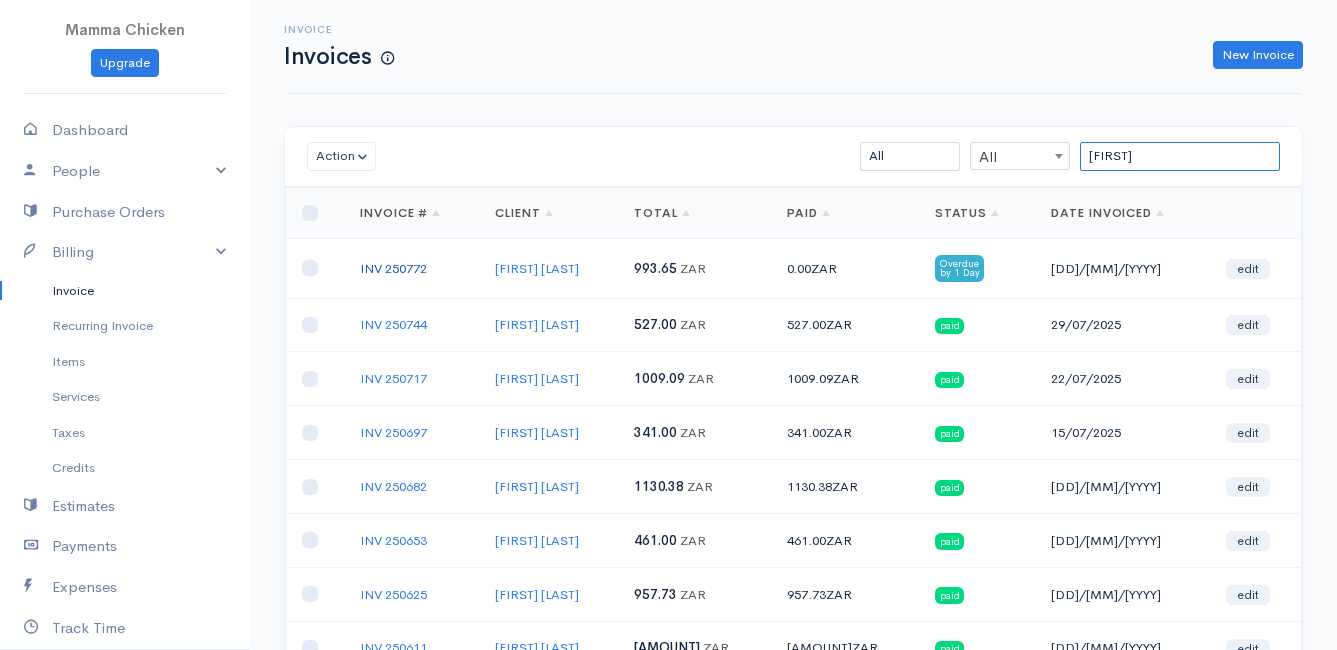 type on "[FIRST]" 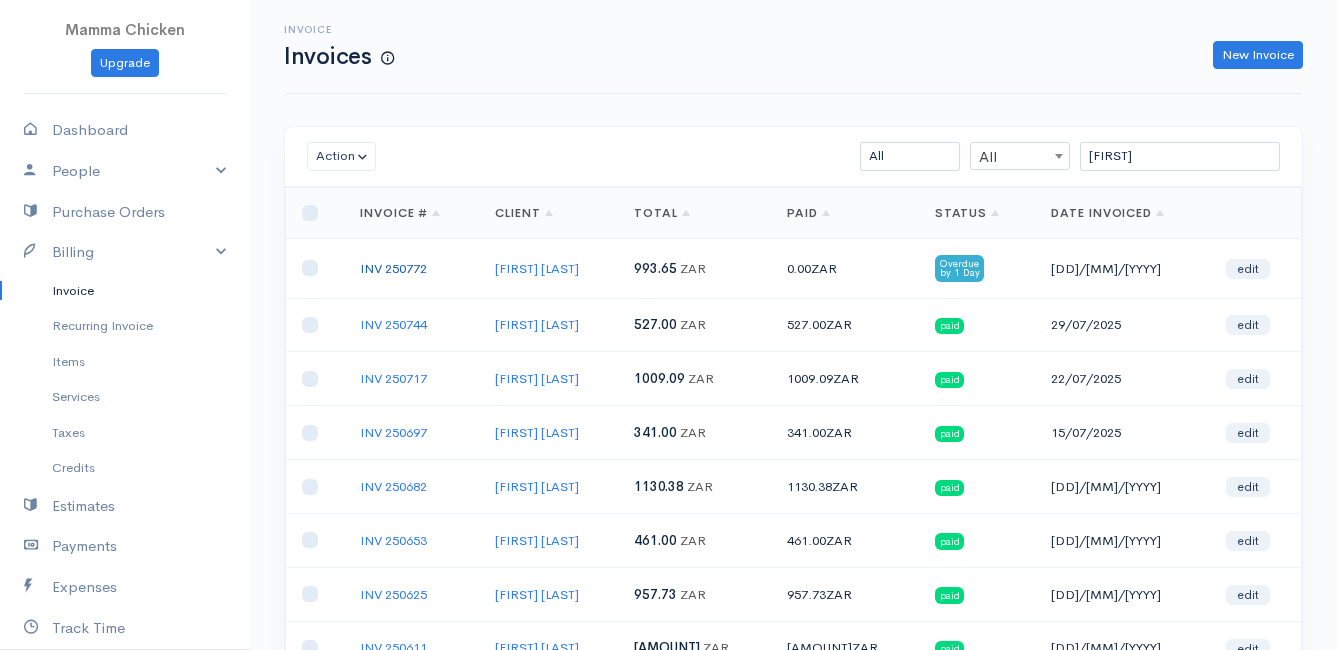 click on "INV 250772" at bounding box center (393, 268) 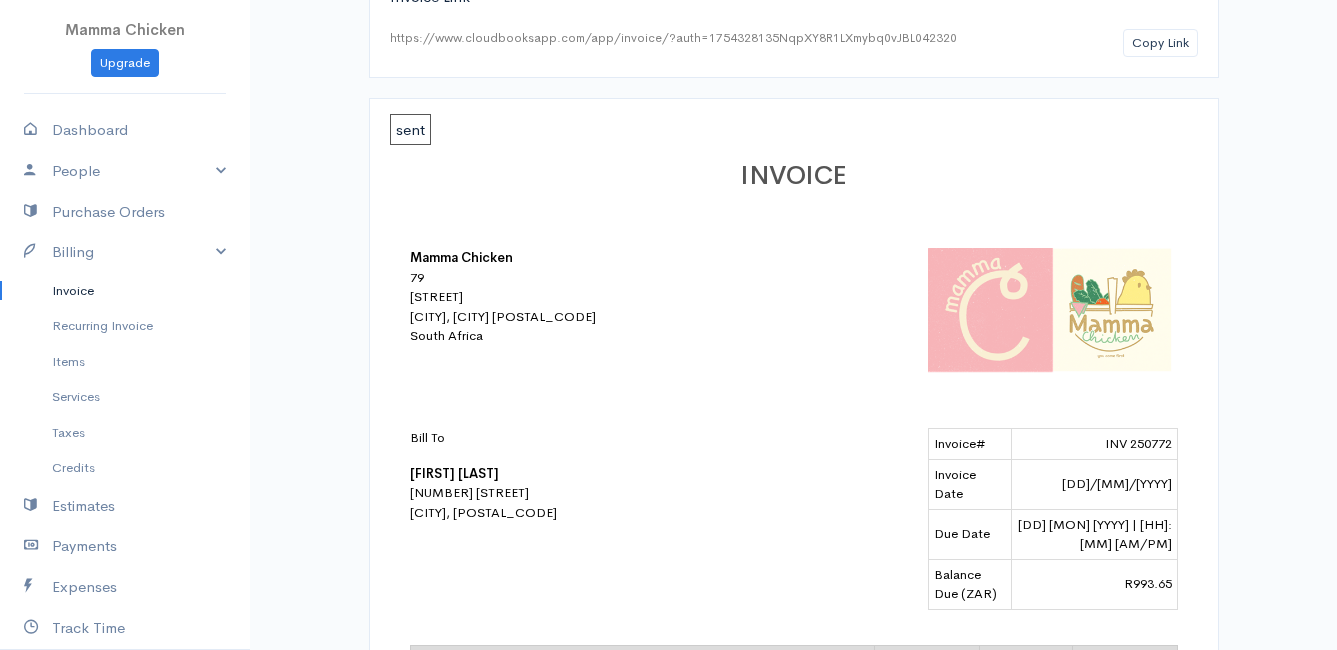 scroll, scrollTop: 0, scrollLeft: 0, axis: both 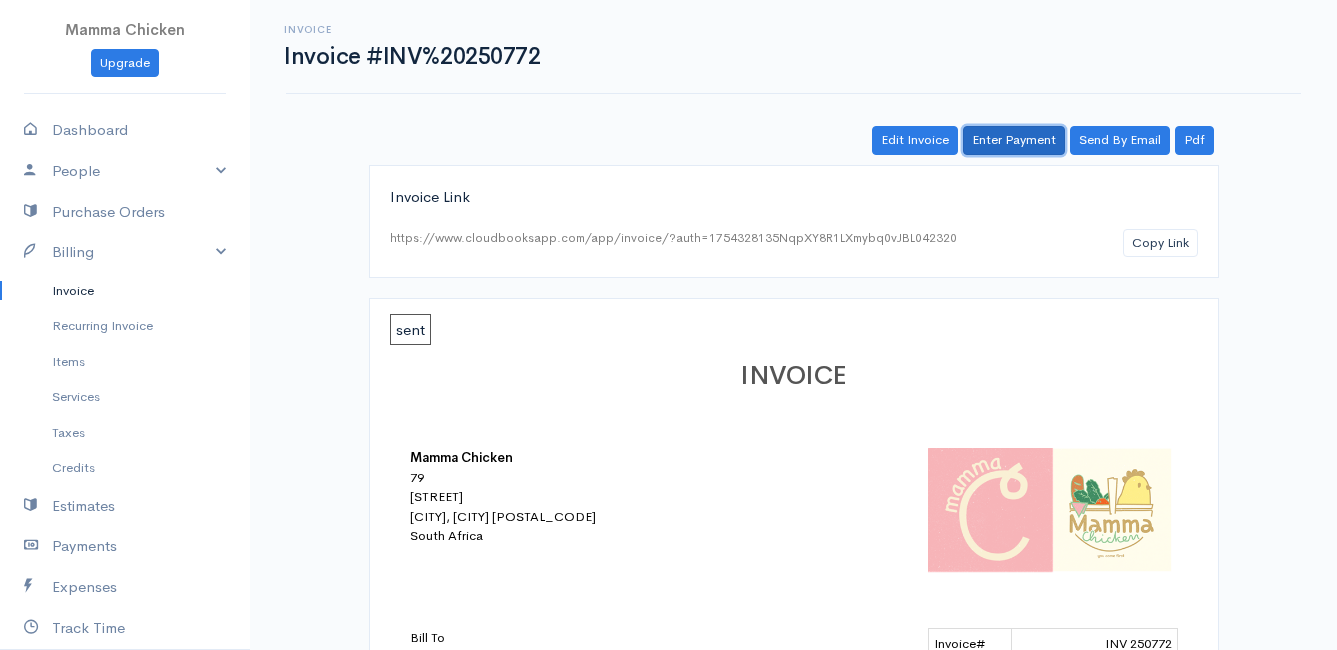 click on "Enter Payment" at bounding box center (1014, 140) 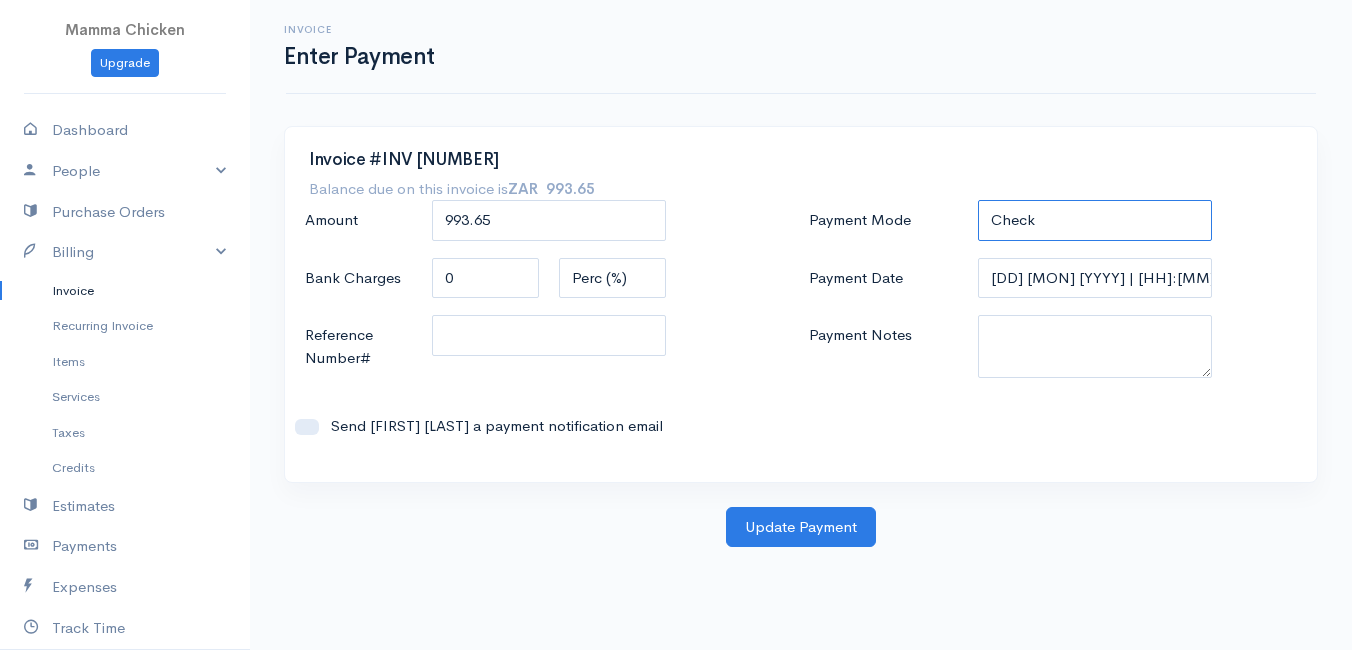 click on "Check Bank Transfer Credit Cash Debit ACH VISA MASTERCARD AMEX DISCOVER DINERS EUROCARD JCB NOVA Credit Card PayPal Google Checkout 2Checkout Amazon" at bounding box center (1095, 220) 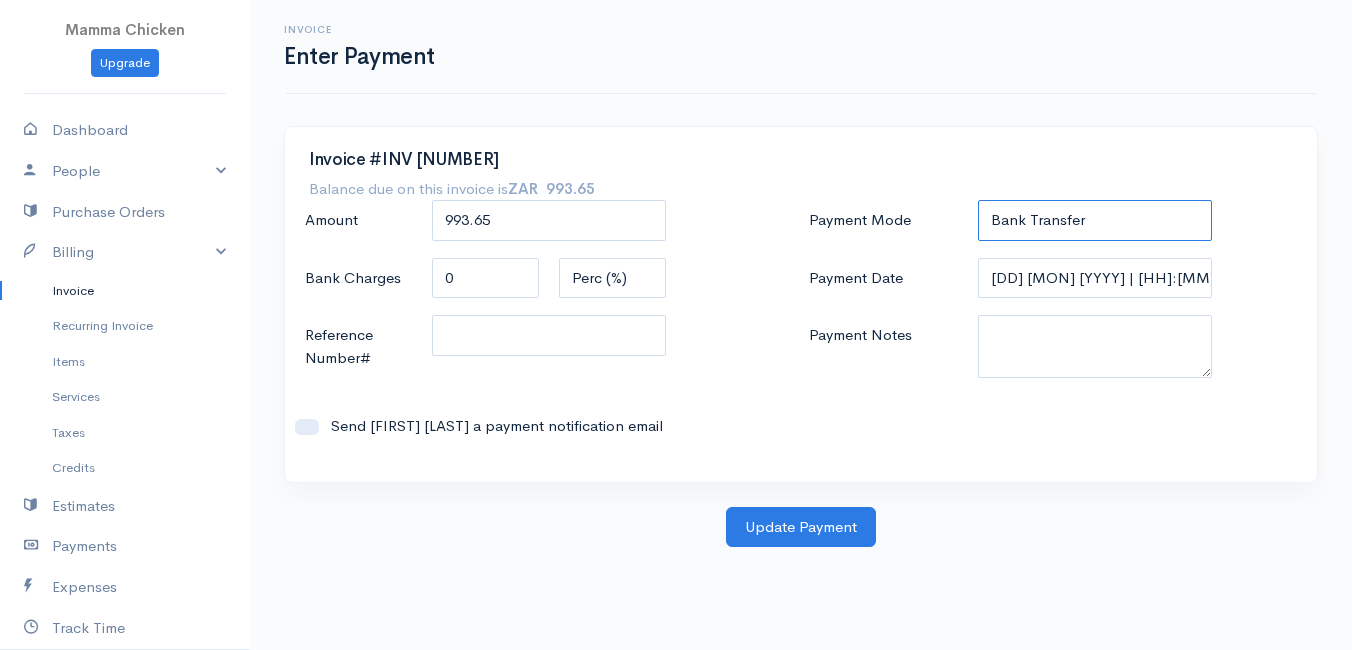 click on "Check Bank Transfer Credit Cash Debit ACH VISA MASTERCARD AMEX DISCOVER DINERS EUROCARD JCB NOVA Credit Card PayPal Google Checkout 2Checkout Amazon" at bounding box center (1095, 220) 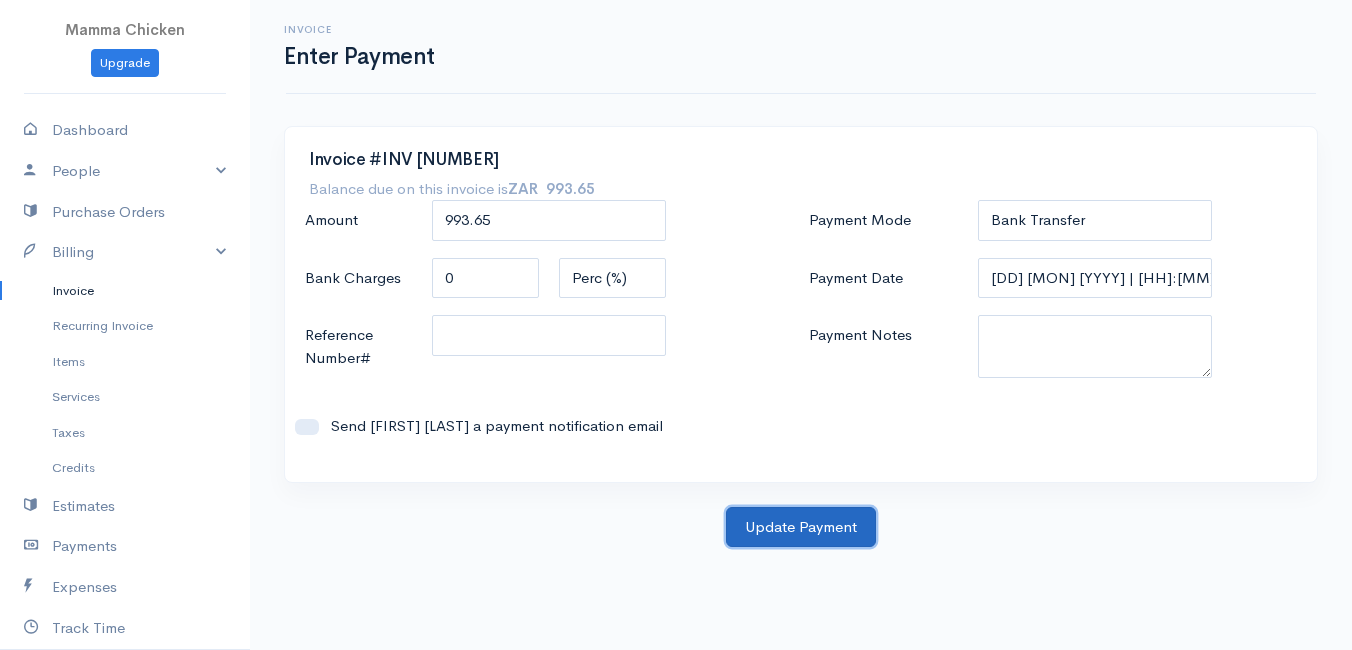 click on "Update Payment" at bounding box center [801, 527] 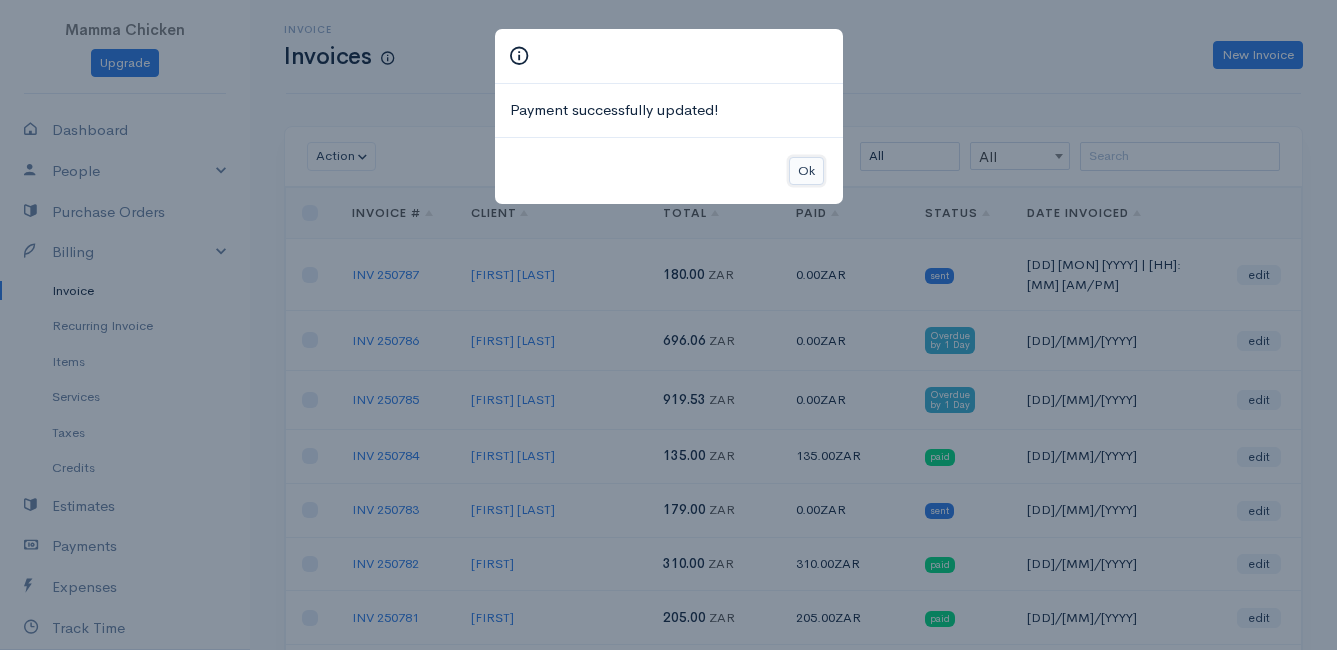 click on "Ok" at bounding box center (806, 171) 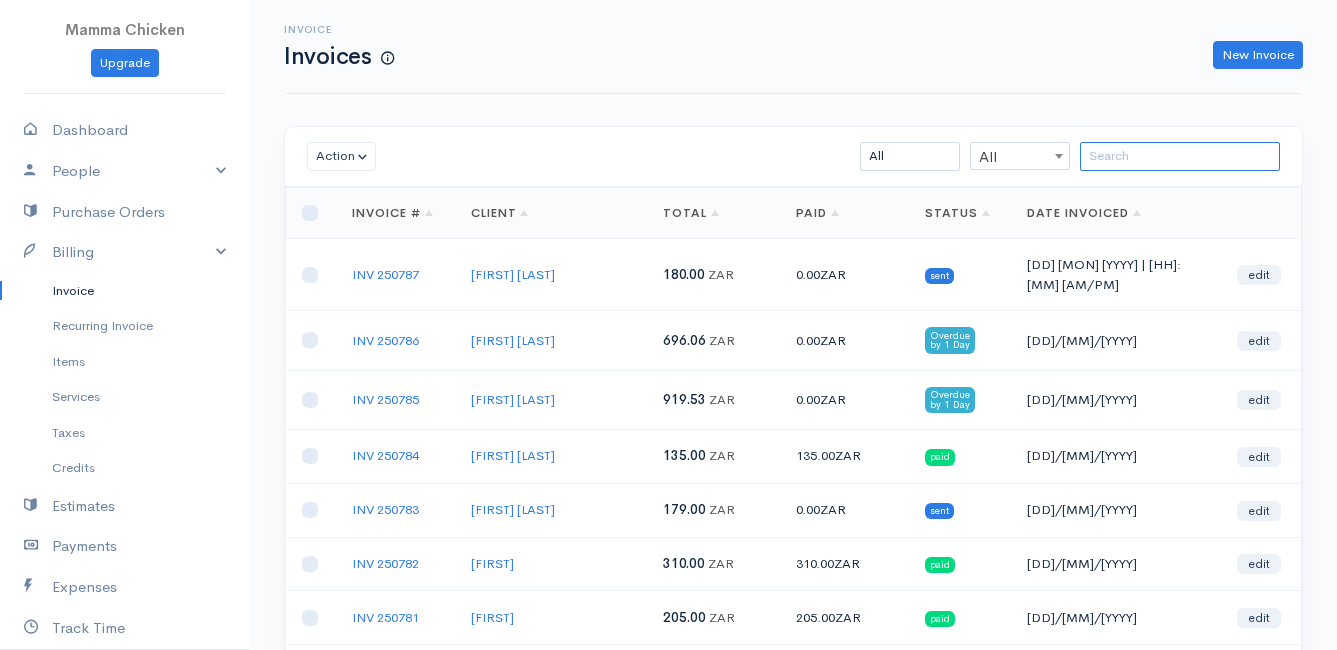 click at bounding box center (1180, 156) 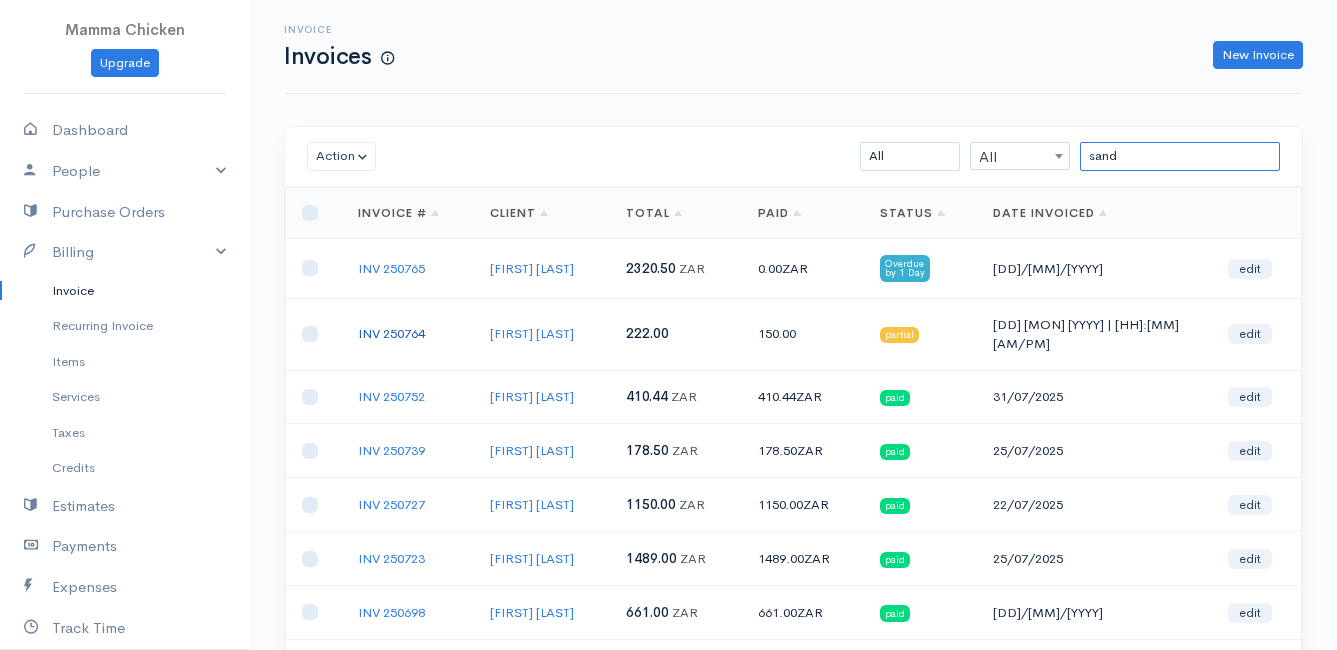 type on "sand" 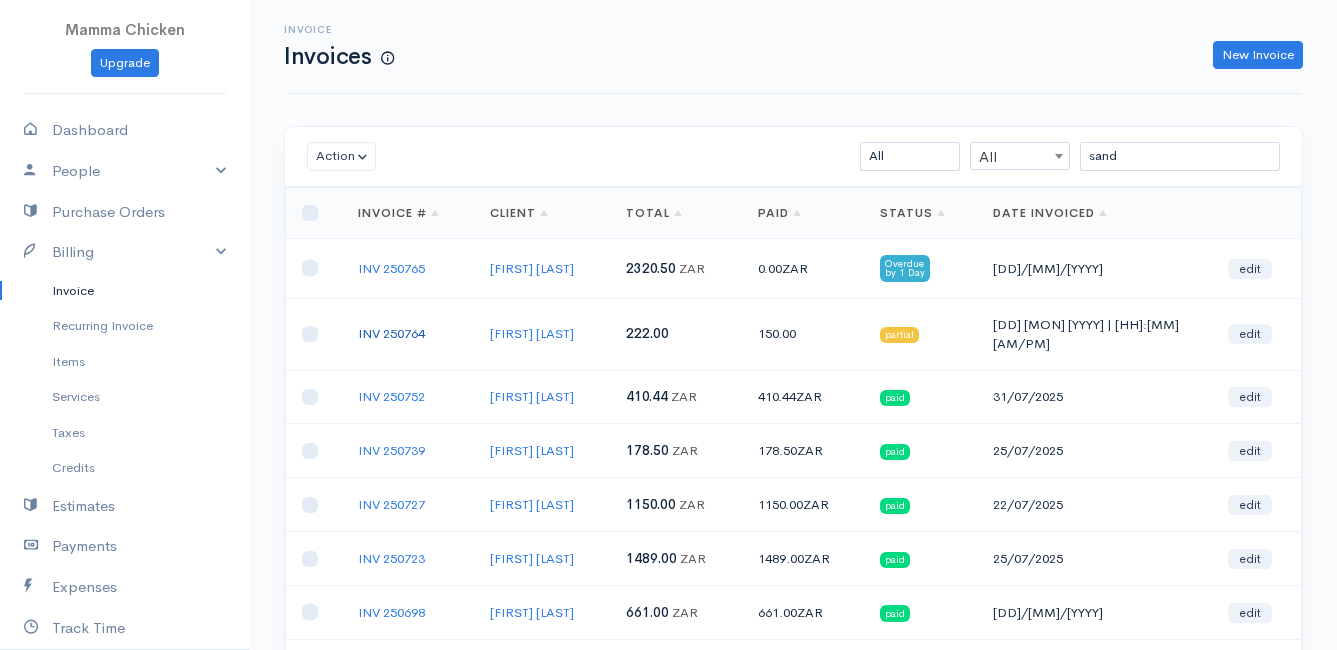 click on "INV 250764" at bounding box center [391, 333] 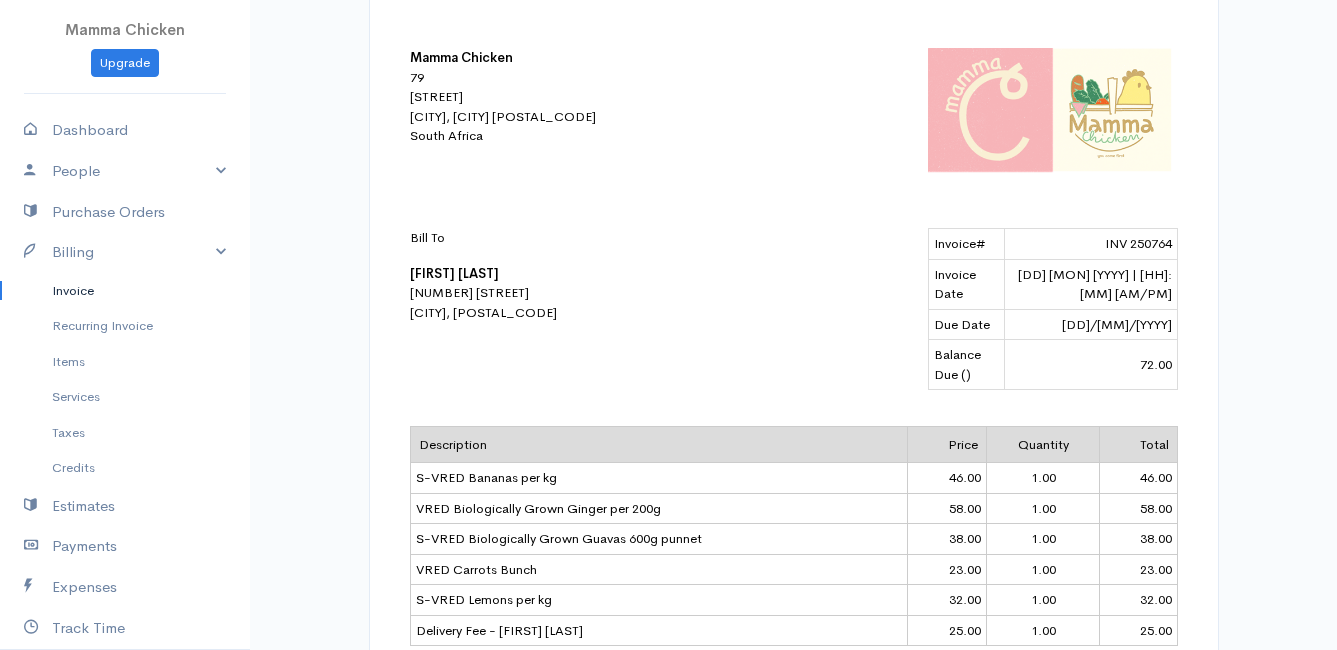 scroll, scrollTop: 0, scrollLeft: 0, axis: both 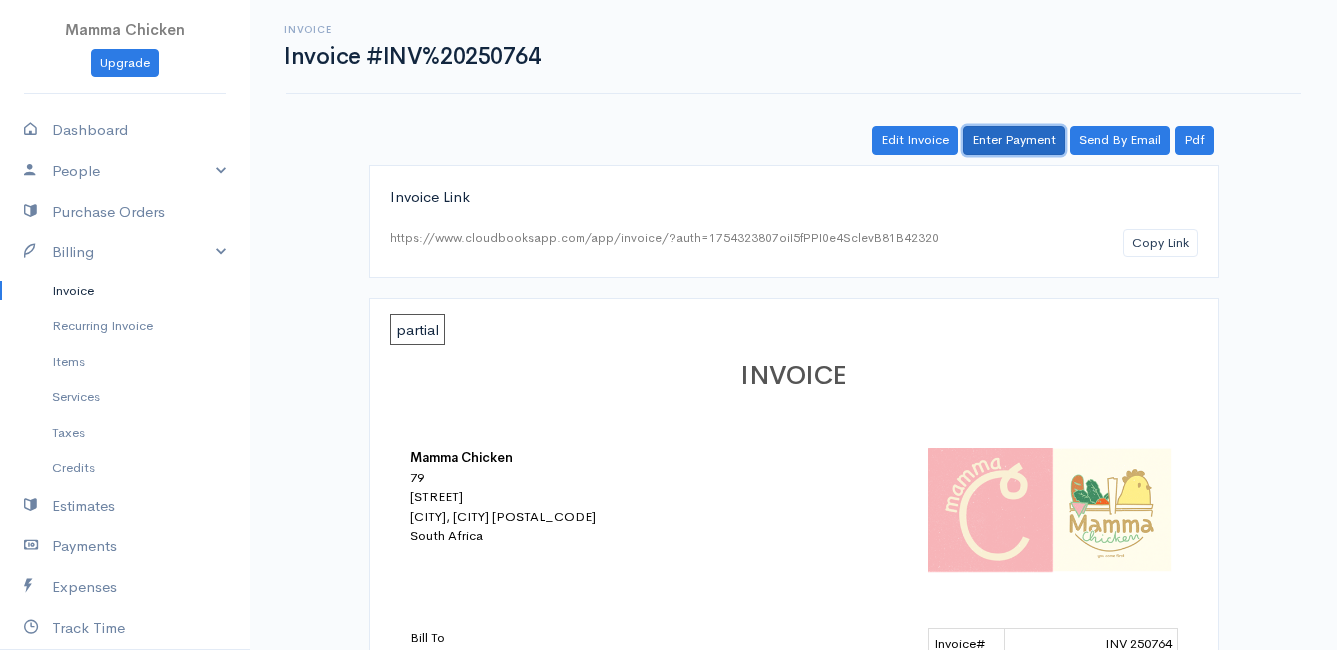 click on "Enter Payment" at bounding box center [1014, 140] 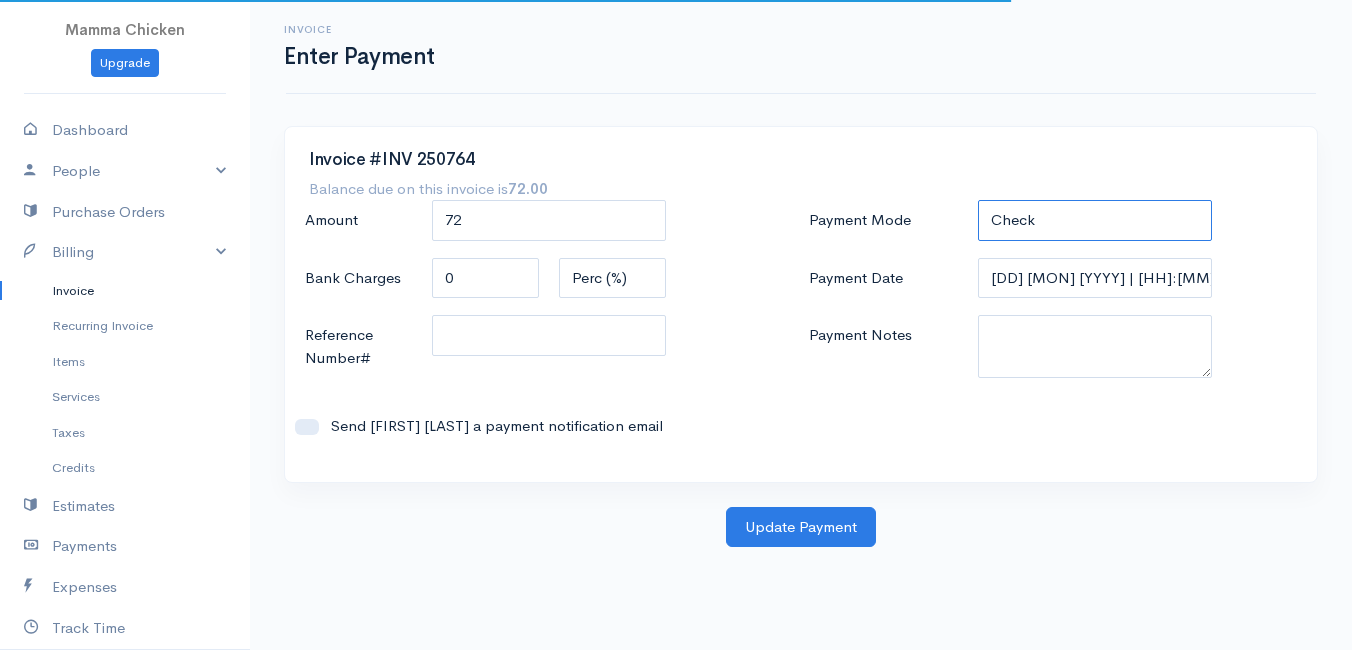 click on "Check Bank Transfer Credit Cash Debit ACH VISA MASTERCARD AMEX DISCOVER DINERS EUROCARD JCB NOVA Credit Card PayPal Google Checkout 2Checkout Amazon" at bounding box center [1095, 220] 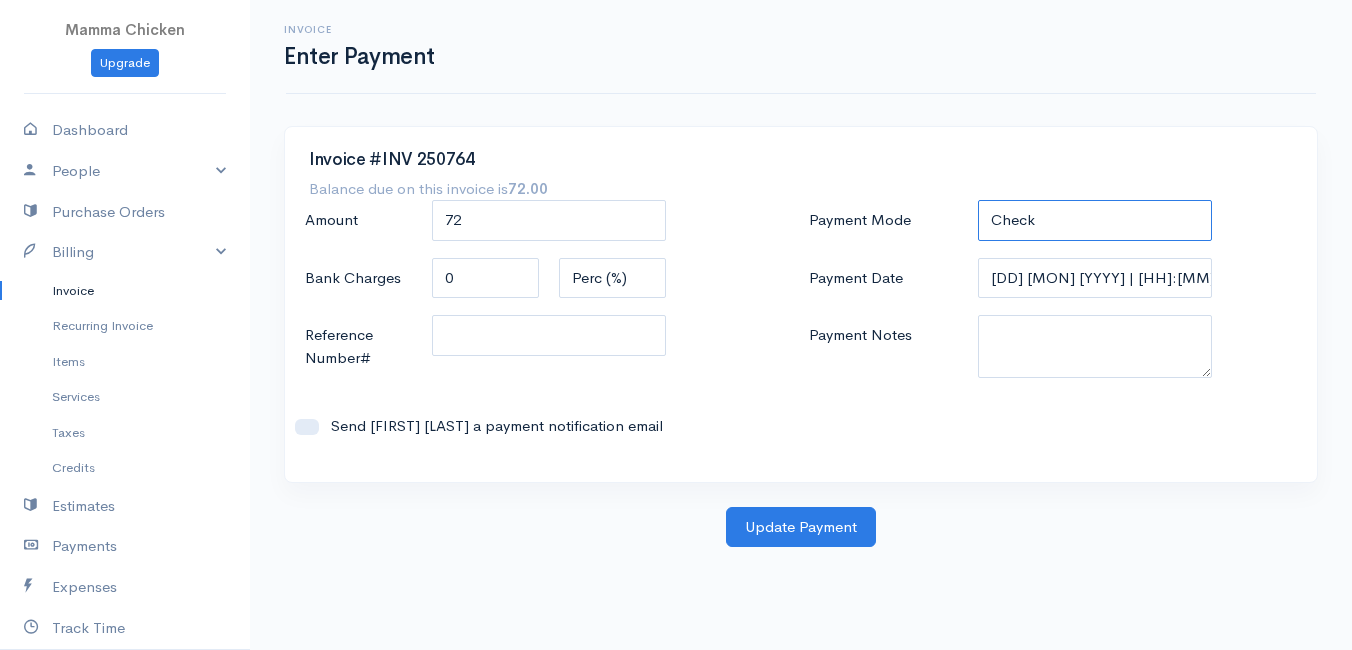 select on "Bank Transfer" 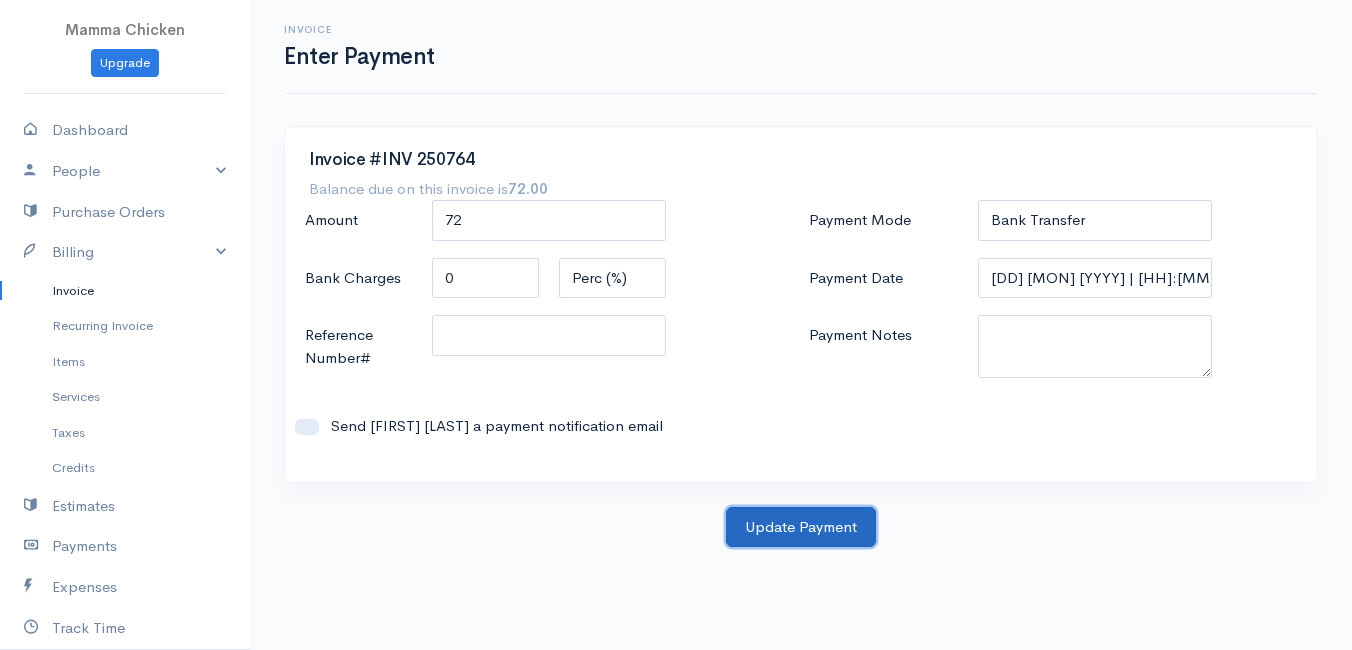 click on "Update Payment" at bounding box center [801, 527] 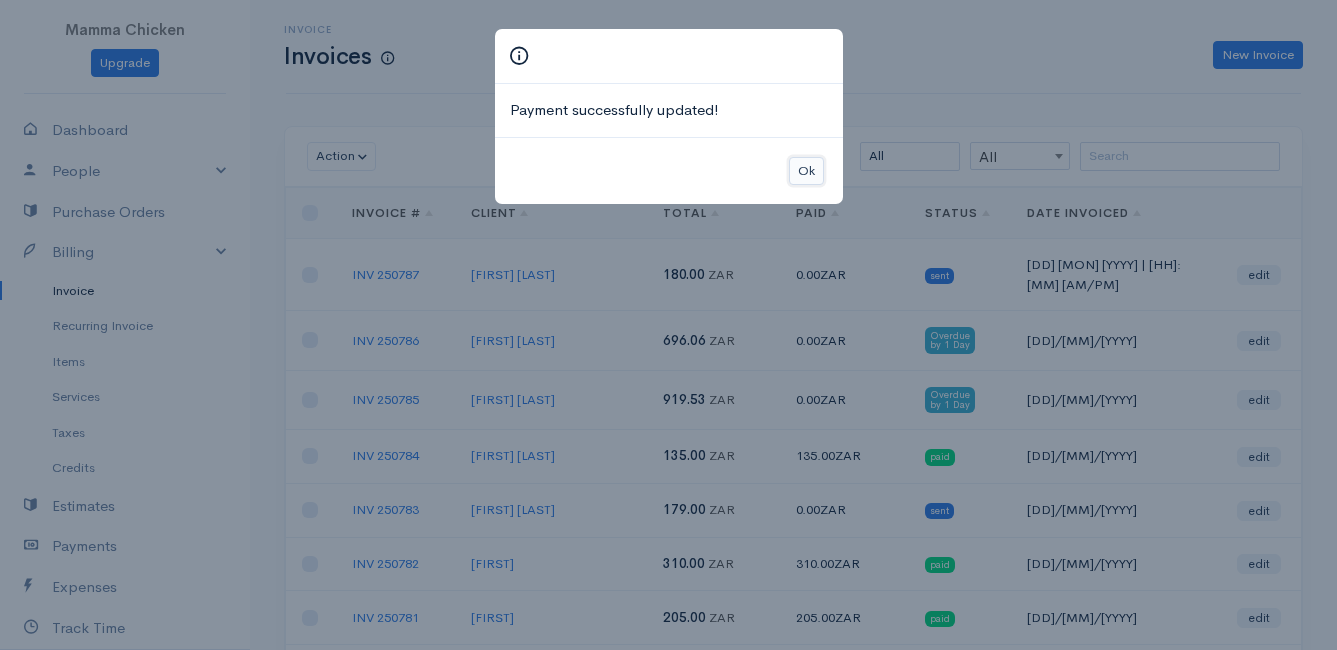 click on "Ok" at bounding box center [806, 171] 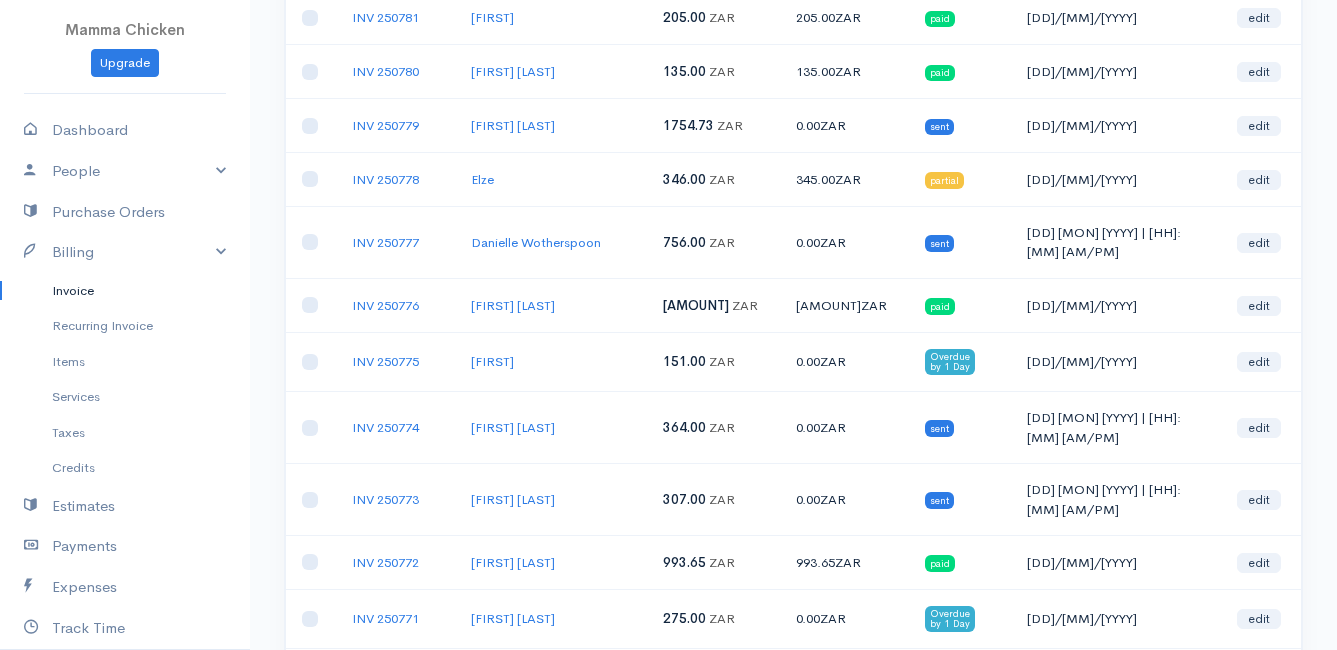 scroll, scrollTop: 0, scrollLeft: 0, axis: both 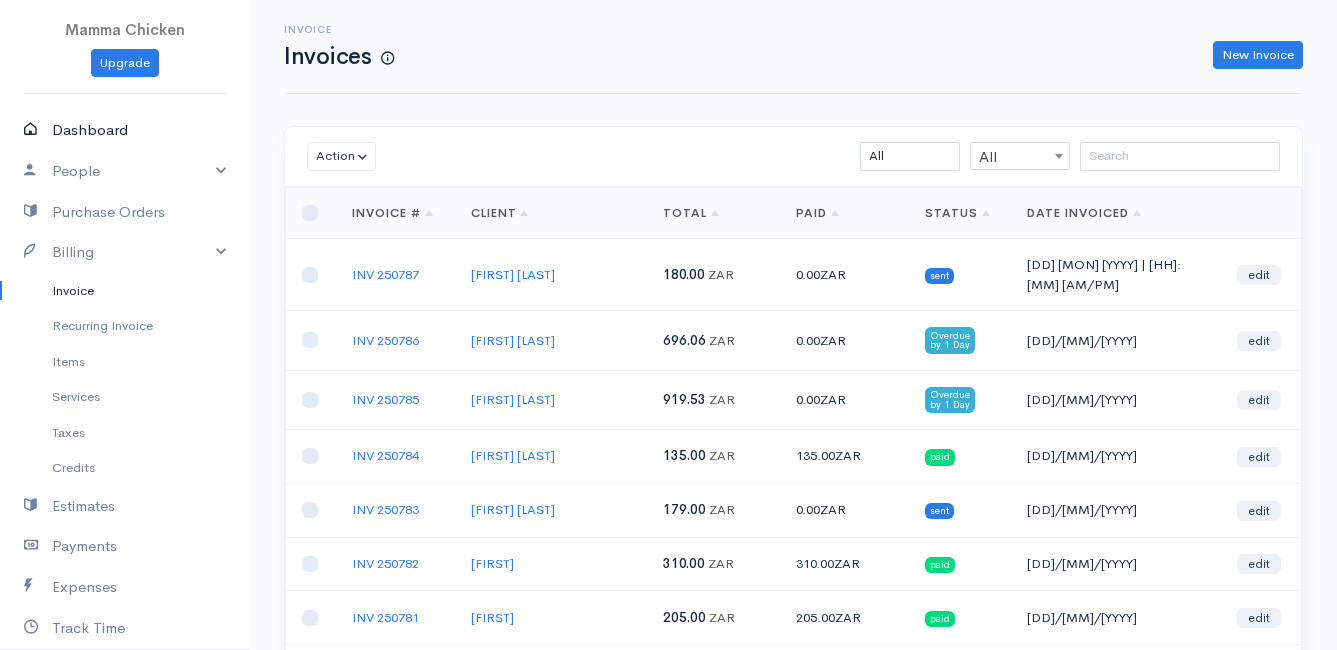 click on "Dashboard" at bounding box center (125, 130) 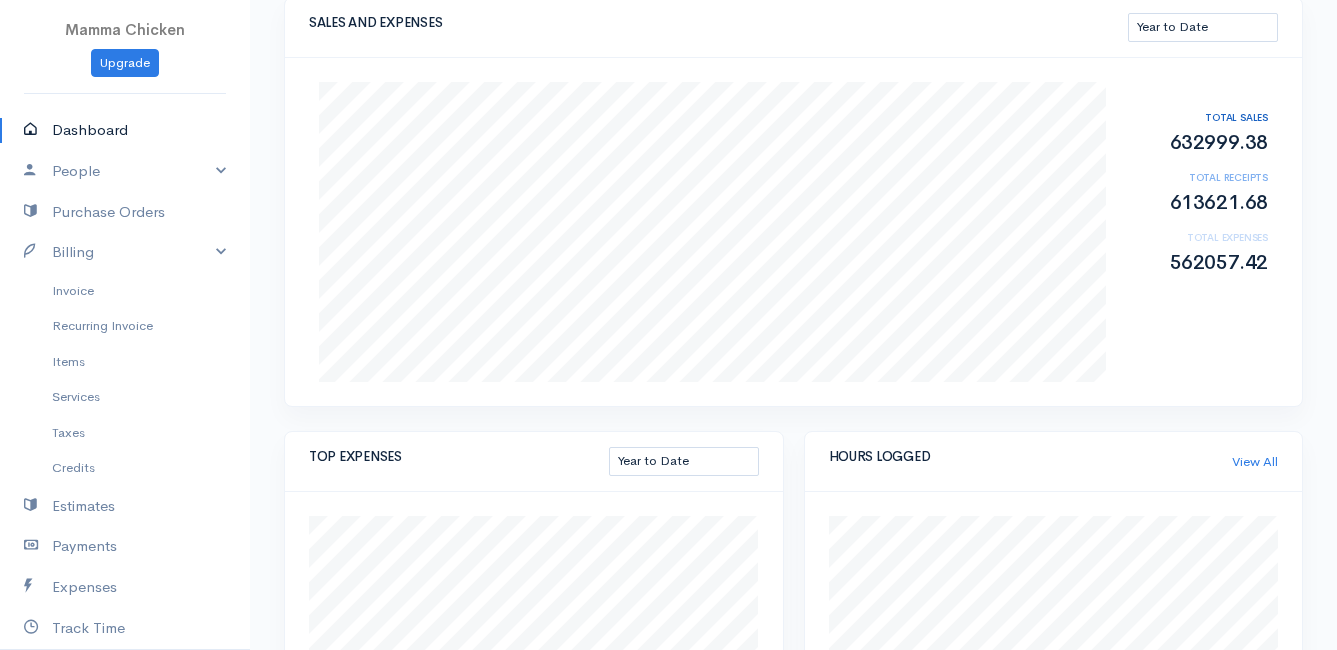 scroll, scrollTop: 500, scrollLeft: 0, axis: vertical 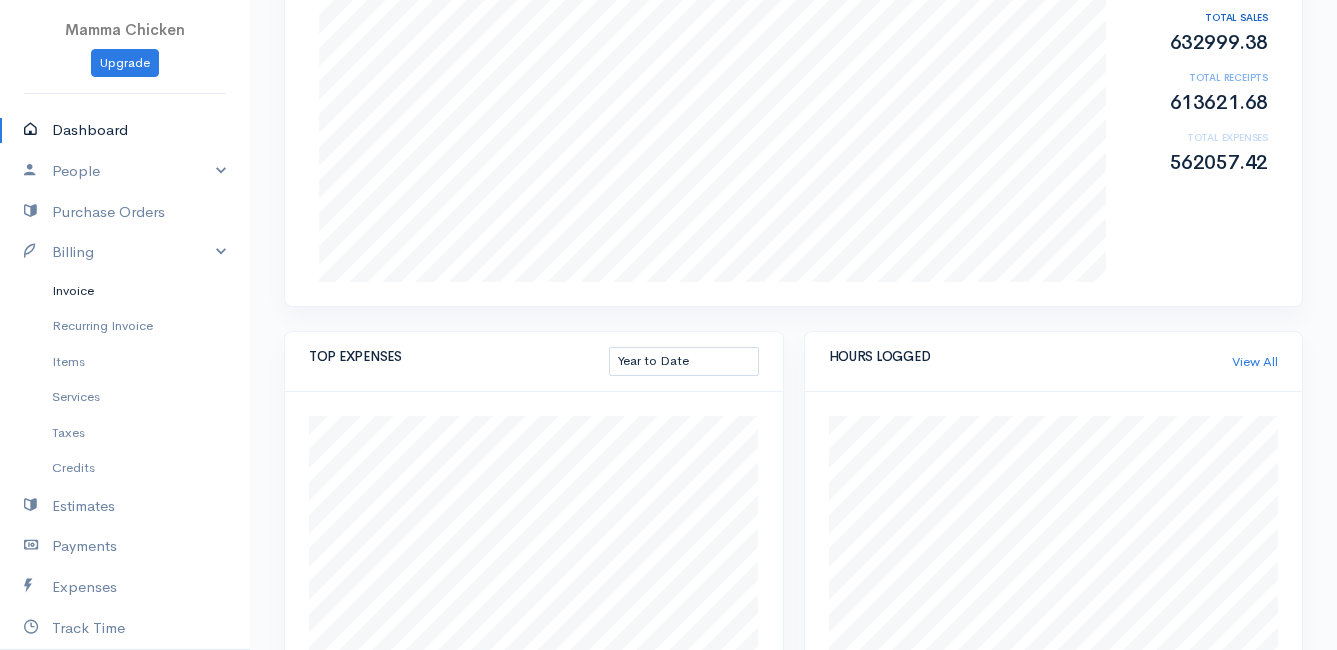 click on "Invoice" at bounding box center [125, 291] 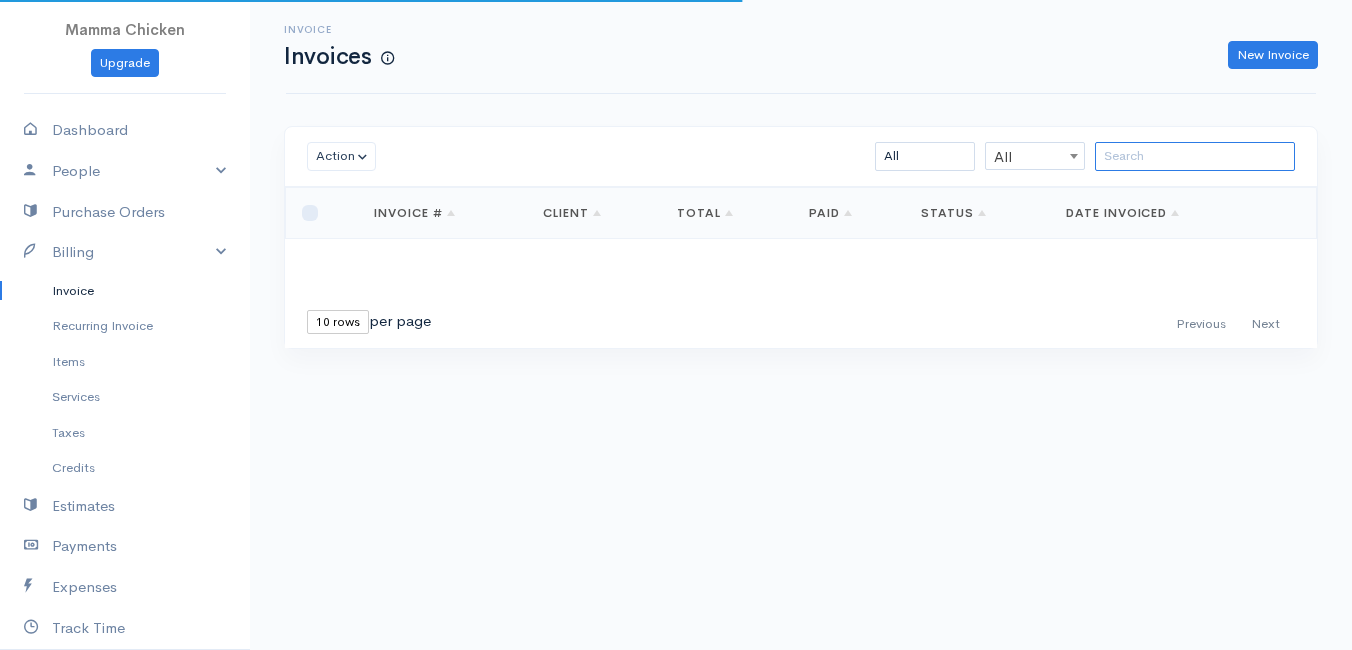 click at bounding box center [1195, 156] 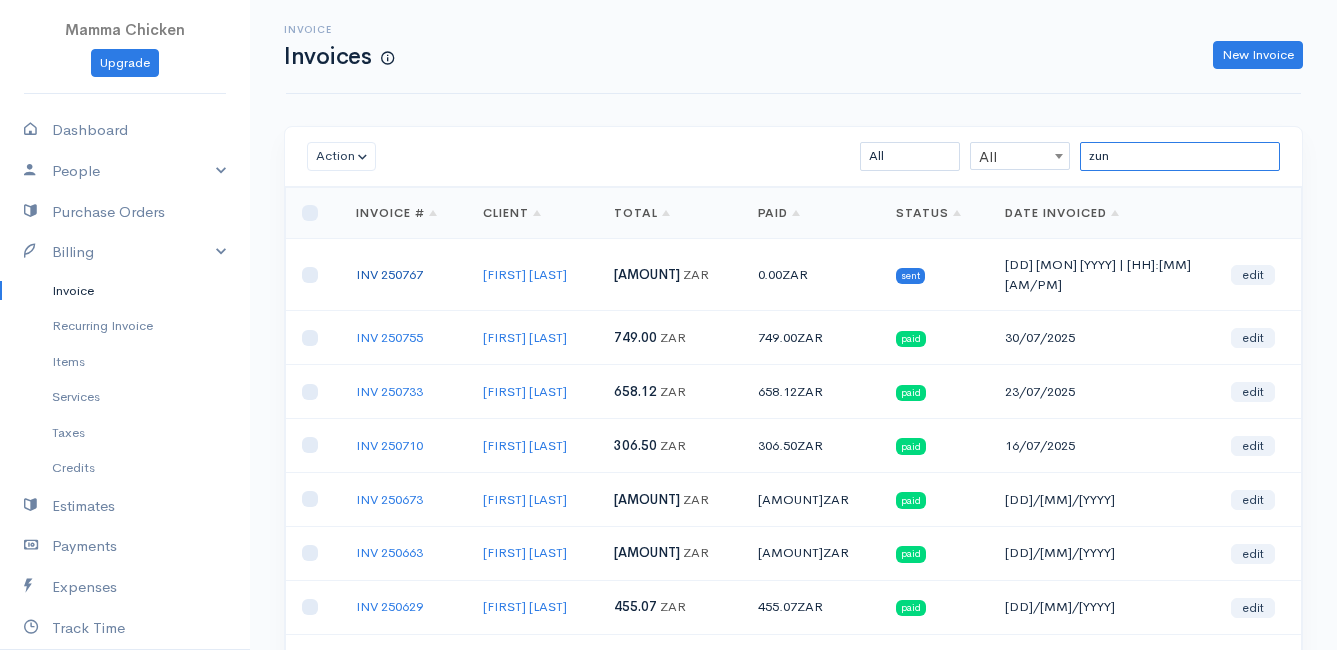 type on "zun" 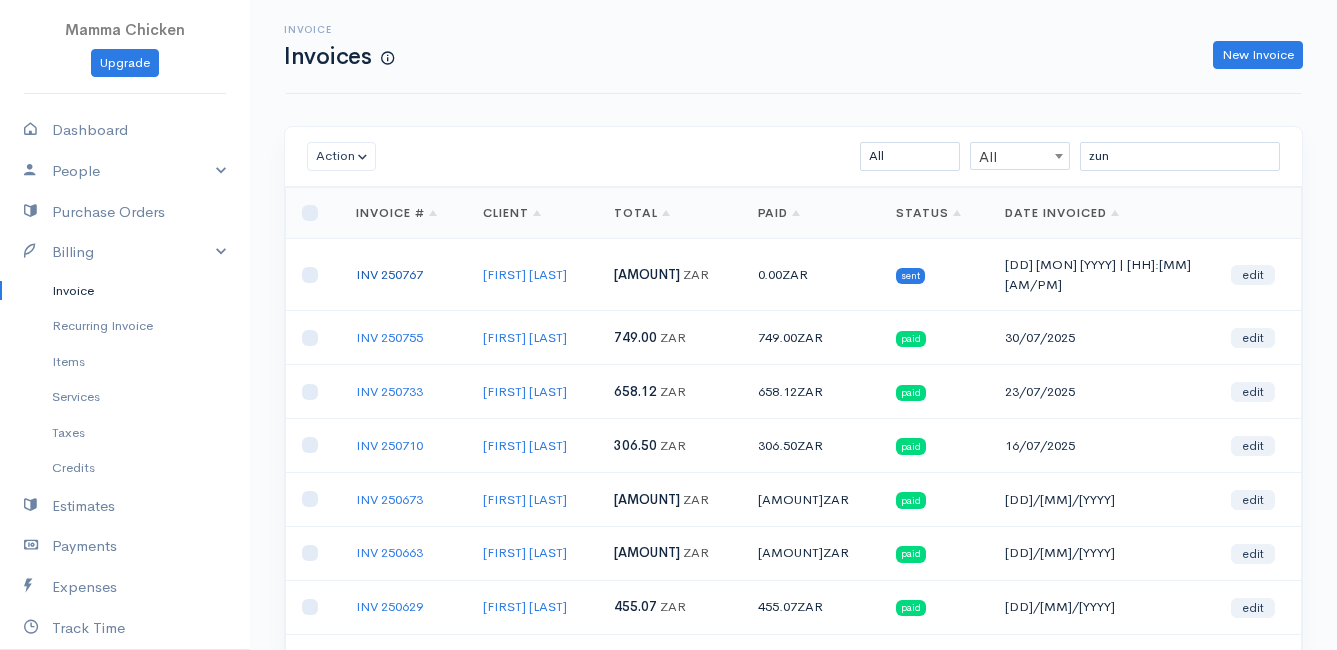 click on "INV 250767" at bounding box center (389, 274) 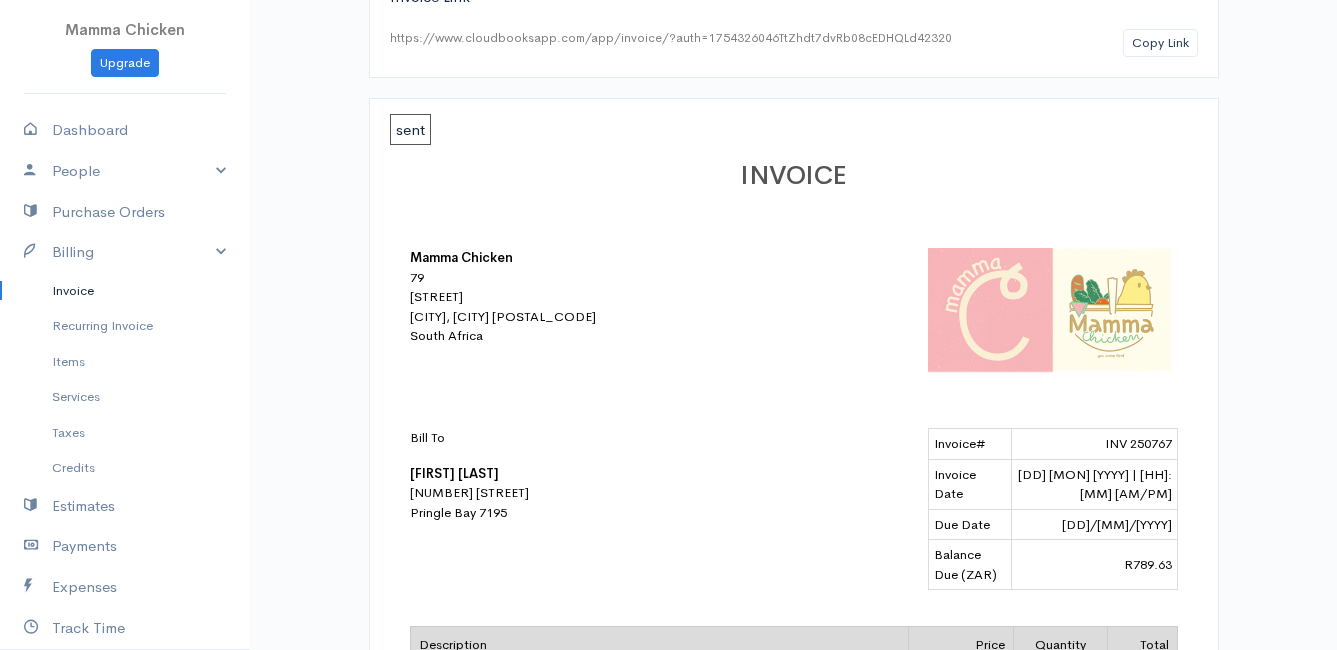 scroll, scrollTop: 100, scrollLeft: 0, axis: vertical 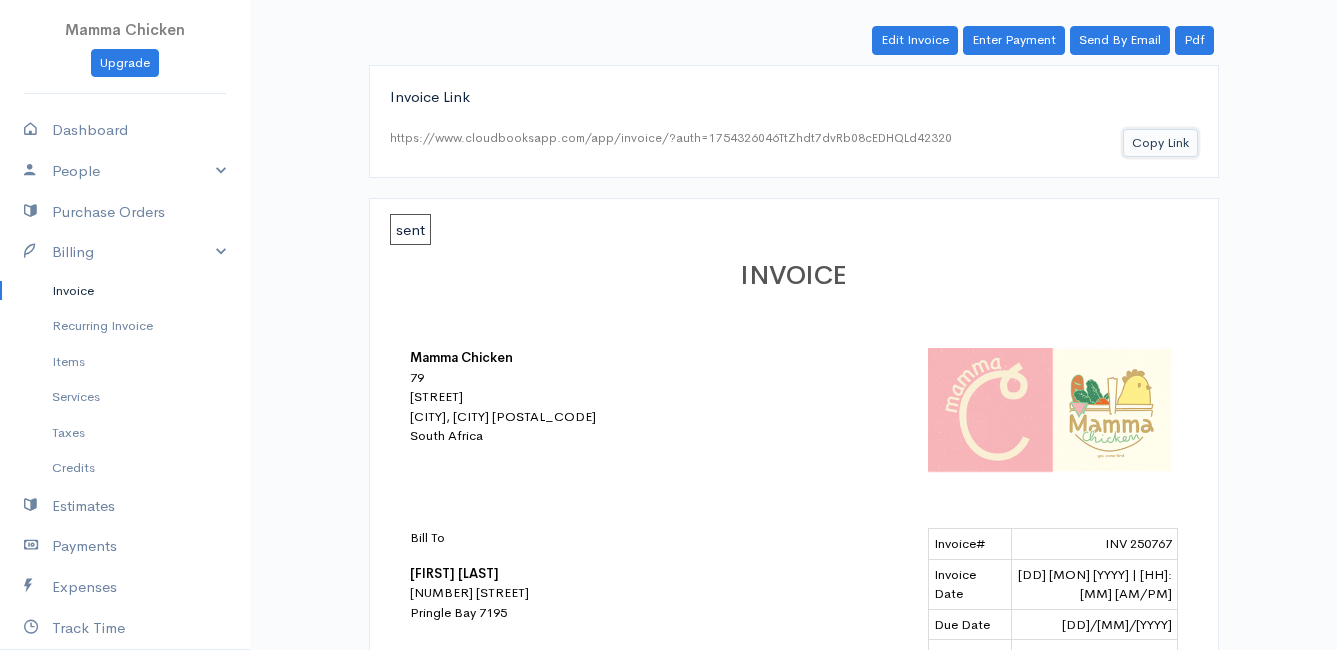 click on "Copy Link" at bounding box center [1160, 143] 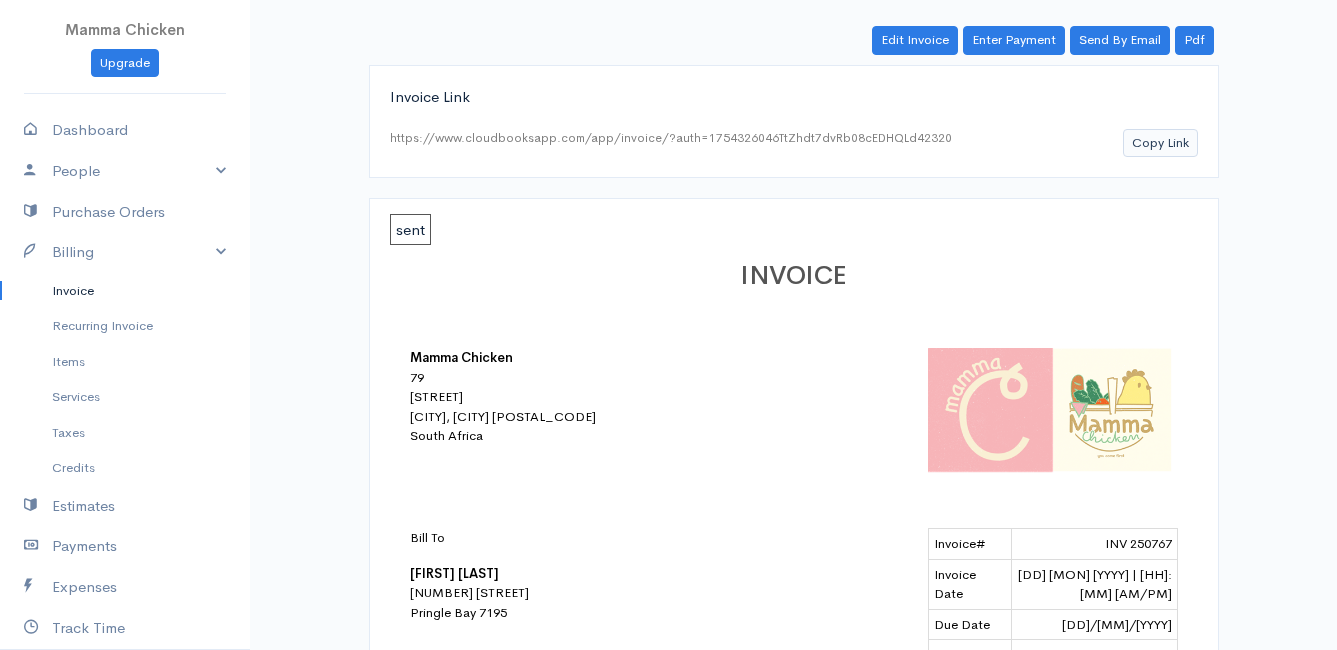 scroll, scrollTop: 0, scrollLeft: 0, axis: both 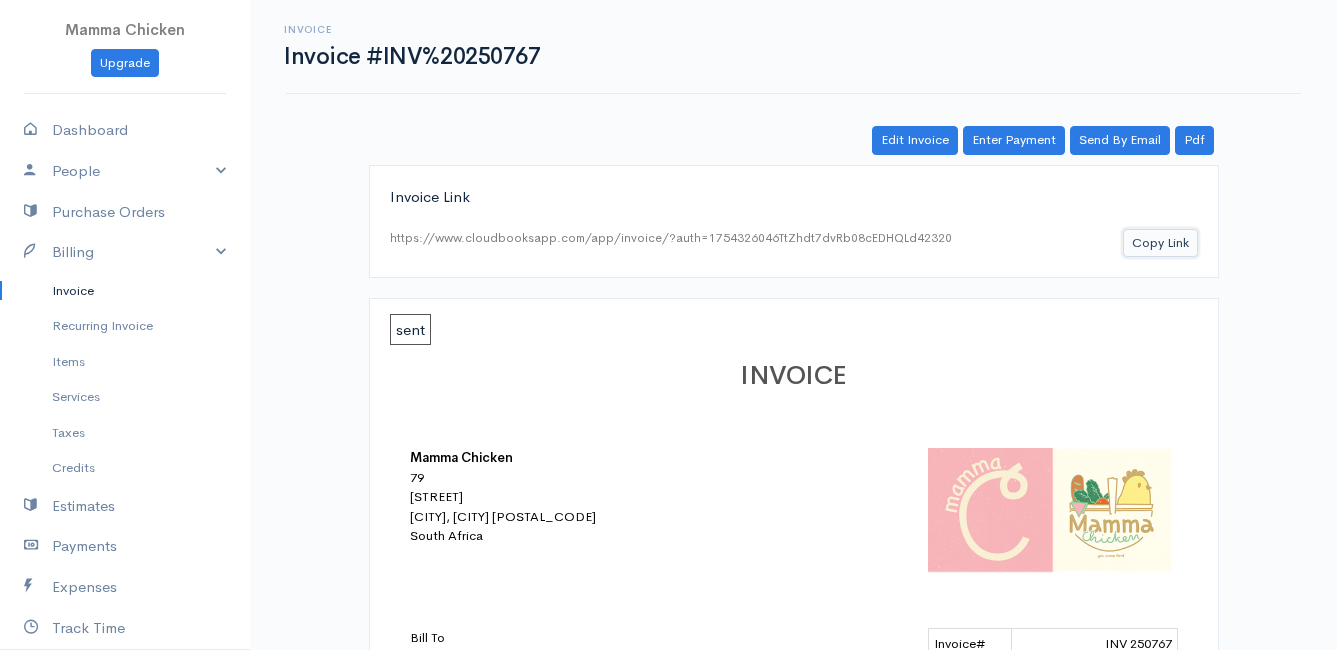 click on "Copy Link" at bounding box center (1160, 243) 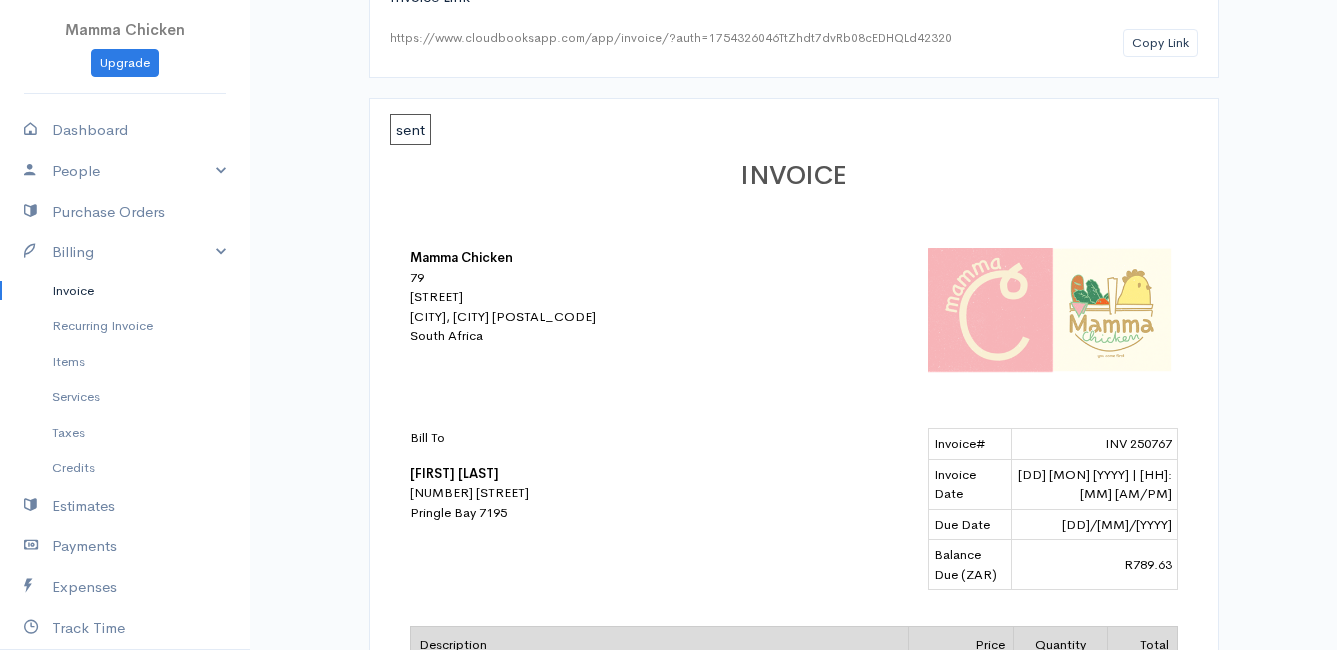 scroll, scrollTop: 0, scrollLeft: 0, axis: both 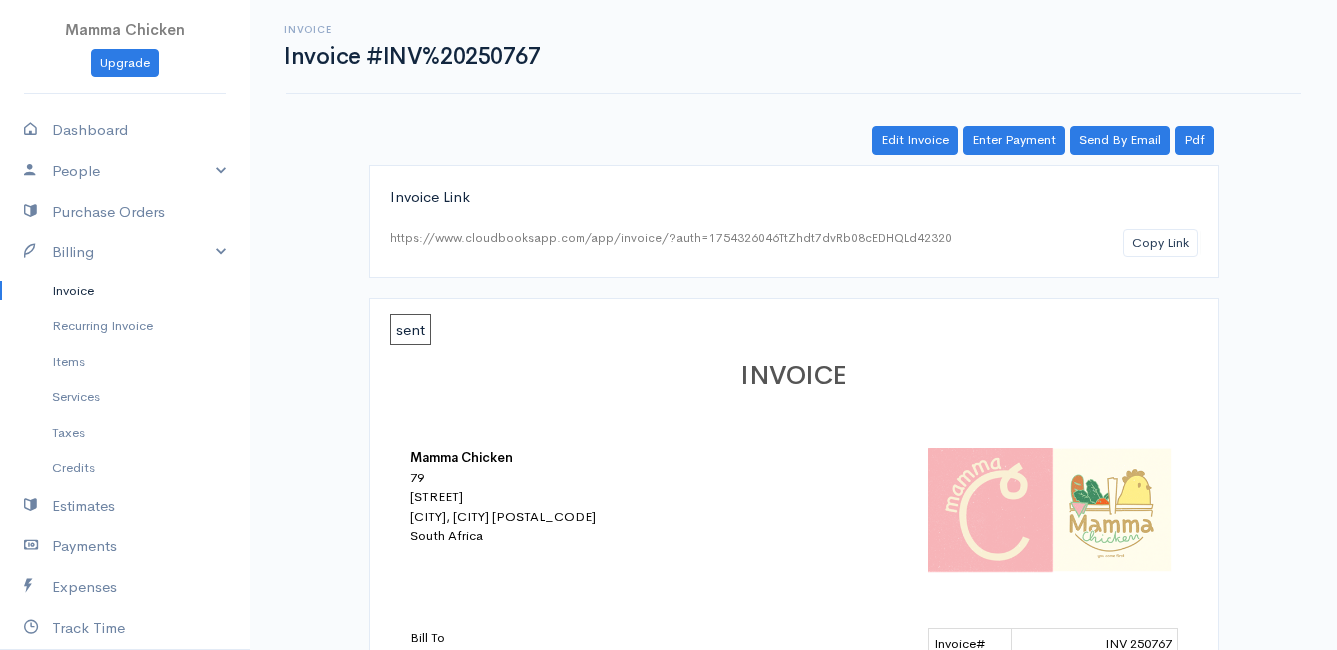 click on "Invoice" at bounding box center [125, 291] 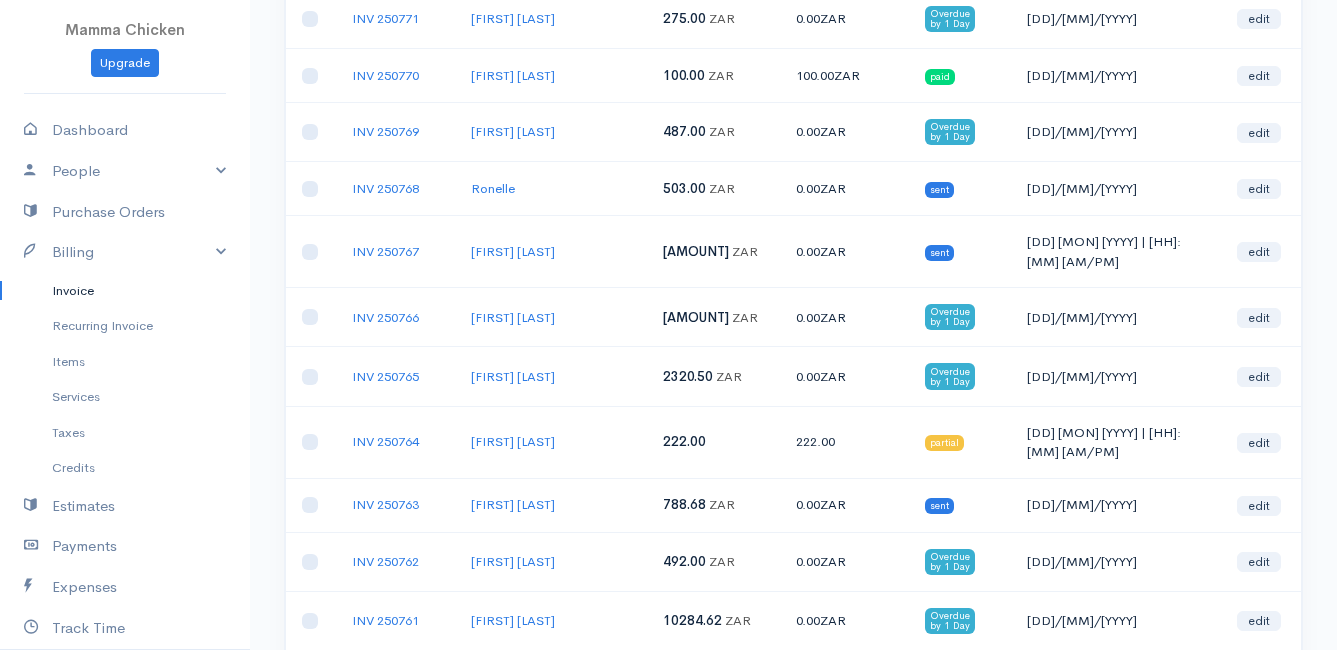 scroll, scrollTop: 1100, scrollLeft: 0, axis: vertical 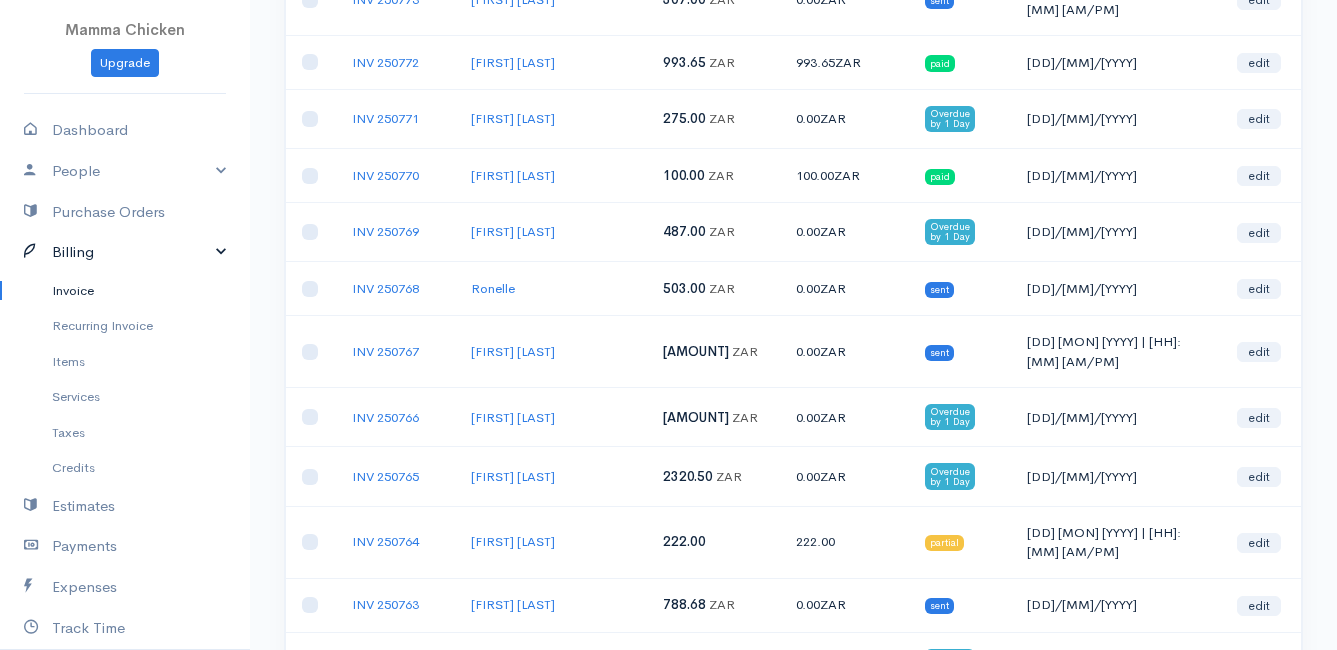 click on "Billing" at bounding box center (125, 252) 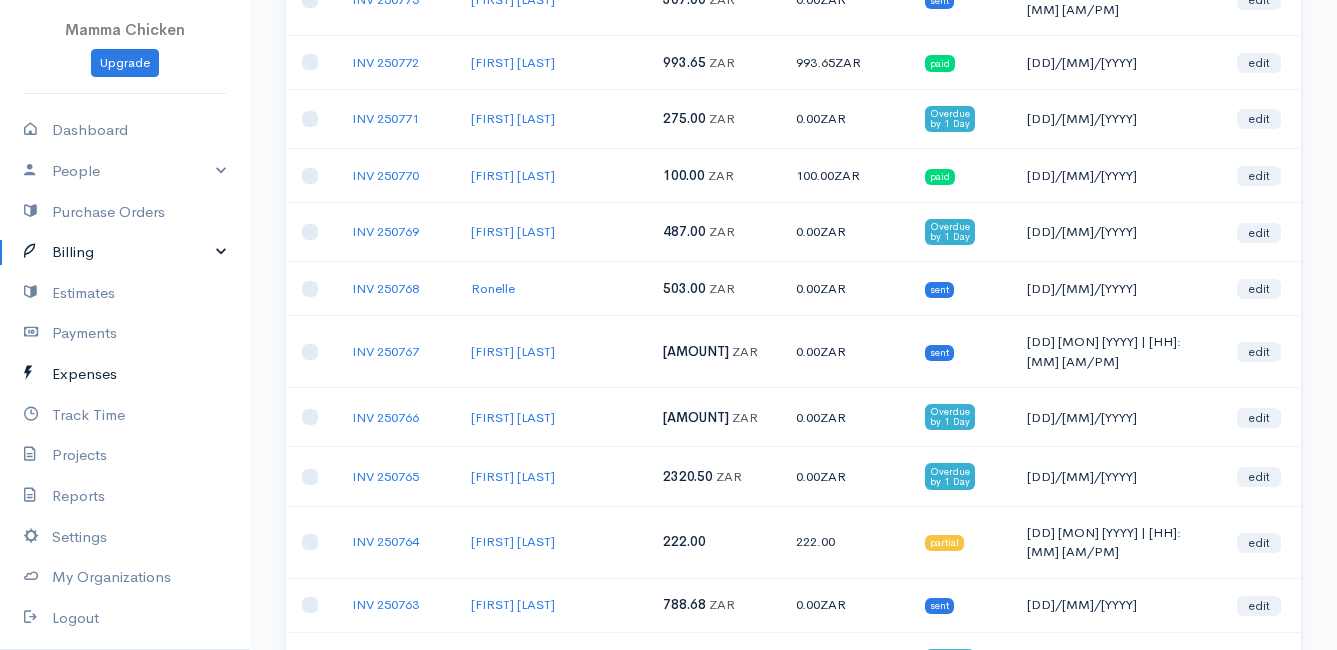 click on "Expenses" at bounding box center (125, 374) 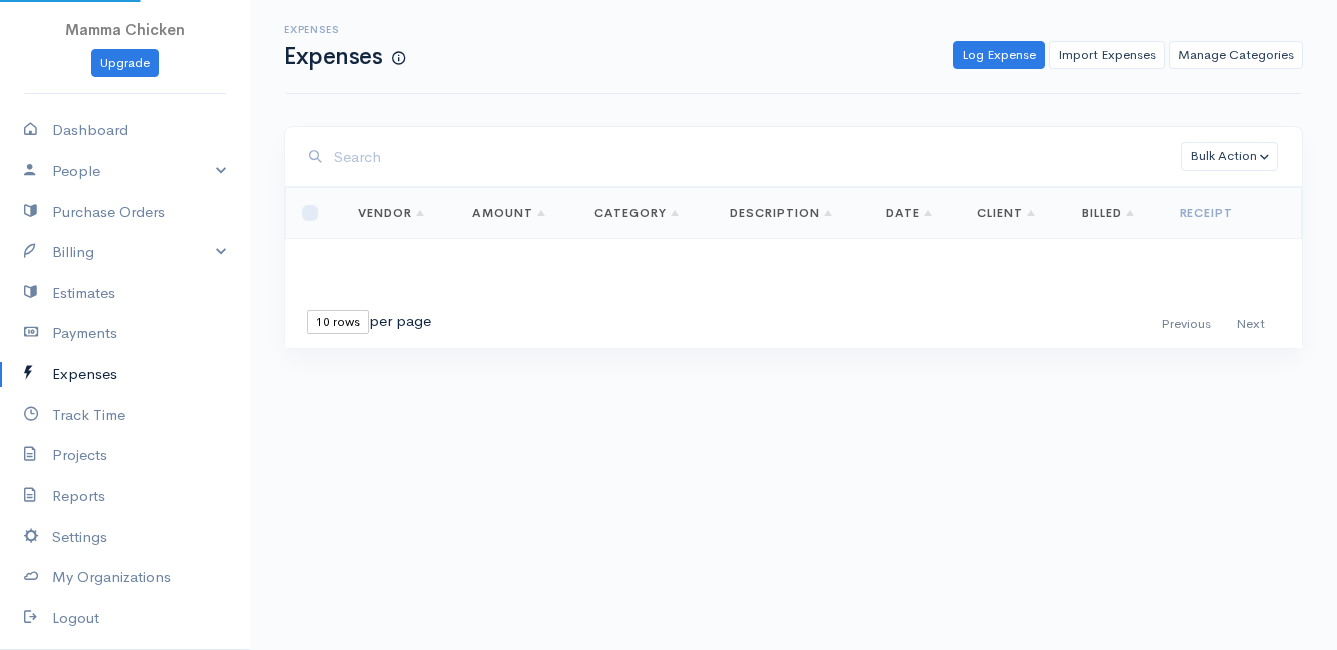 scroll, scrollTop: 0, scrollLeft: 0, axis: both 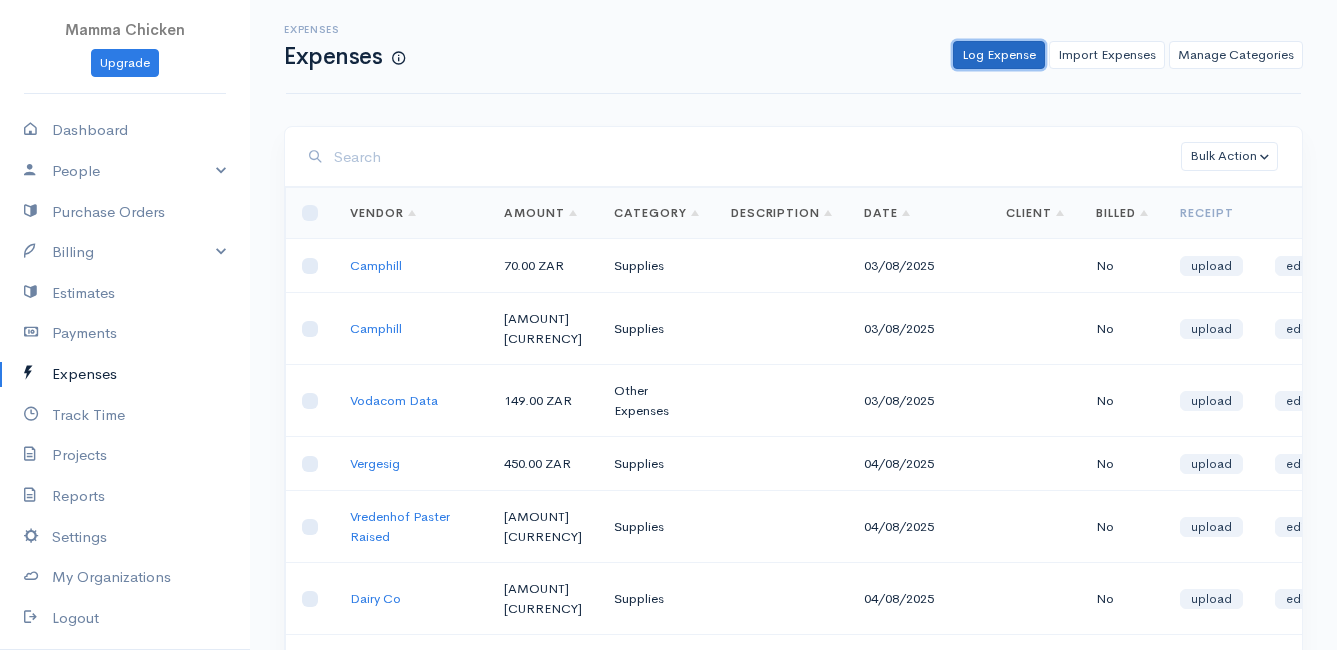 click on "Log Expense" at bounding box center [999, 55] 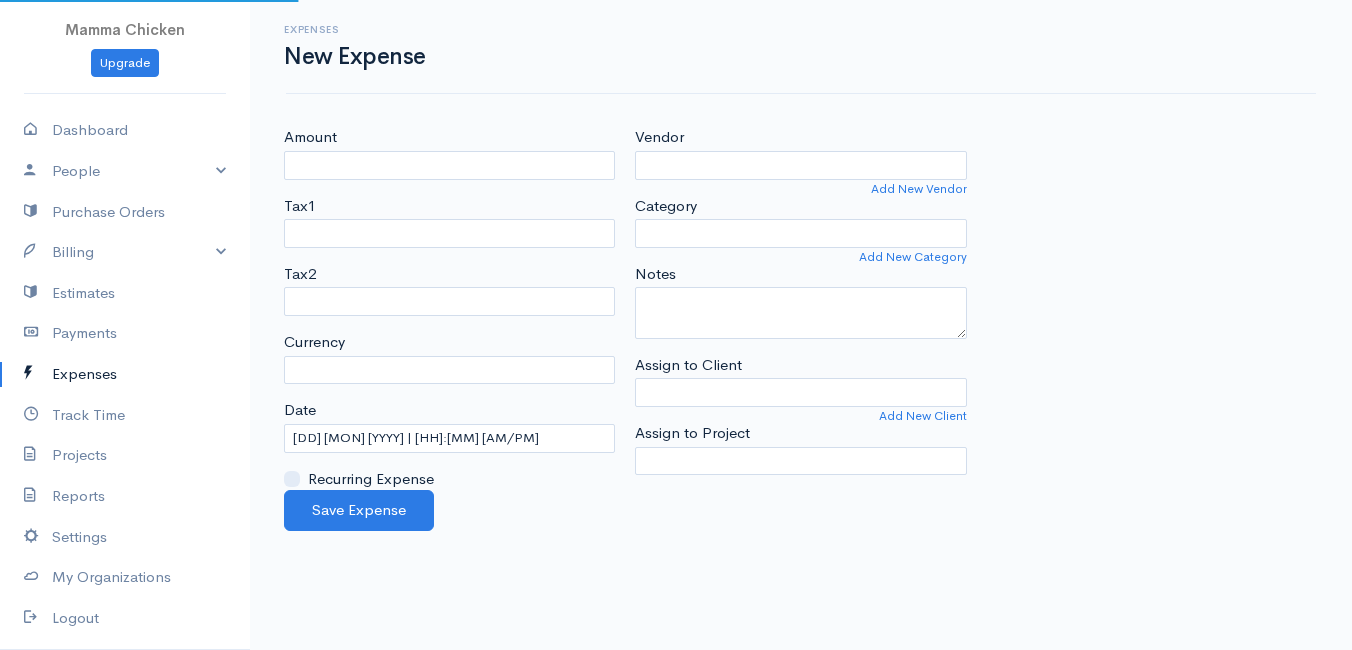 select on "ZAR" 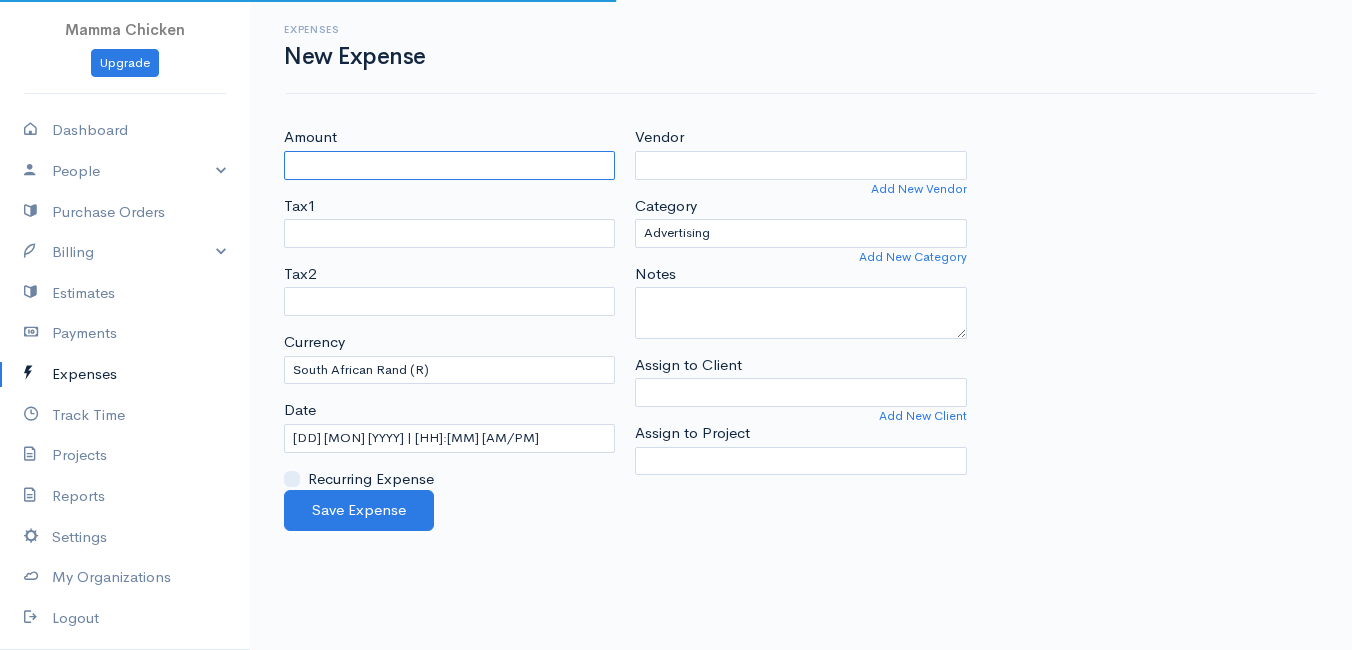 click on "Amount" at bounding box center (449, 165) 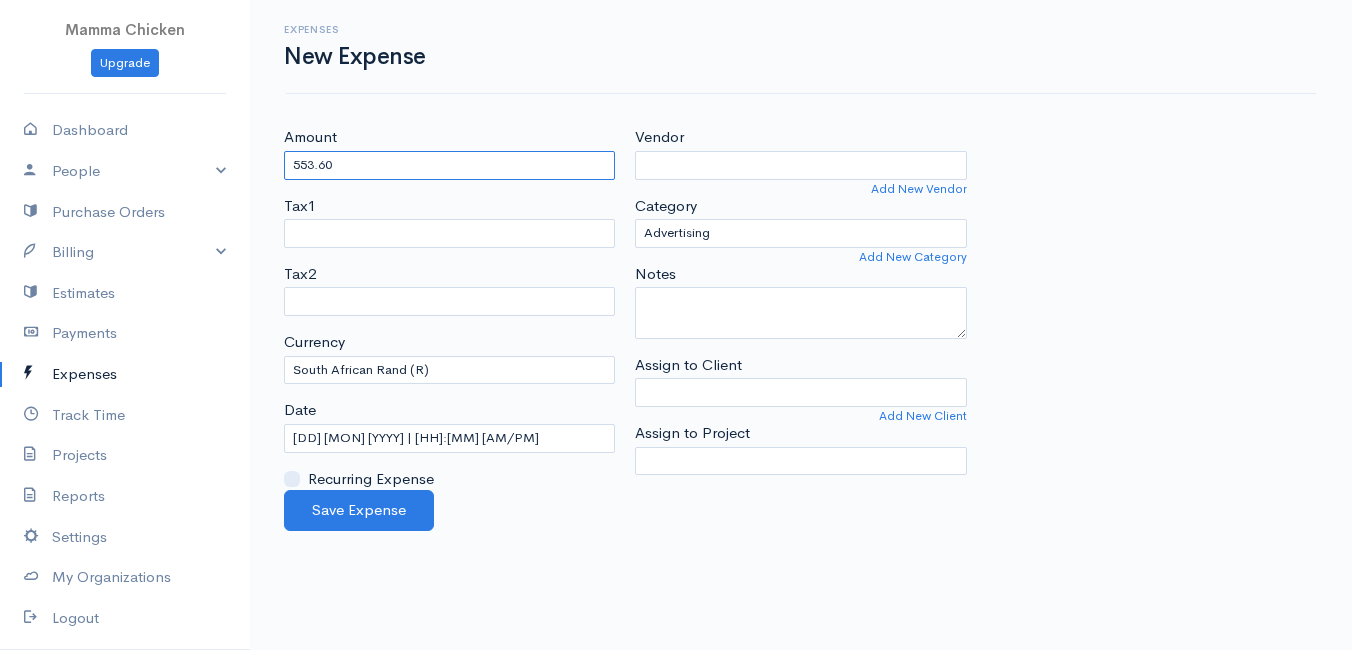type on "553.60" 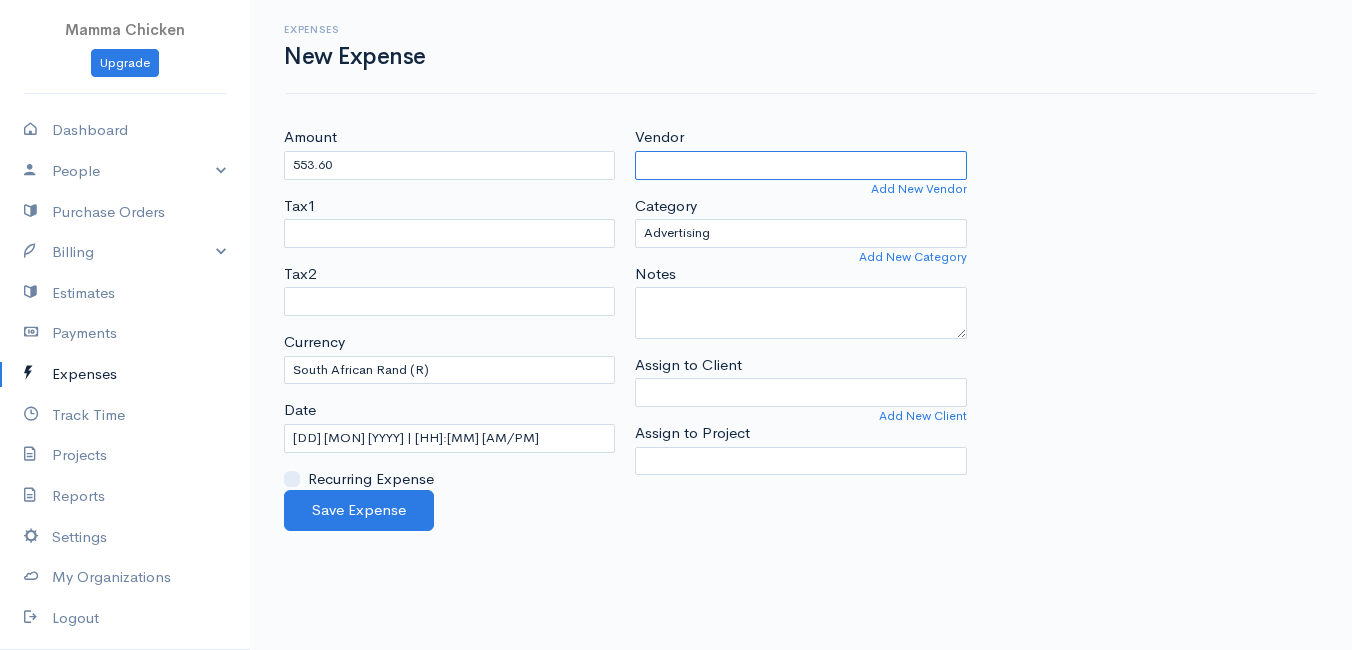 click on "Vendor" at bounding box center (800, 165) 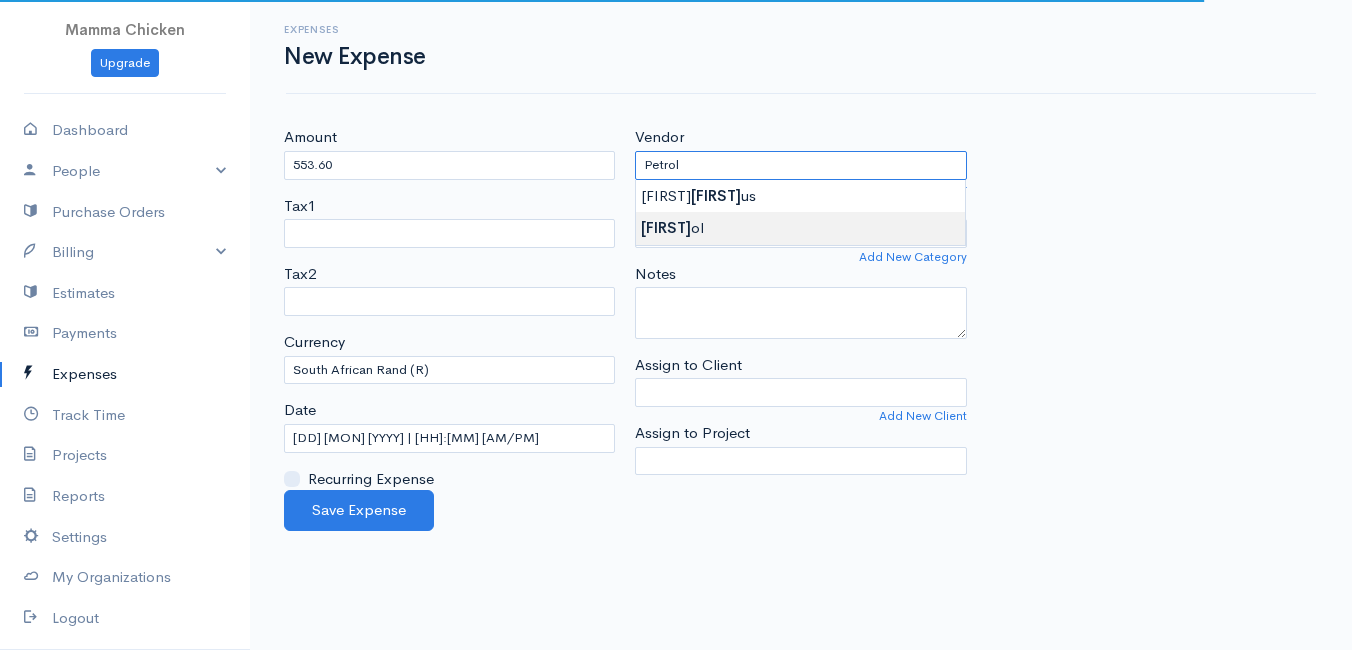 type on "Petrol" 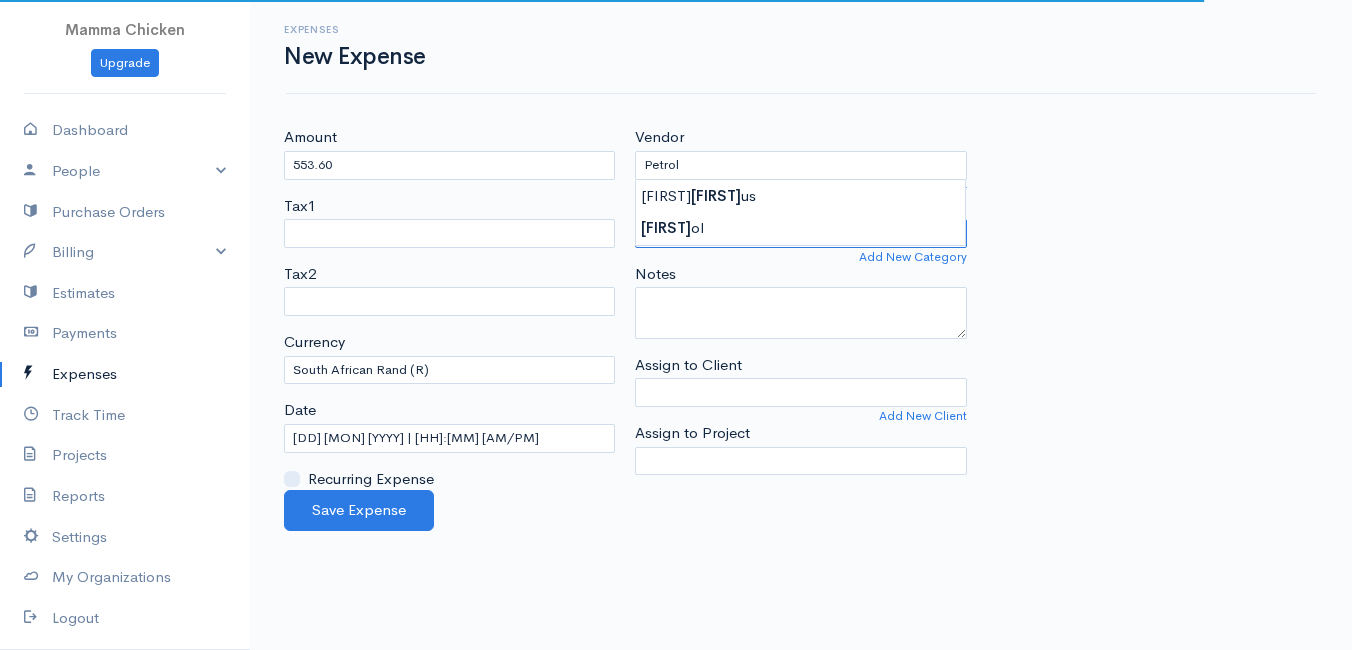 click on "Advertising Car & Truck Expenses Contractors Education Education and Training Employee Benefits Hardware Meals & Entertainment Other Expenses Personal Professional Services Rent or Lease Supplies Travel Utilities" at bounding box center [800, 233] 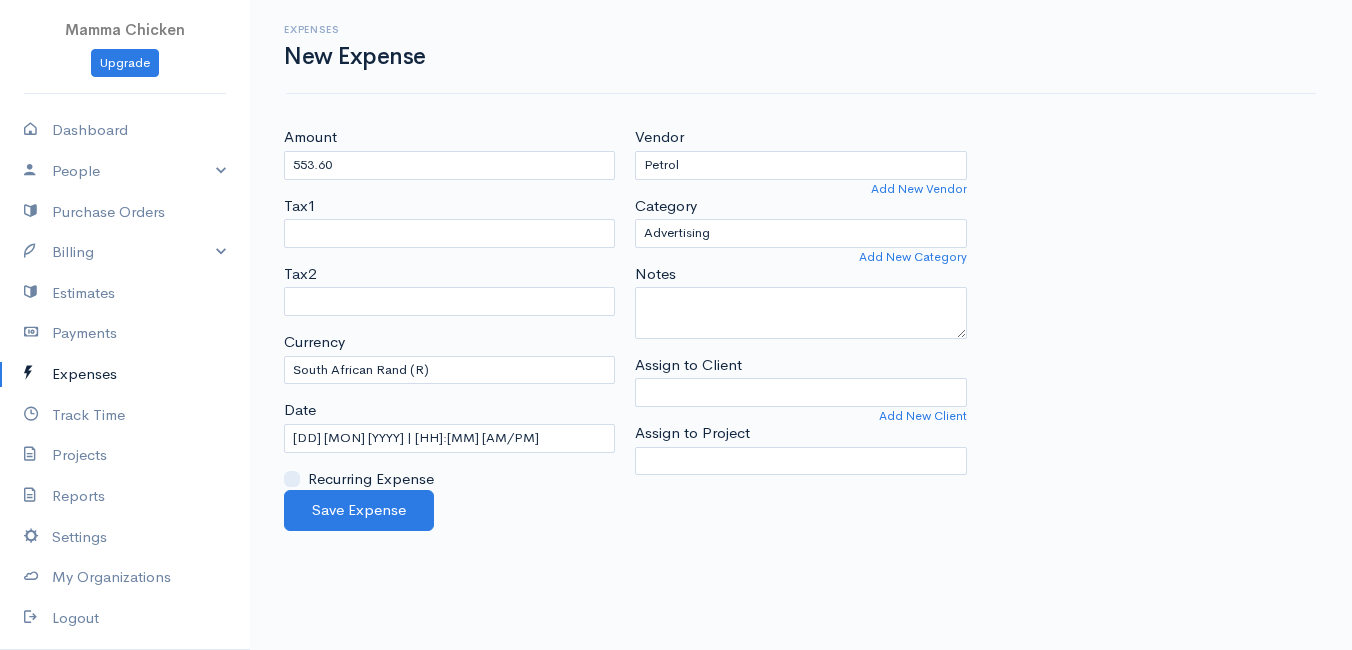 click on "Amount 553.60 Tax1 Tax2 Currency U.S. Dollars ($) Canadian Dollars ($) British Pounds Sterling (£) Euros (€) Australian Dollars ($) Afghani (Af) Algerian Dinar (د.ج) Argentine Pesos ($) Armenian Dram (Դ) Aruban Guilder/Florin (ƒ) Azerbaijanian Manat (ман) Bahamian Dollar ($) Bahraini Dinar (.د.ب) Balboa (B/.) Bangladeshi Taka (৳) Barbadian Dollars ($) Belarusian Ruble (Br) Belize Dollar ($) Bermudian Dollar ($) Bolivar Fuerte (Bs F) Boliviano (Bs.) Botswana Pula (P) Brazilian Reais (R$) Brunei Dollar ($) Bulgarian Lev (лв) Burmese Kyat (K) Burundi Franc (₣) Cape Verde Escudo ($) Cayman Islands Dollar ($) CFA Franc BCEAO (₣) CFP Franc (₣) Chilean Peso ($) Chinese Renminbi (¥) Columbian Pesos ($) Congolese Franc (₣) Cordoba Oro (C$) Costa Rican Colones (₡) Croatian Kuna (kn) Cuban Peso ($) Czech Koruna (Kč) Dalasi (D) Danish Kroner (kr) Denar (ден) Djibouti Franc (₣) Dobra (Db) East Caribbean Dollar ($) Egyptian Pound (£) Ethiopian Birr (Br)" at bounding box center (801, 308) 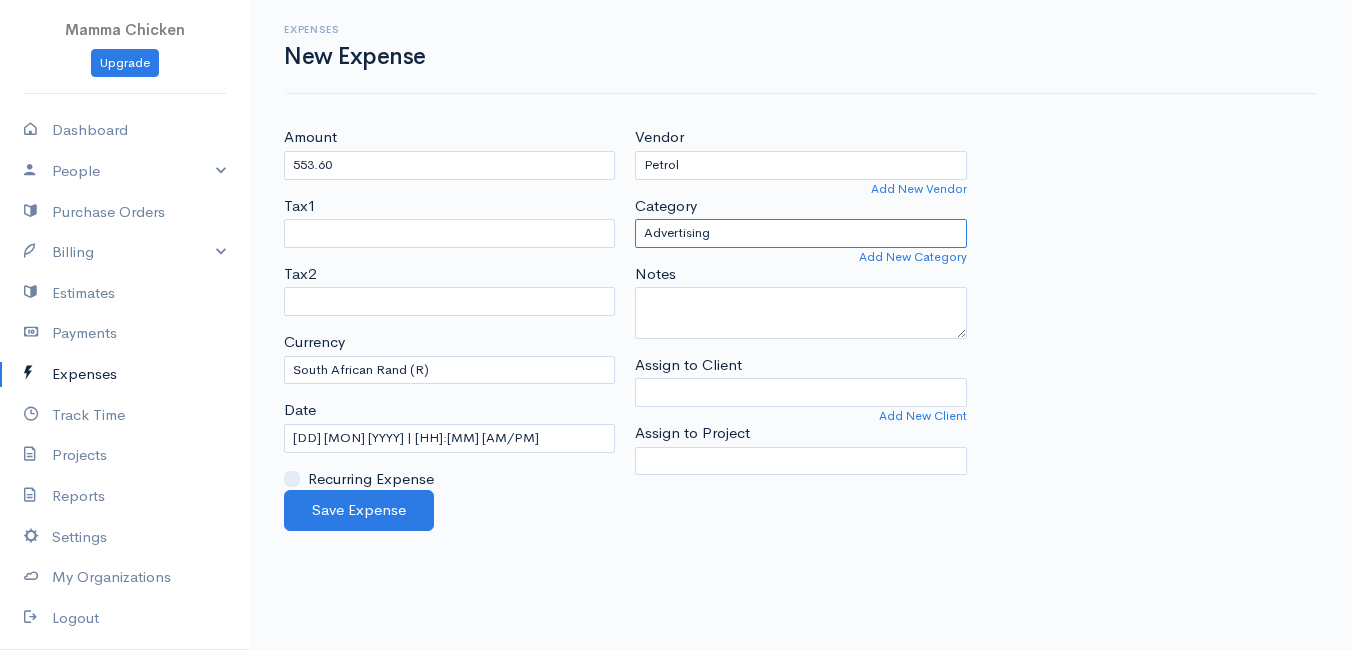 click on "Advertising Car & Truck Expenses Contractors Education Education and Training Employee Benefits Hardware Meals & Entertainment Other Expenses Personal Professional Services Rent or Lease Supplies Travel Utilities" at bounding box center [800, 233] 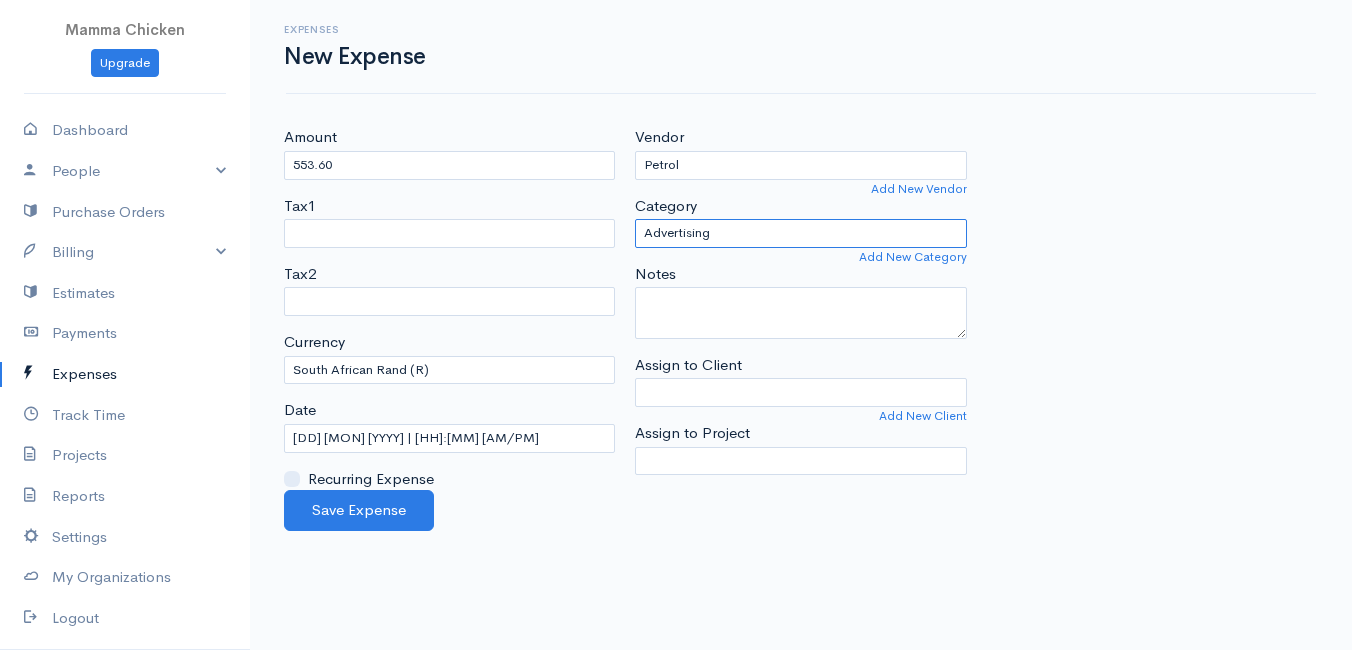 select on "Travel" 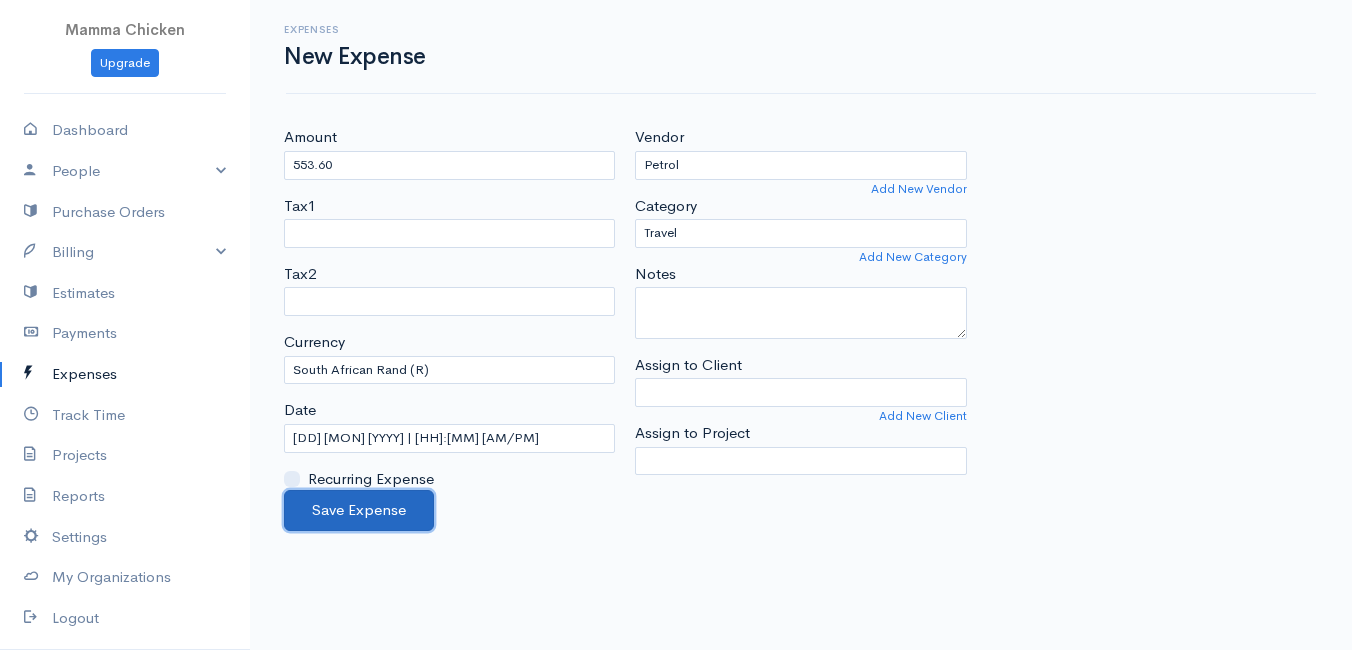 click on "Save Expense" at bounding box center [359, 510] 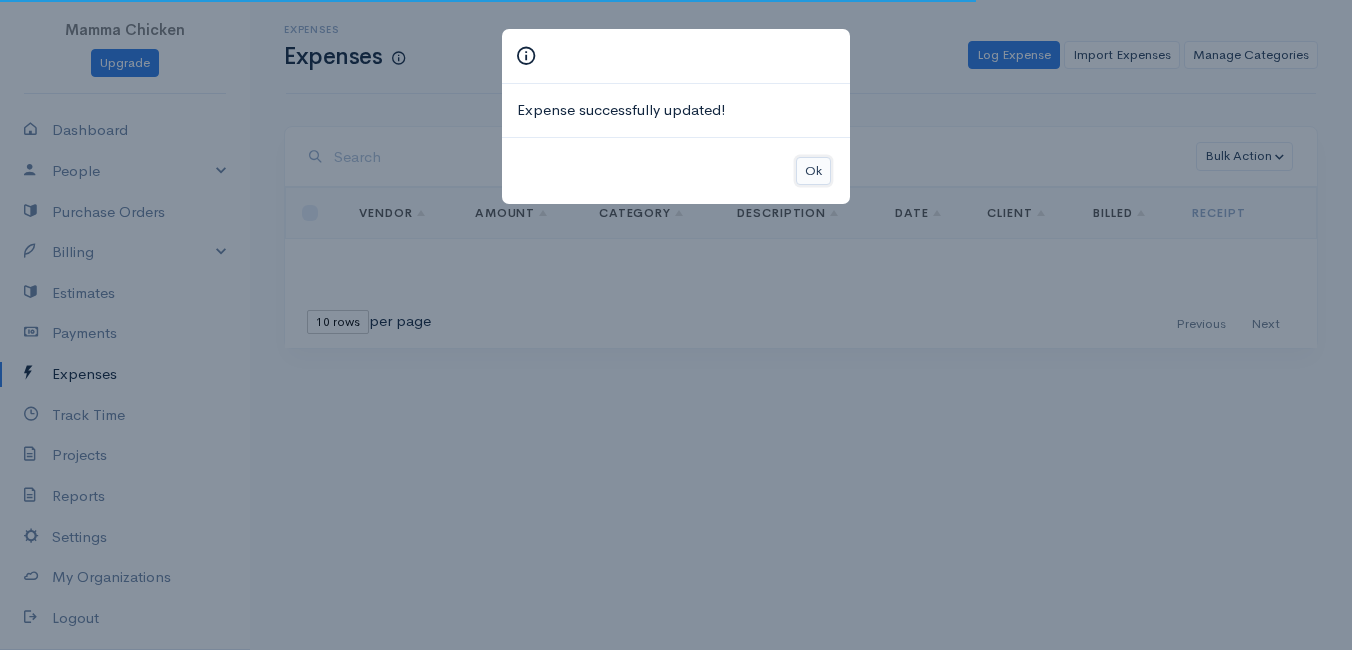 click on "Ok" at bounding box center [813, 171] 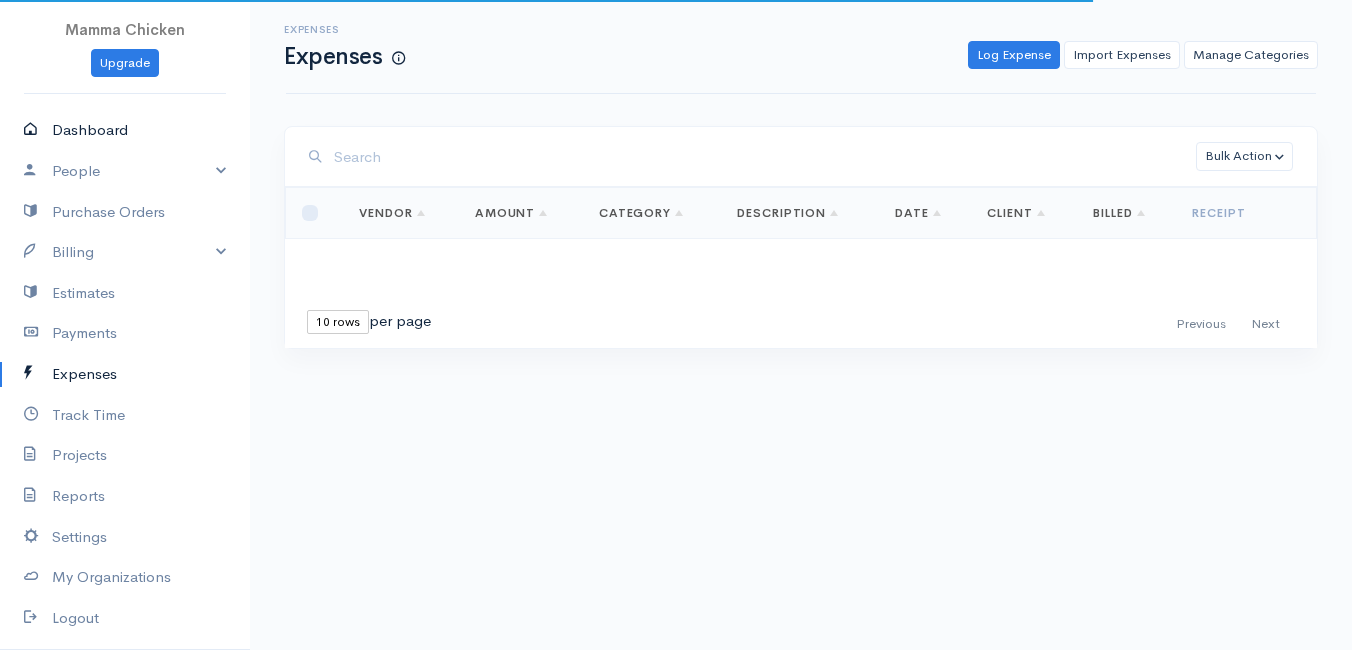 click on "Dashboard" at bounding box center (125, 130) 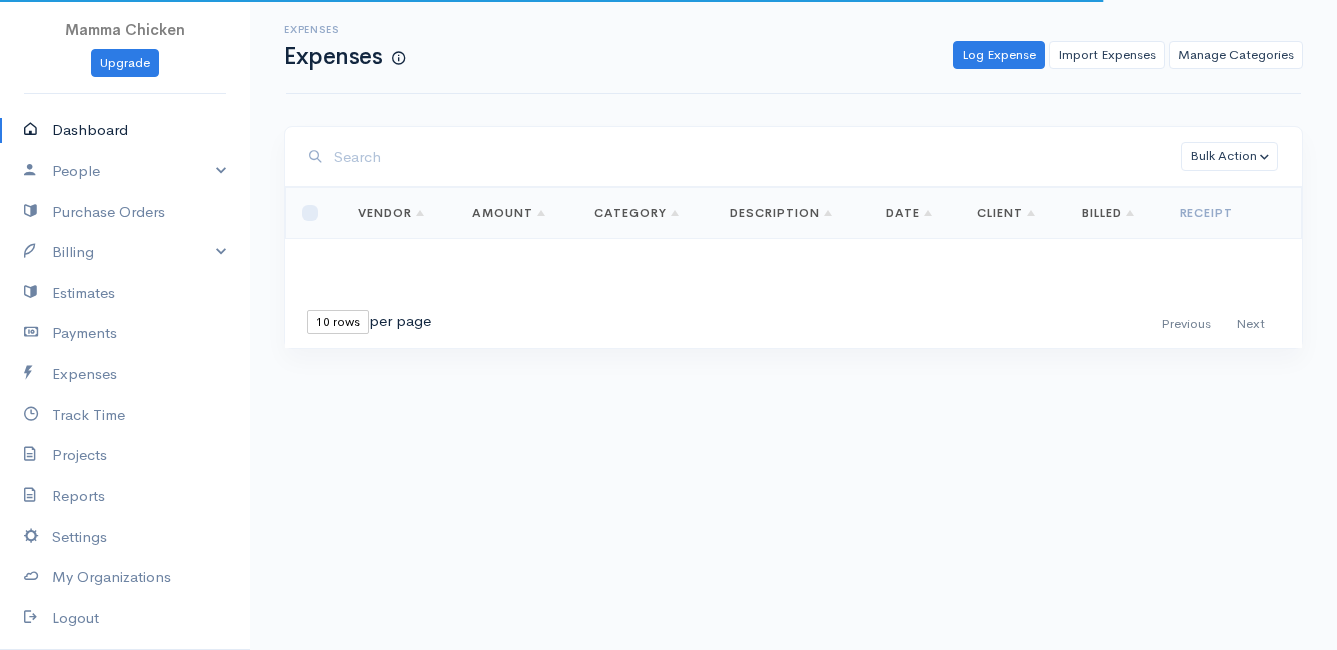 select on "thistoyear" 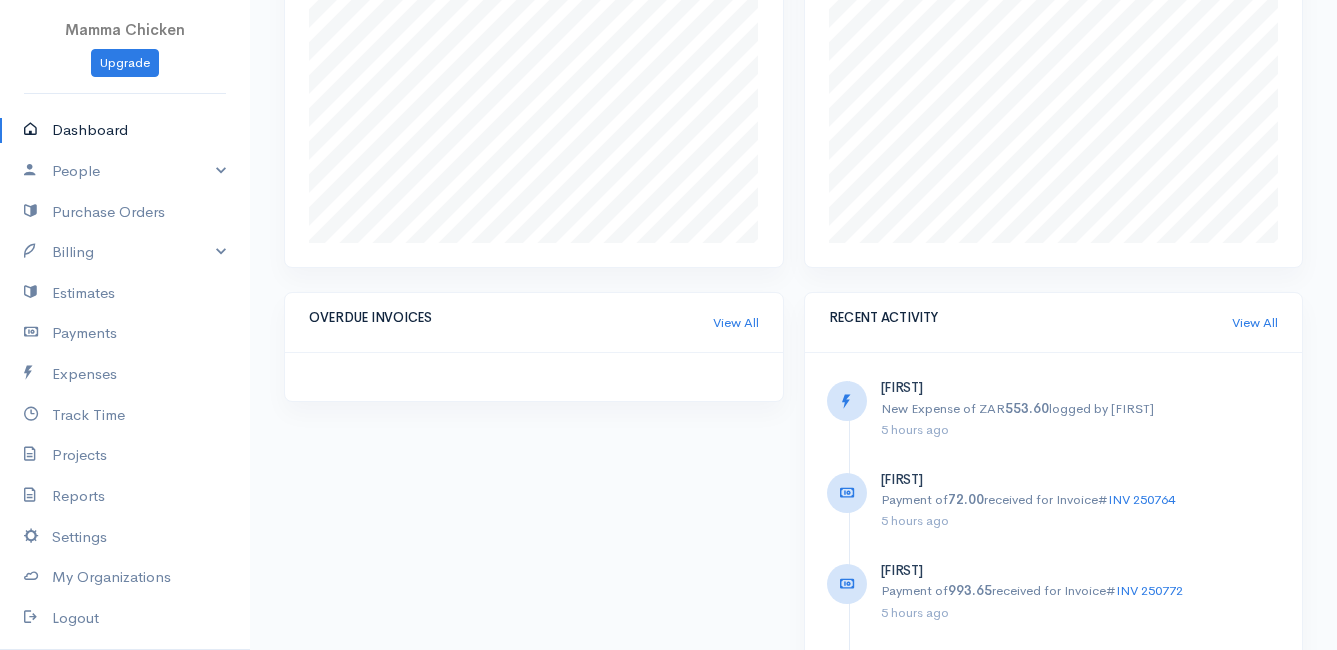 scroll, scrollTop: 1273, scrollLeft: 0, axis: vertical 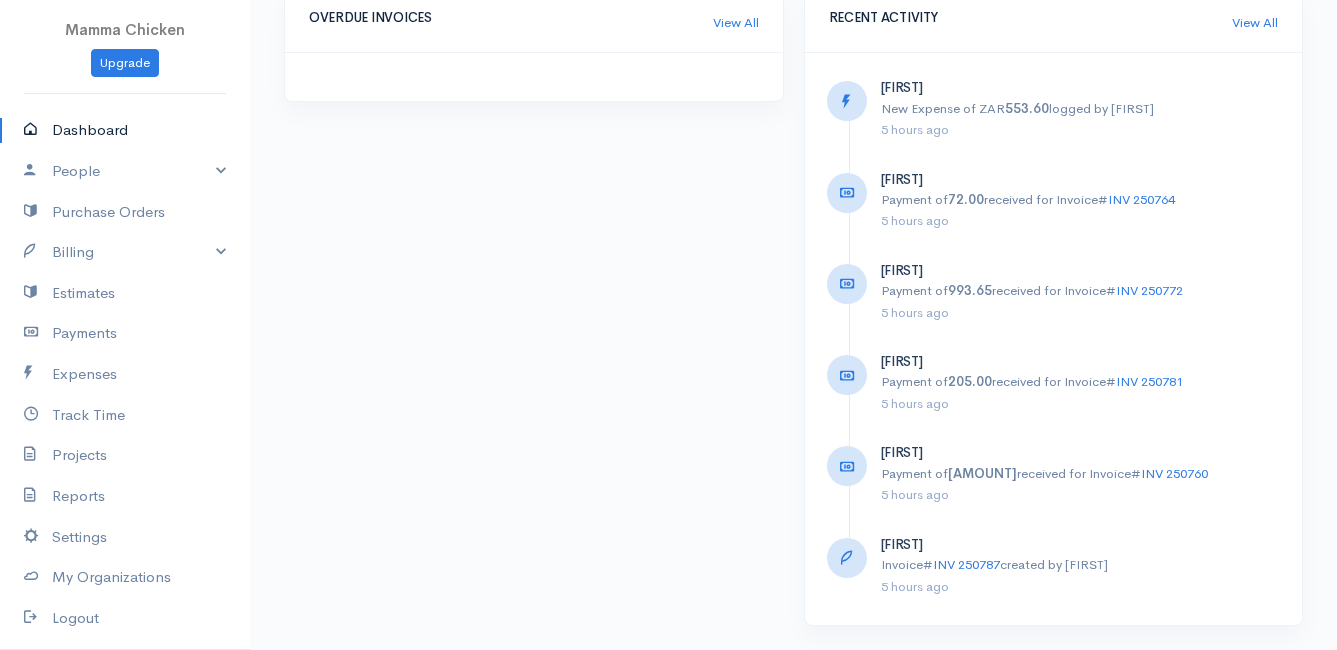 click on "Dashboard" at bounding box center [125, 130] 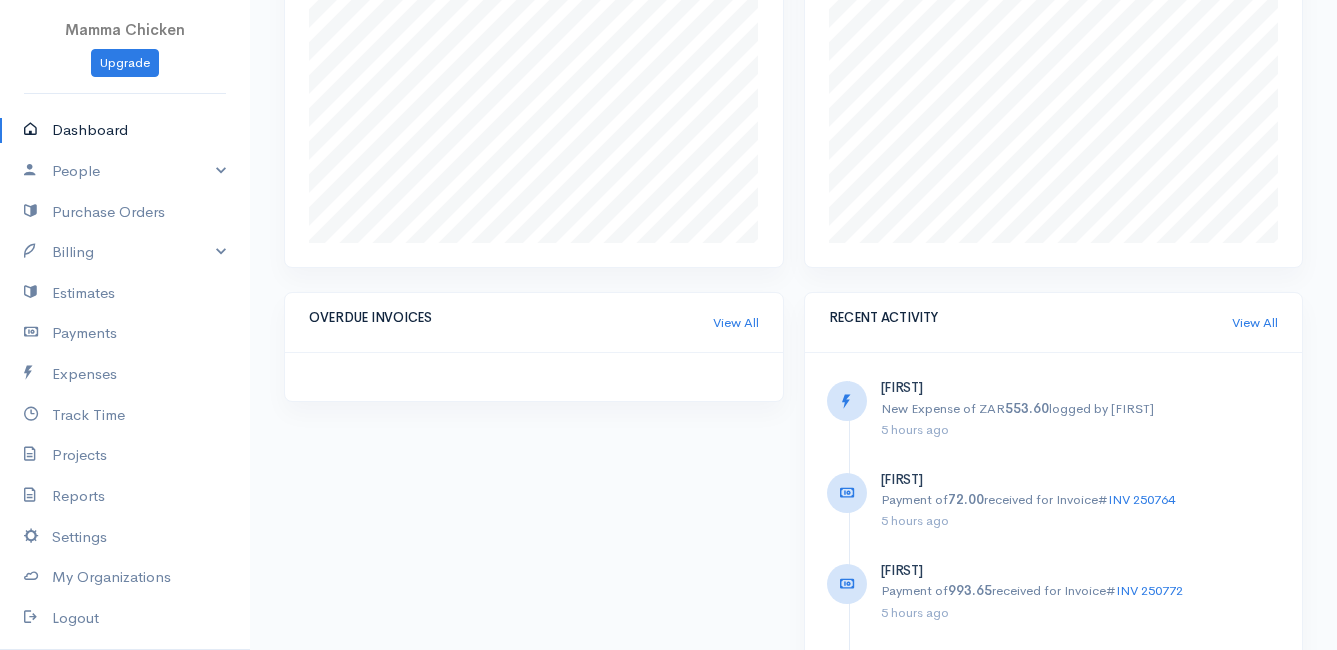 scroll, scrollTop: 1273, scrollLeft: 0, axis: vertical 